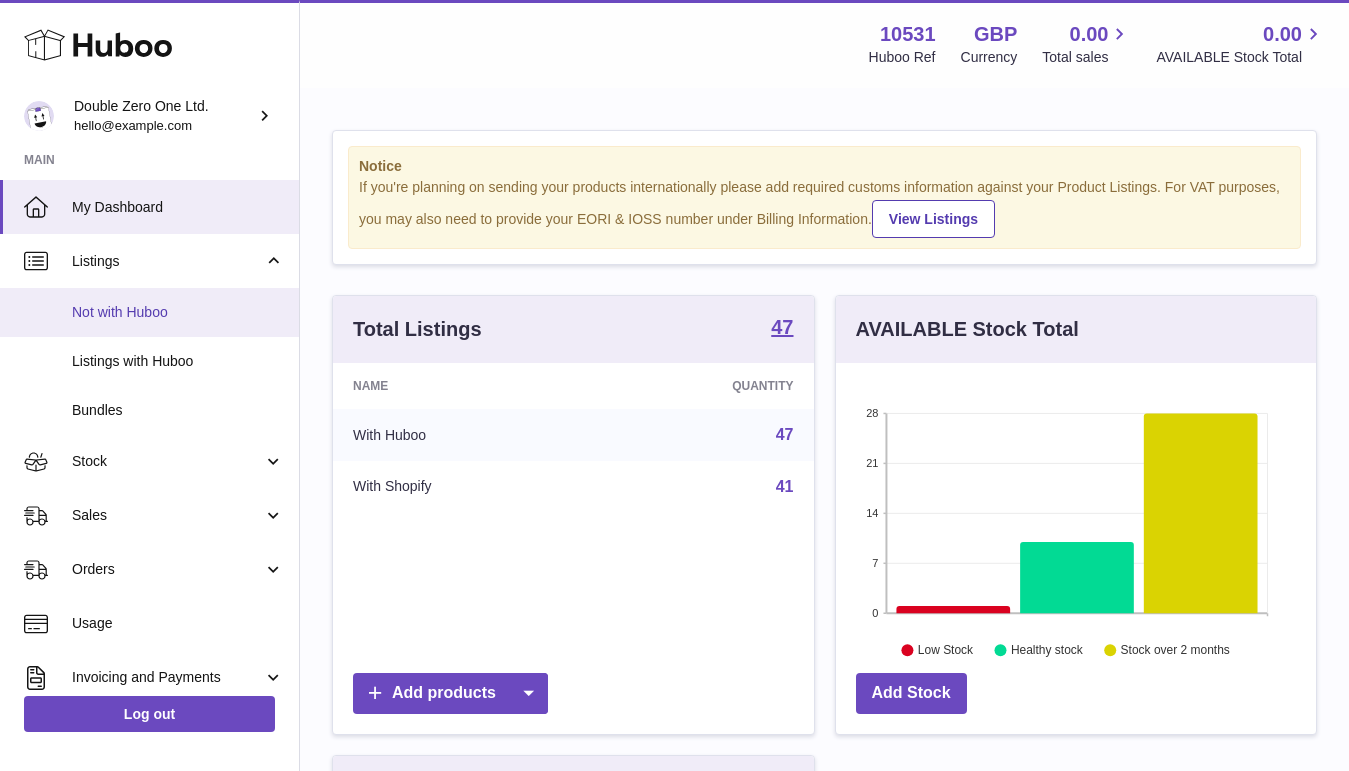 scroll, scrollTop: 0, scrollLeft: 0, axis: both 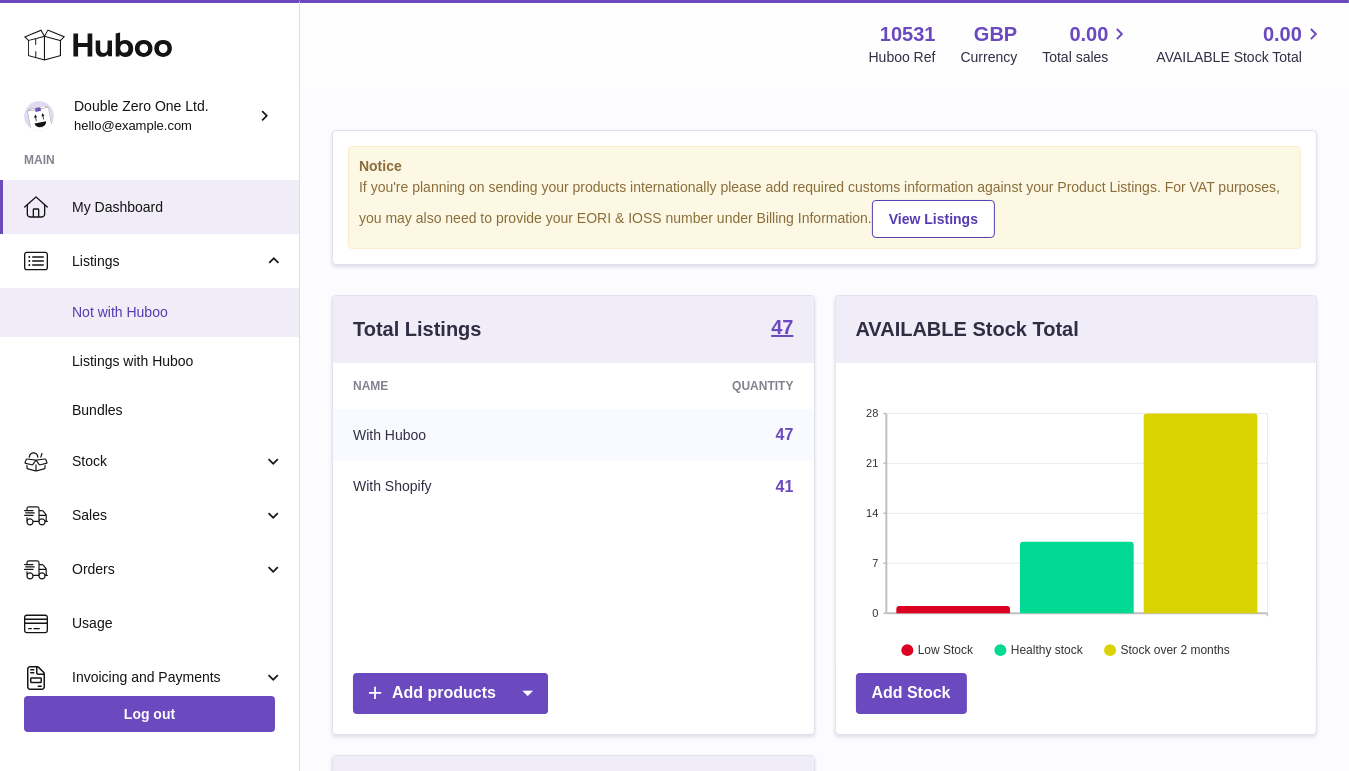 click on "Not with Huboo" at bounding box center [178, 312] 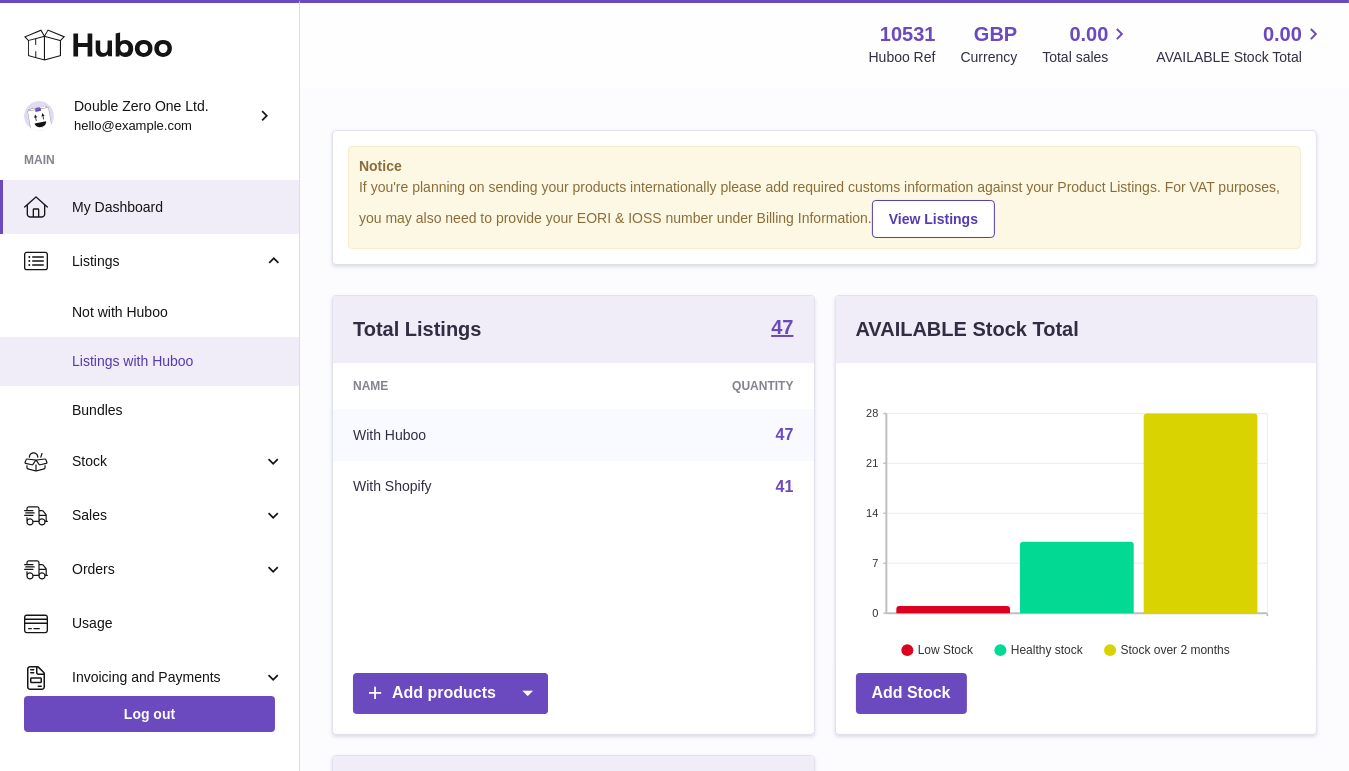 click on "Listings with Huboo" at bounding box center (178, 361) 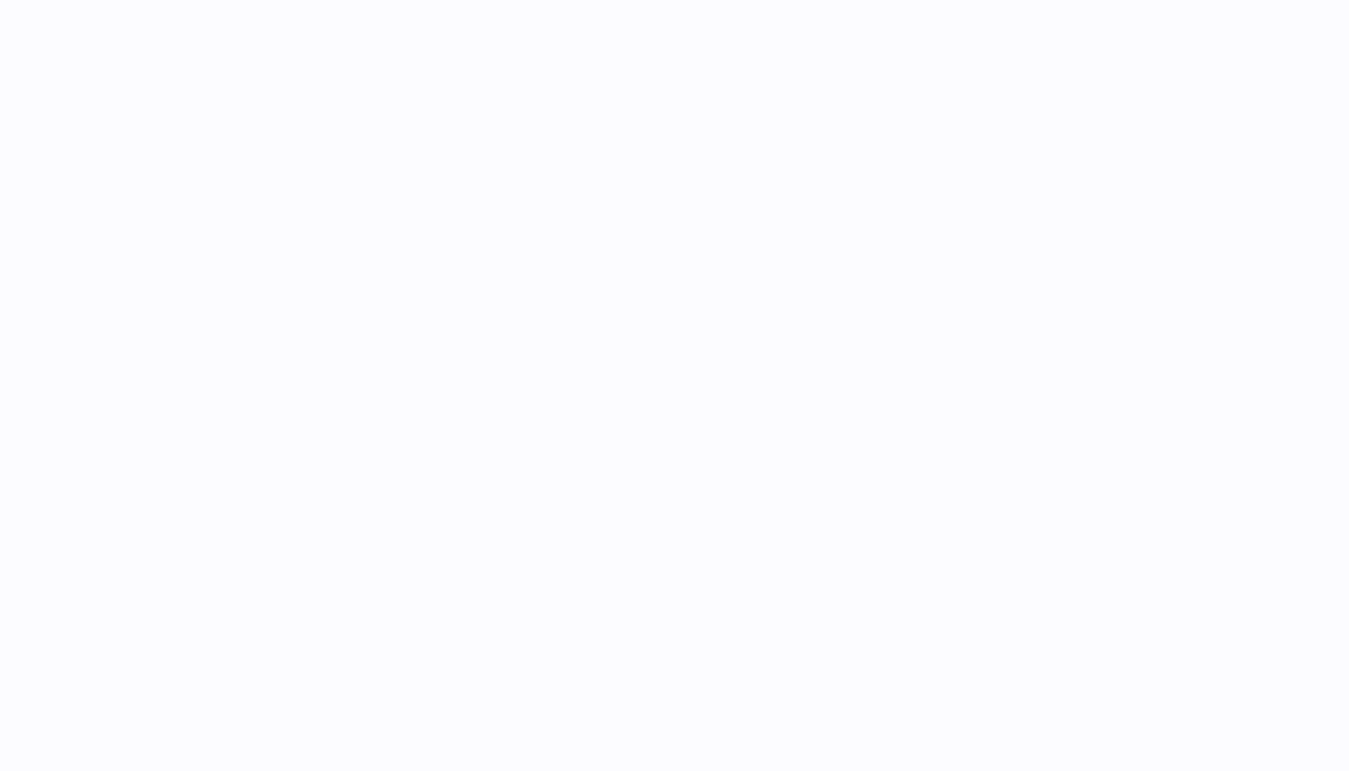 scroll, scrollTop: 0, scrollLeft: 0, axis: both 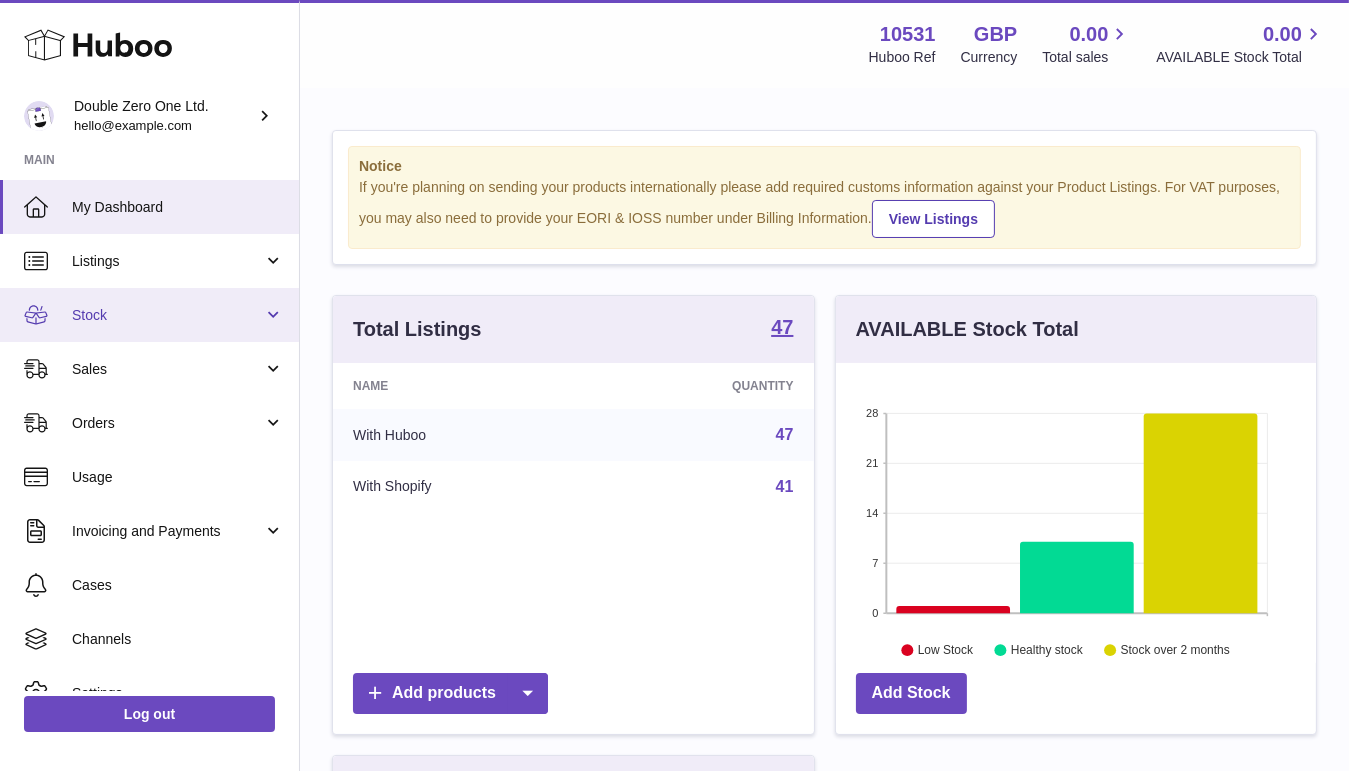 click on "Stock" at bounding box center [149, 315] 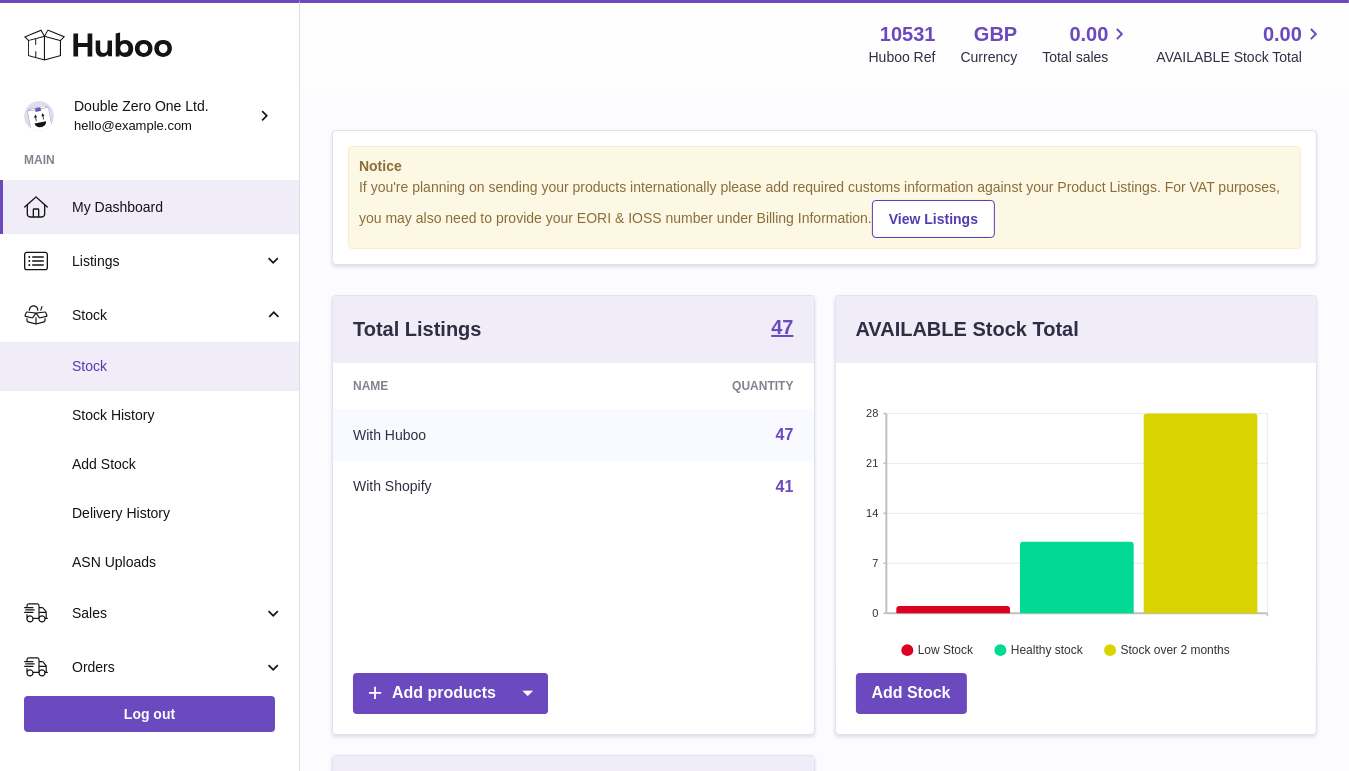 click on "Stock" at bounding box center [178, 366] 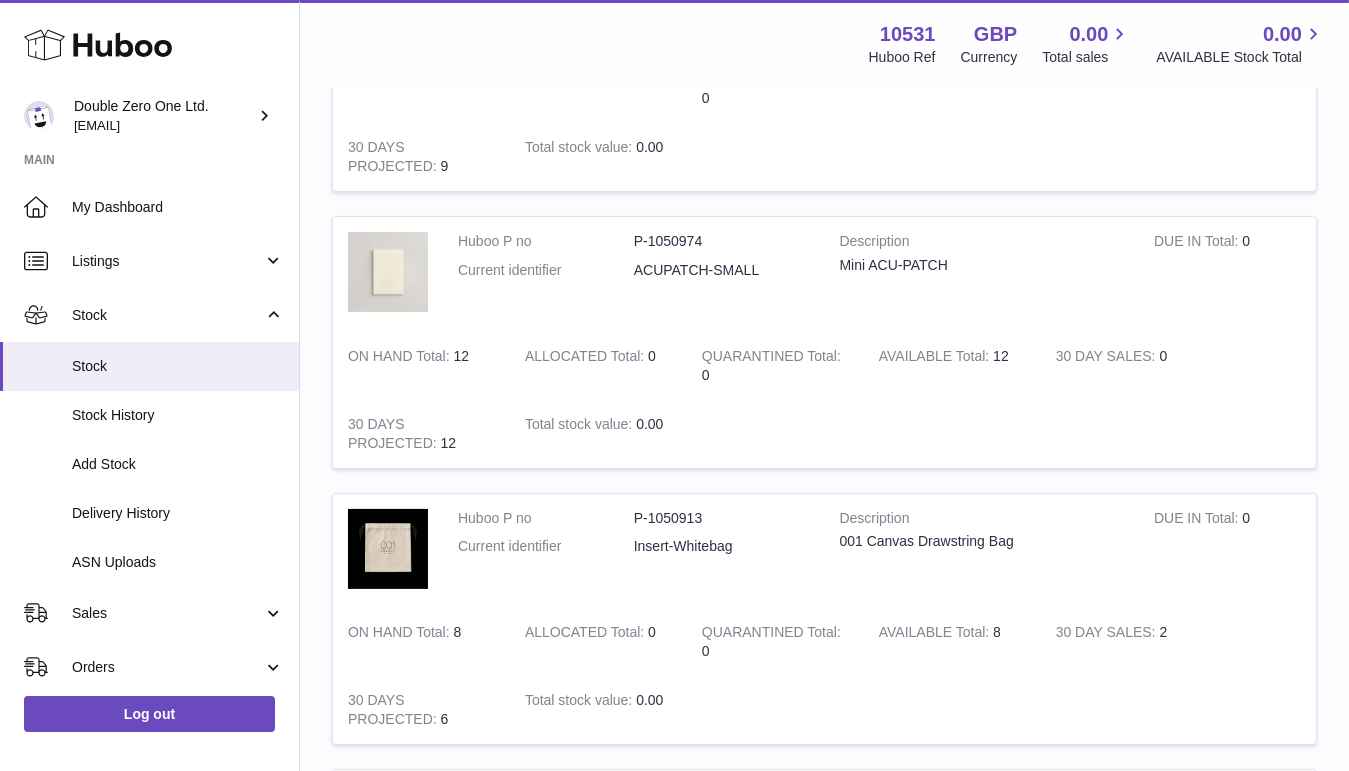 scroll, scrollTop: 465, scrollLeft: 0, axis: vertical 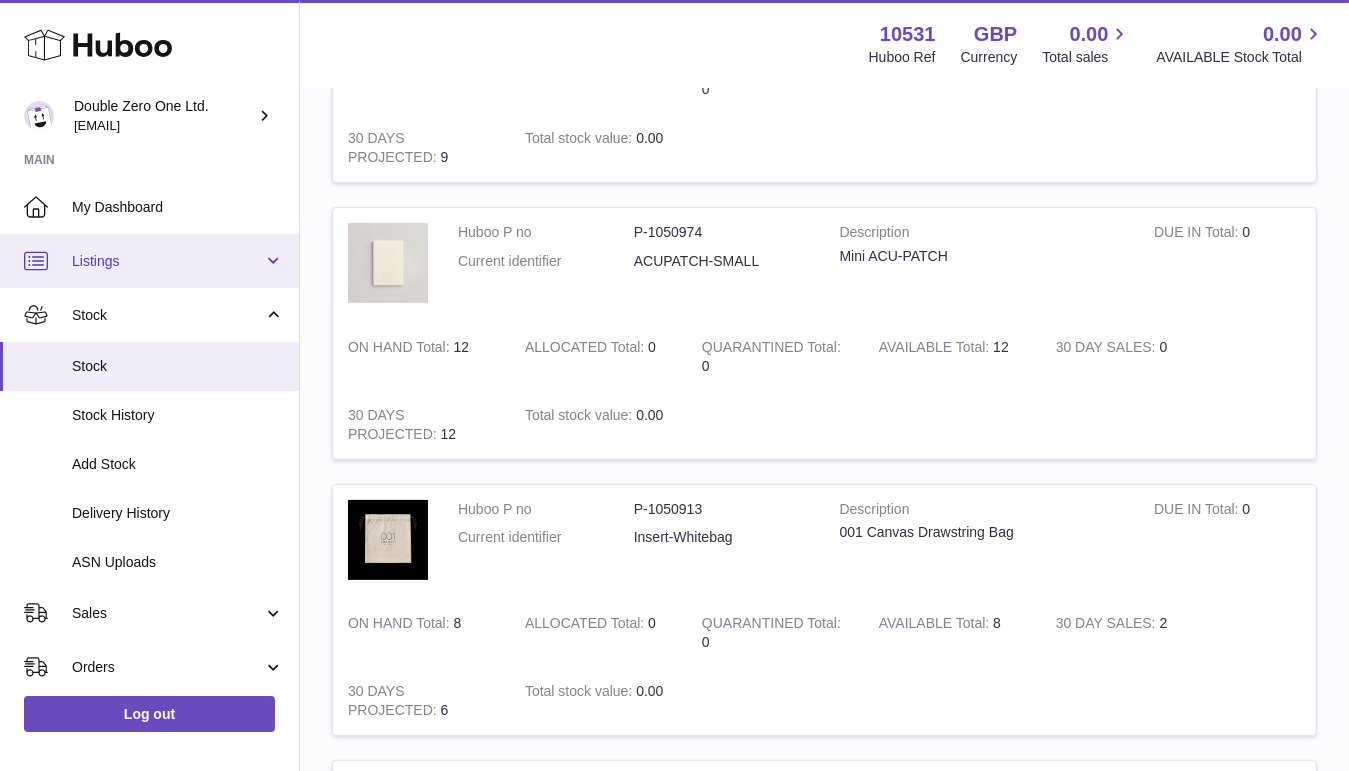 click on "Listings" at bounding box center [149, 261] 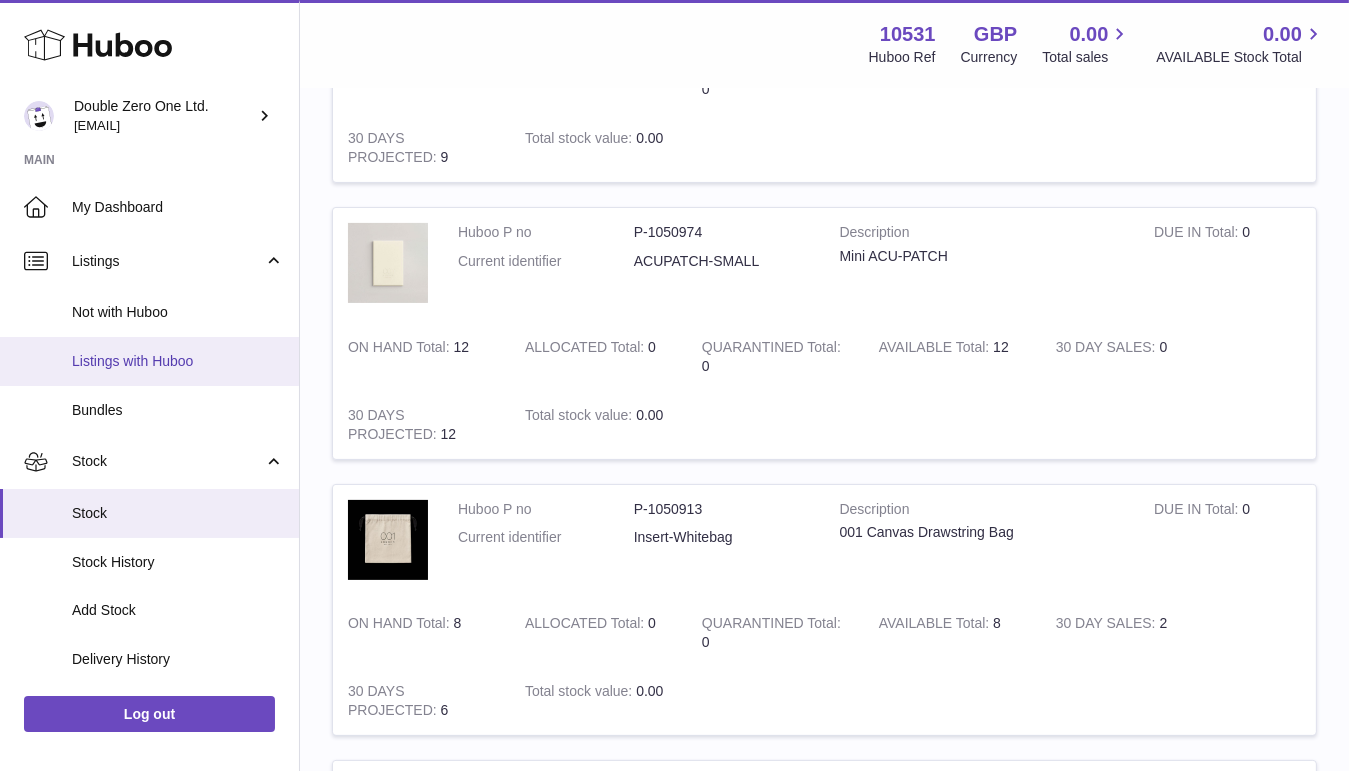 click on "Listings with Huboo" at bounding box center (178, 361) 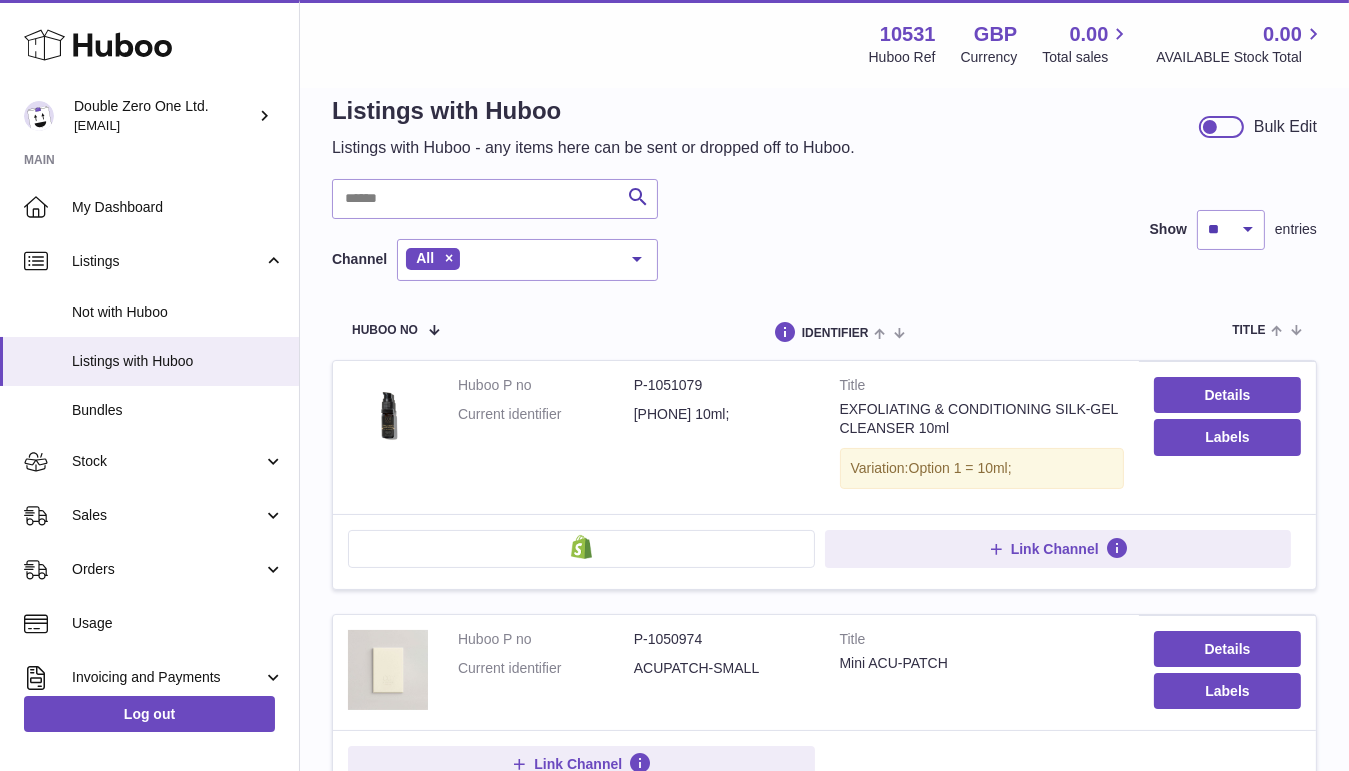 scroll, scrollTop: 50, scrollLeft: 0, axis: vertical 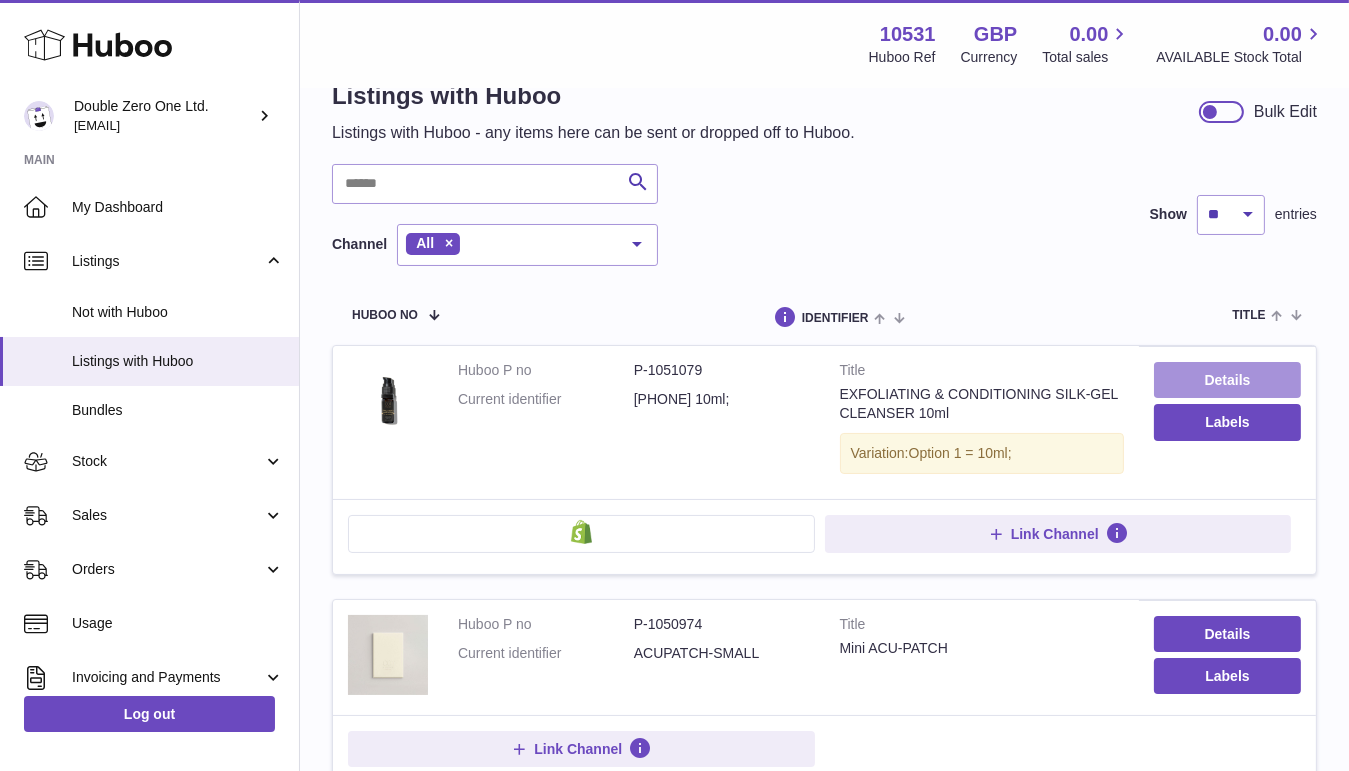 click on "Details" at bounding box center (1227, 380) 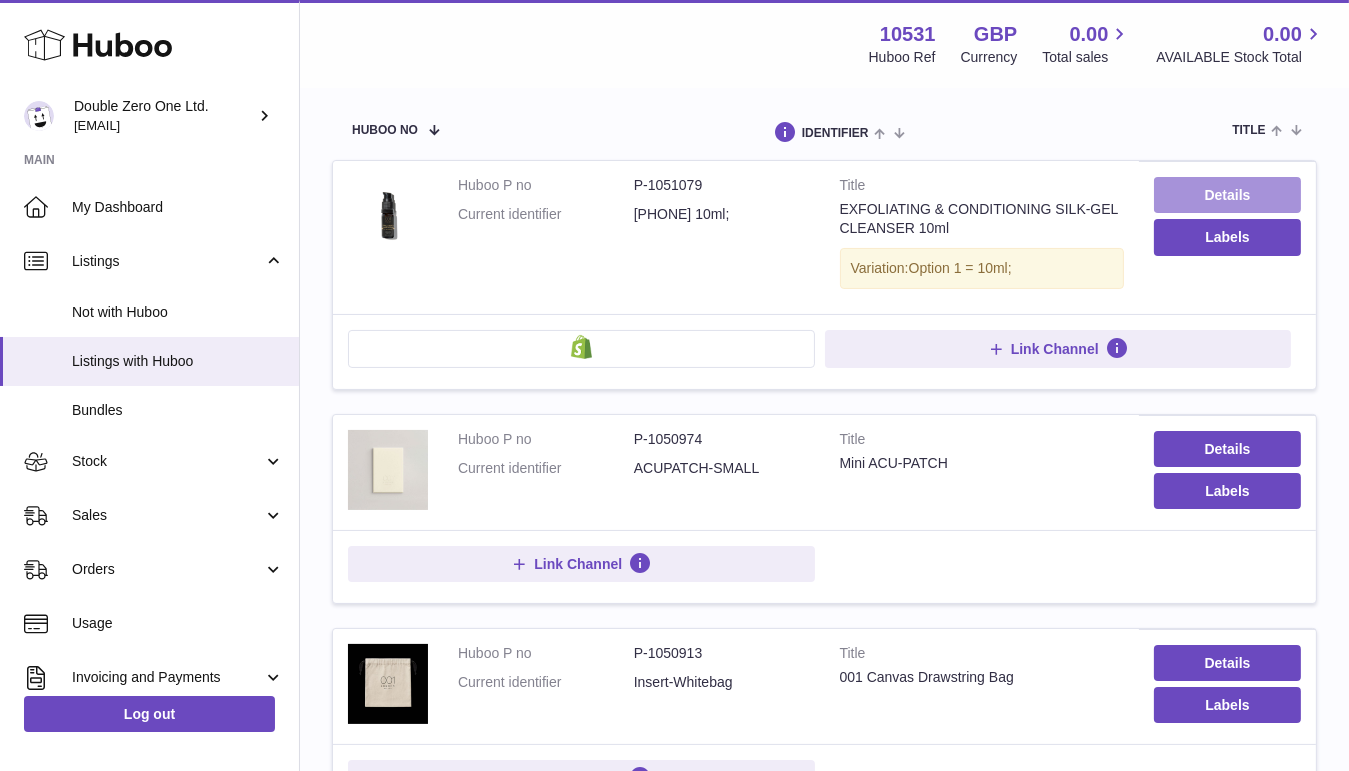 scroll, scrollTop: 347, scrollLeft: 0, axis: vertical 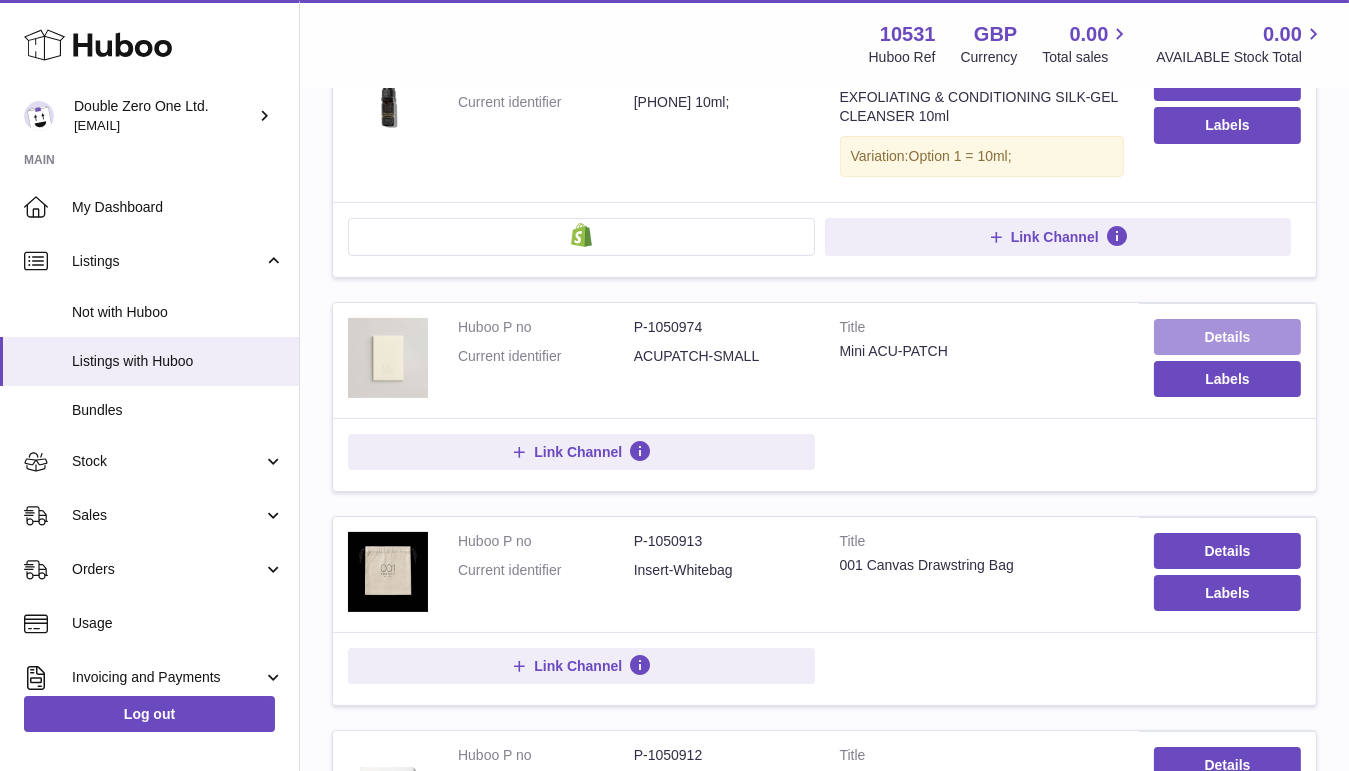 click on "Details" at bounding box center (1227, 337) 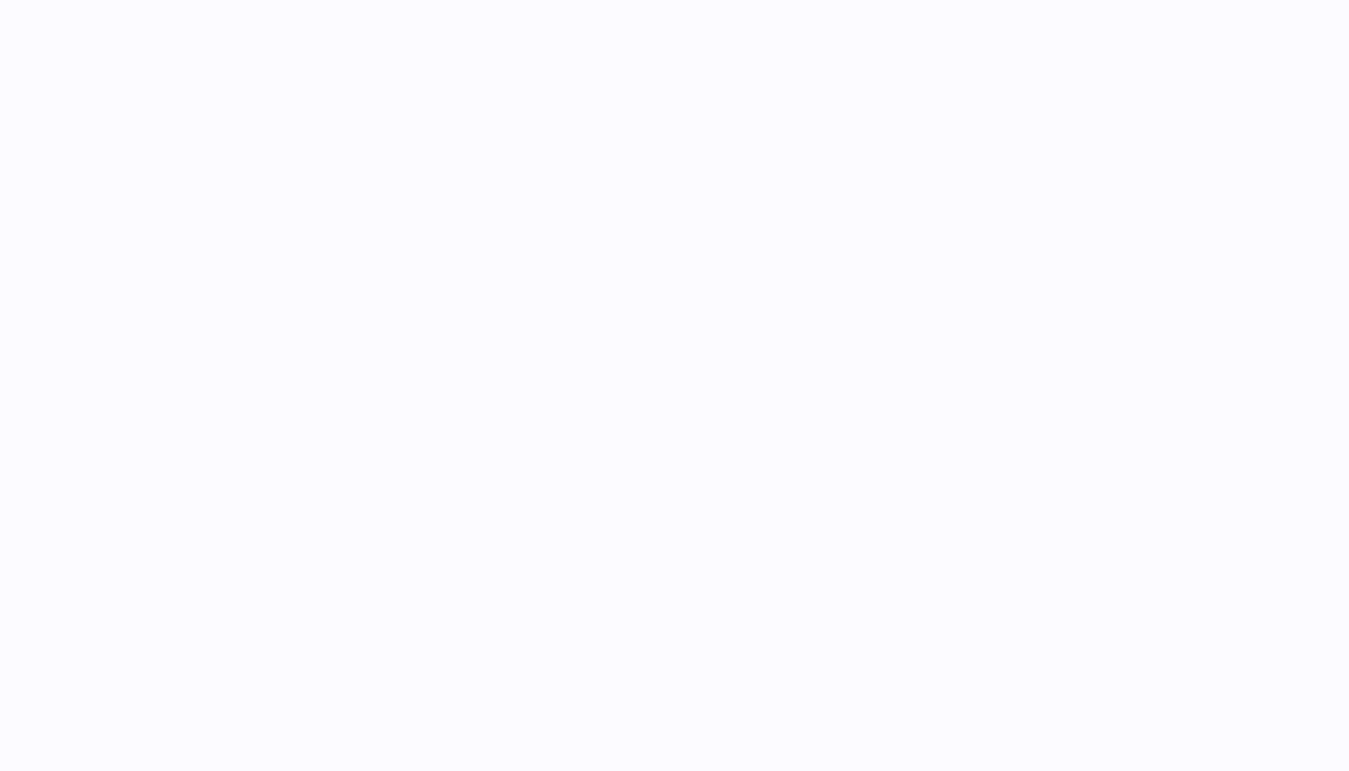 scroll, scrollTop: 0, scrollLeft: 0, axis: both 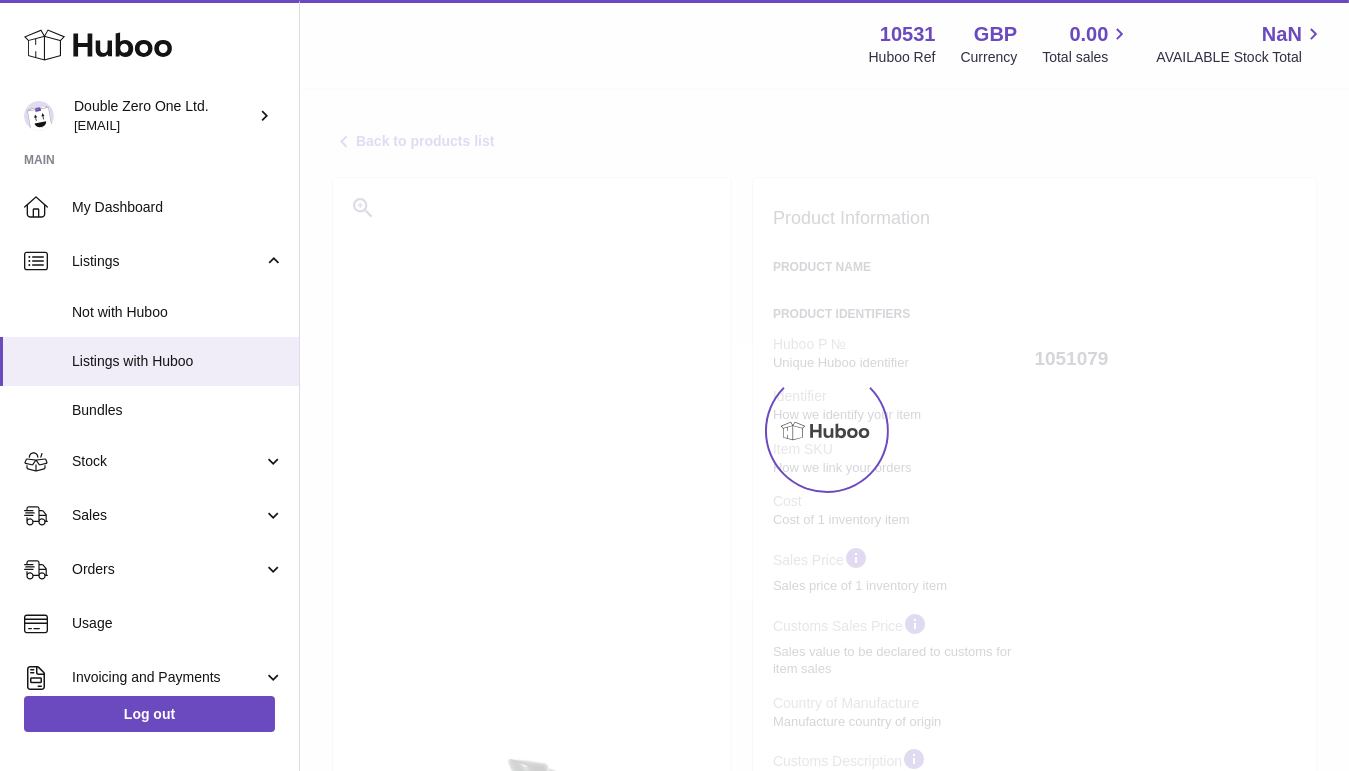 select on "***" 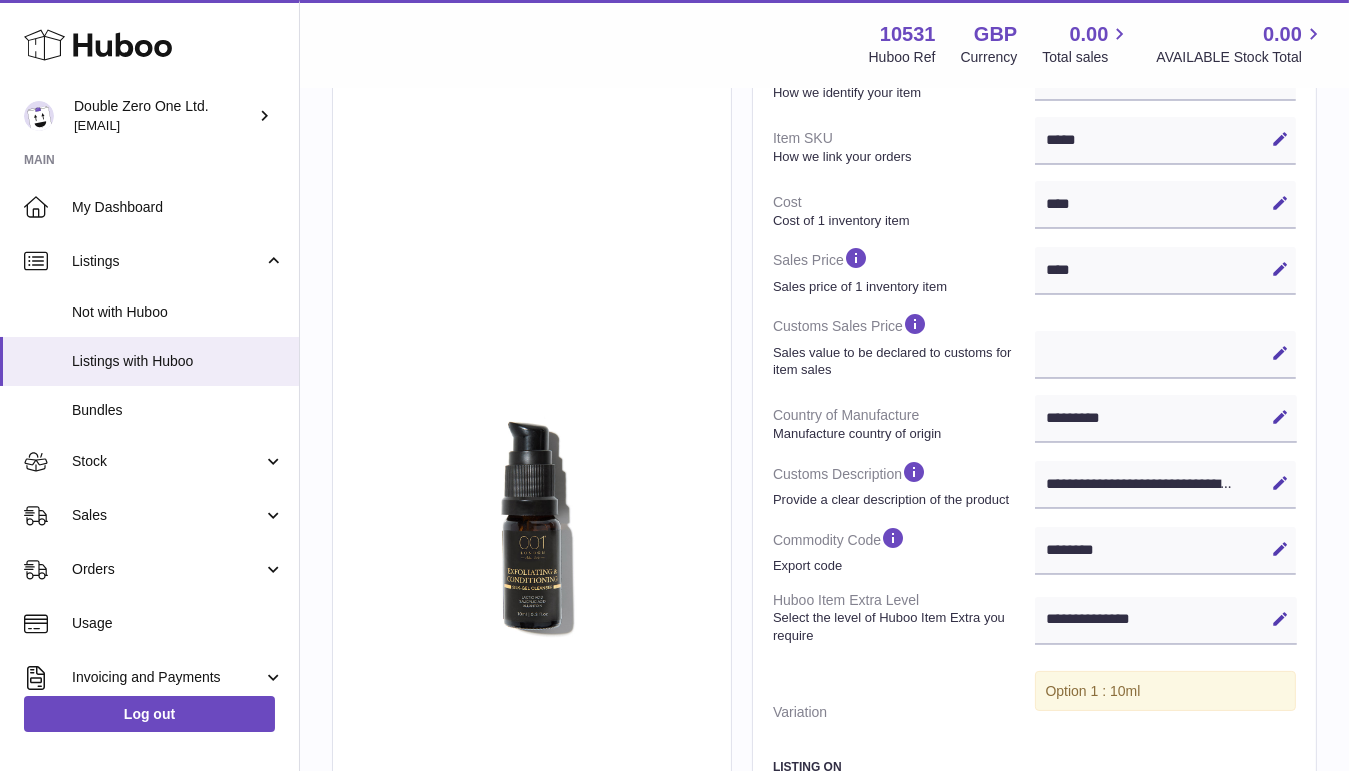 scroll, scrollTop: 388, scrollLeft: 0, axis: vertical 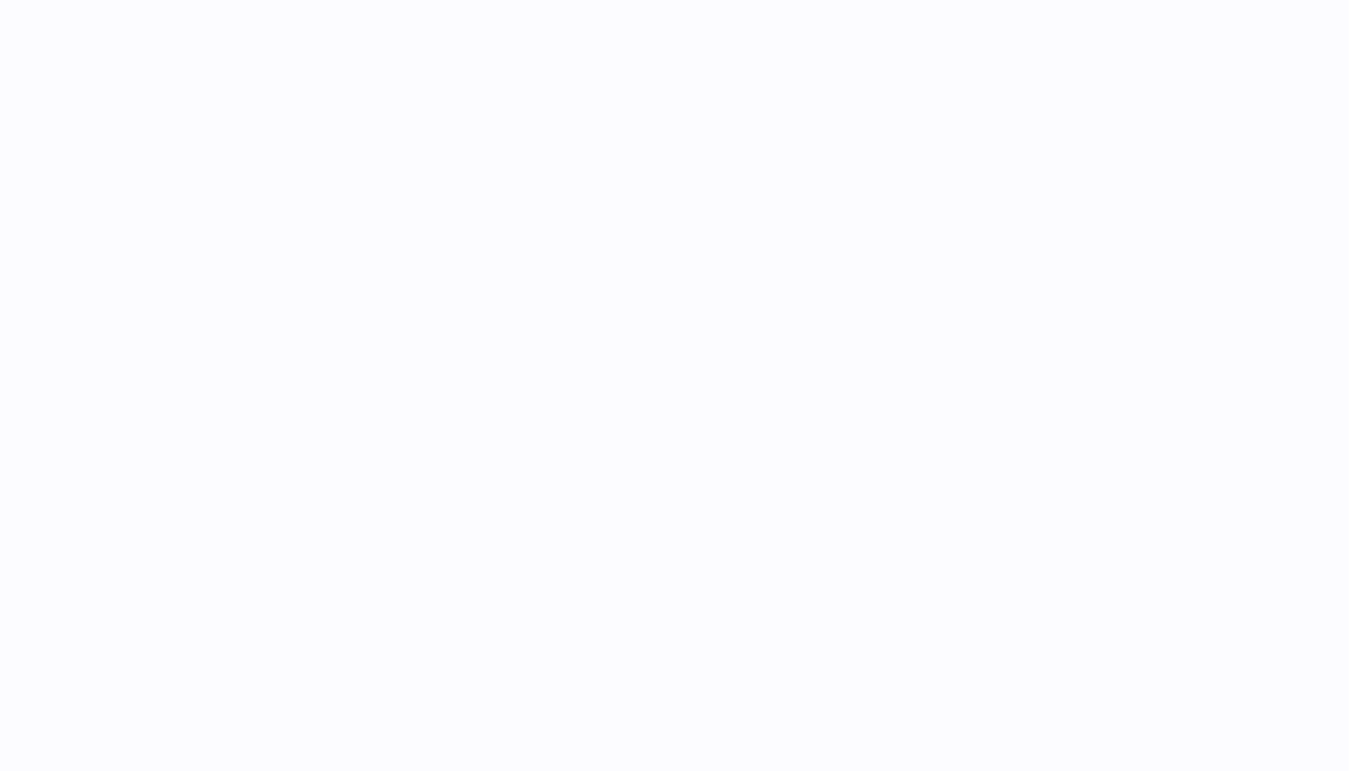 select on "***" 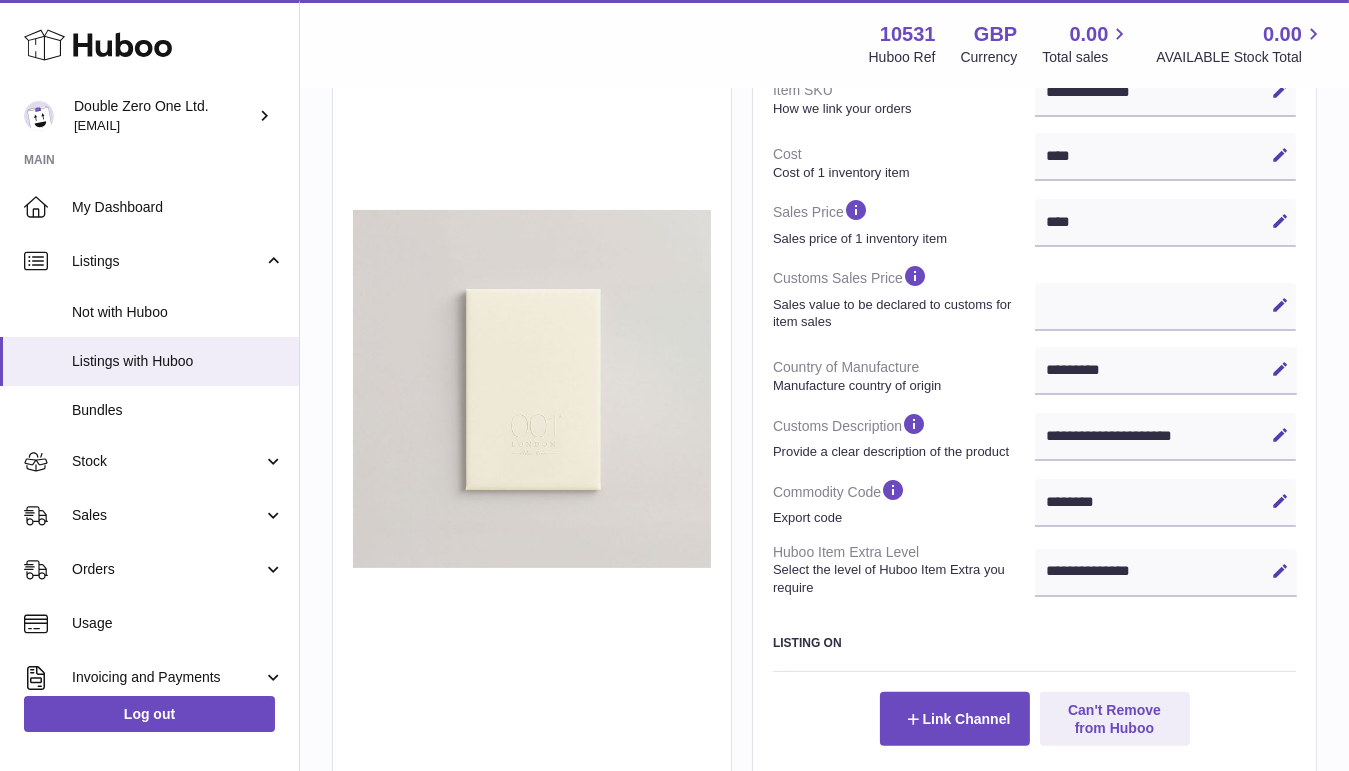 scroll, scrollTop: 436, scrollLeft: 0, axis: vertical 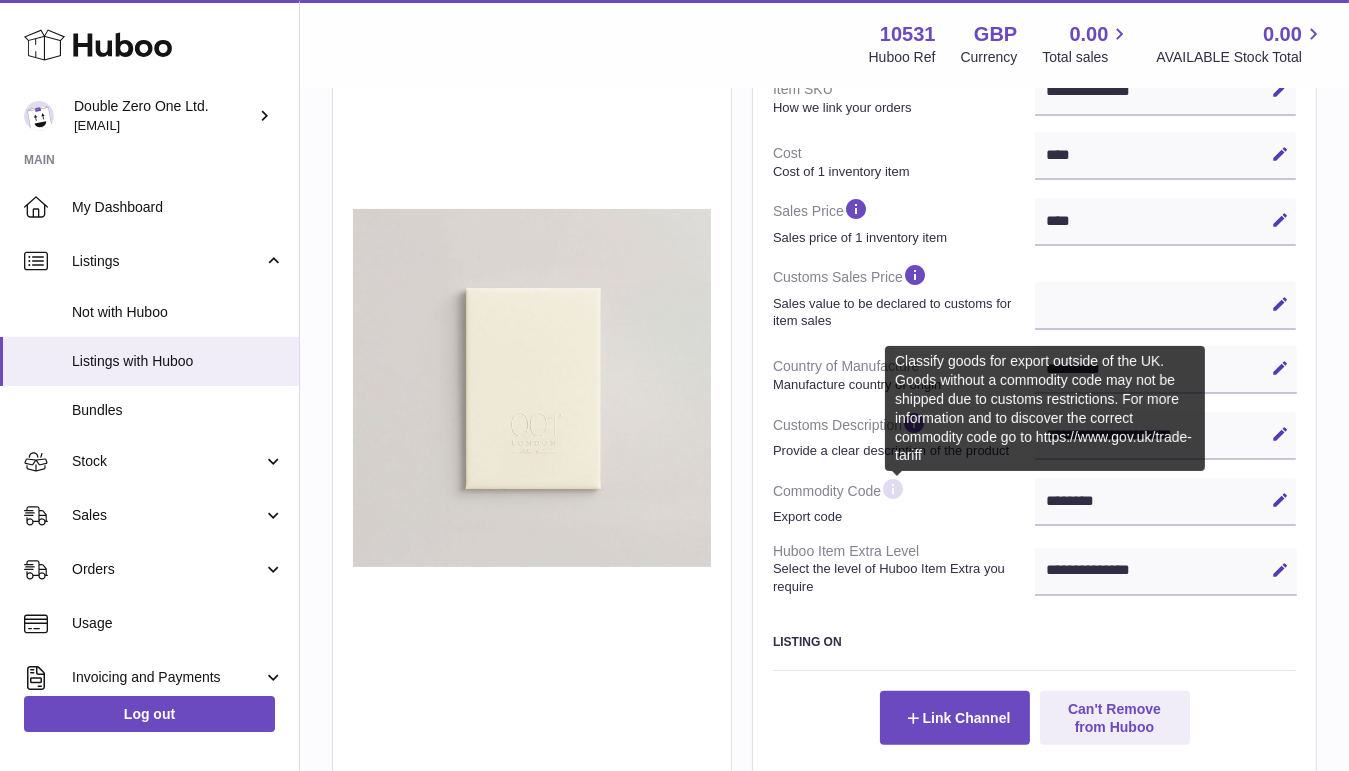 click at bounding box center [893, 489] 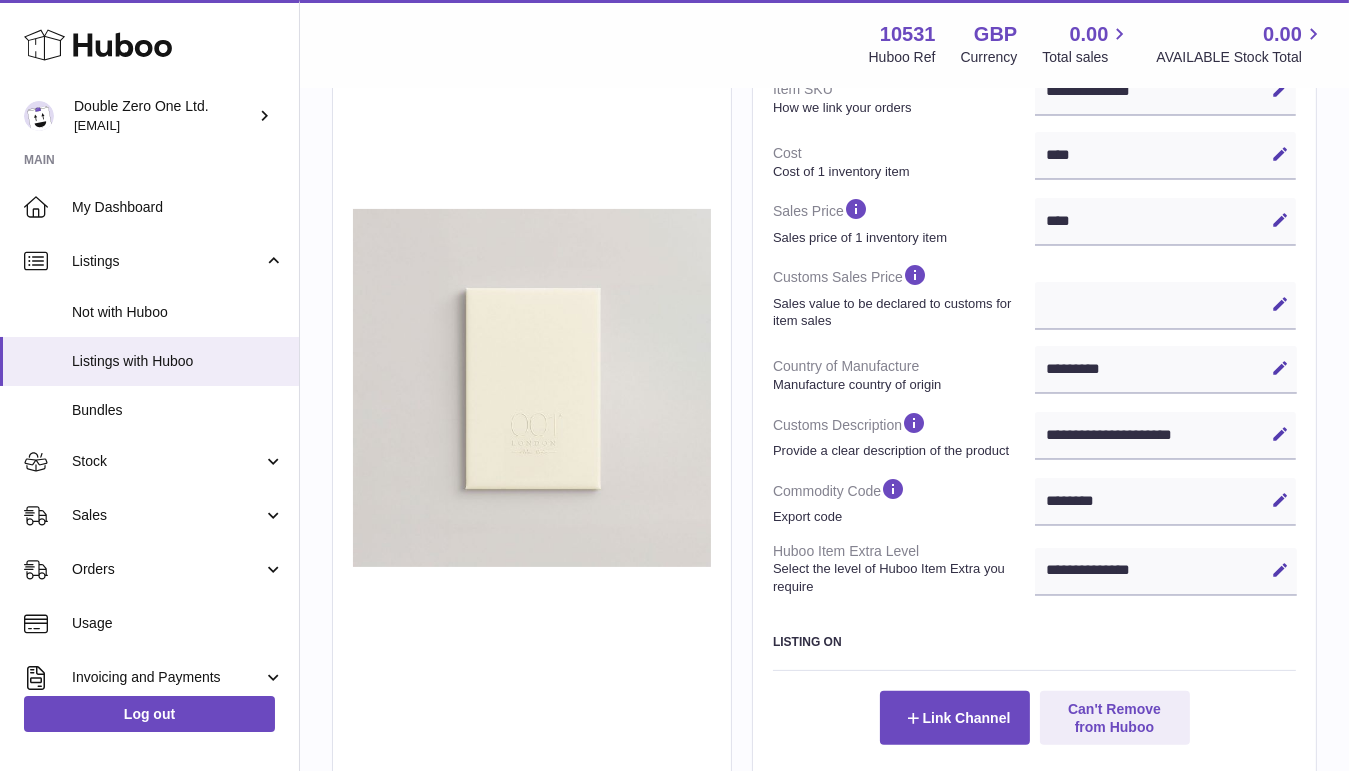 click on "********     Edit     Cancel     Save" at bounding box center [1166, 502] 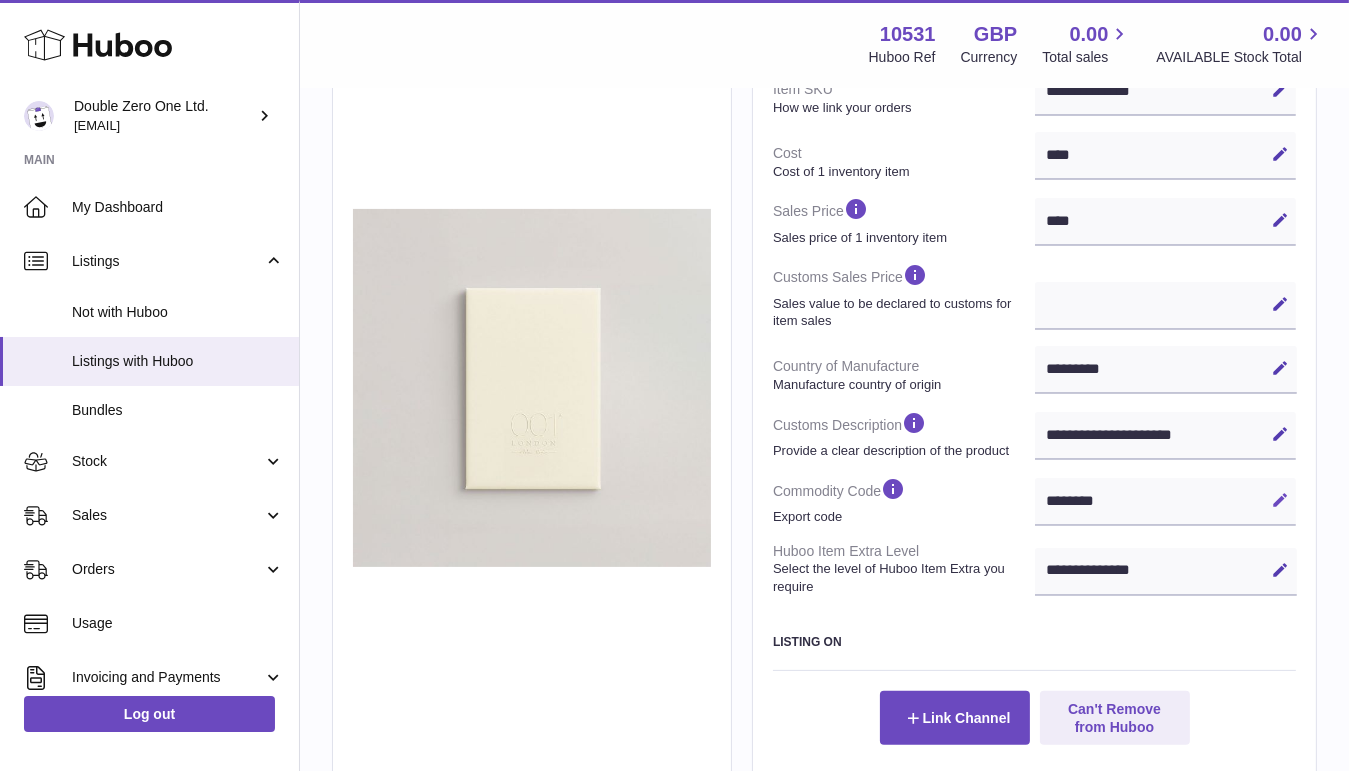 click at bounding box center [1280, 500] 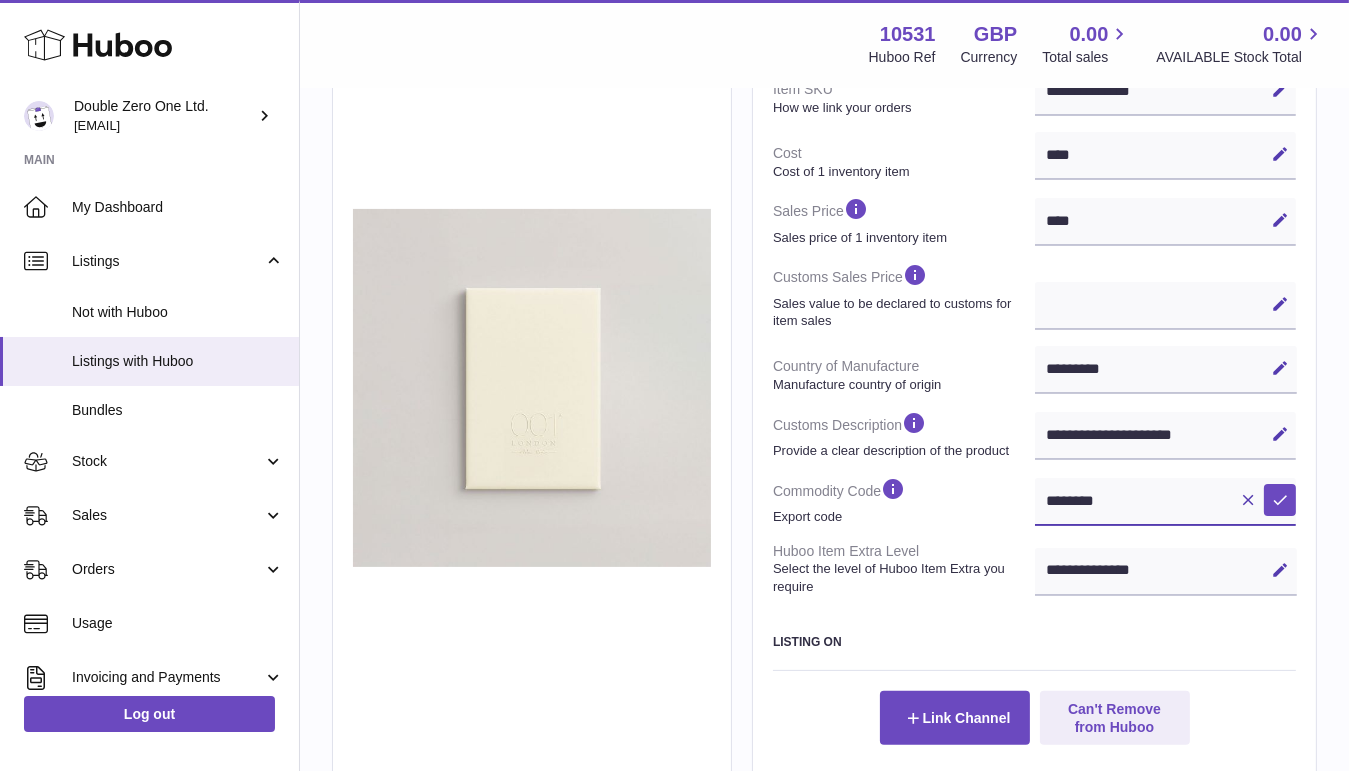 click on "********" at bounding box center (1166, 502) 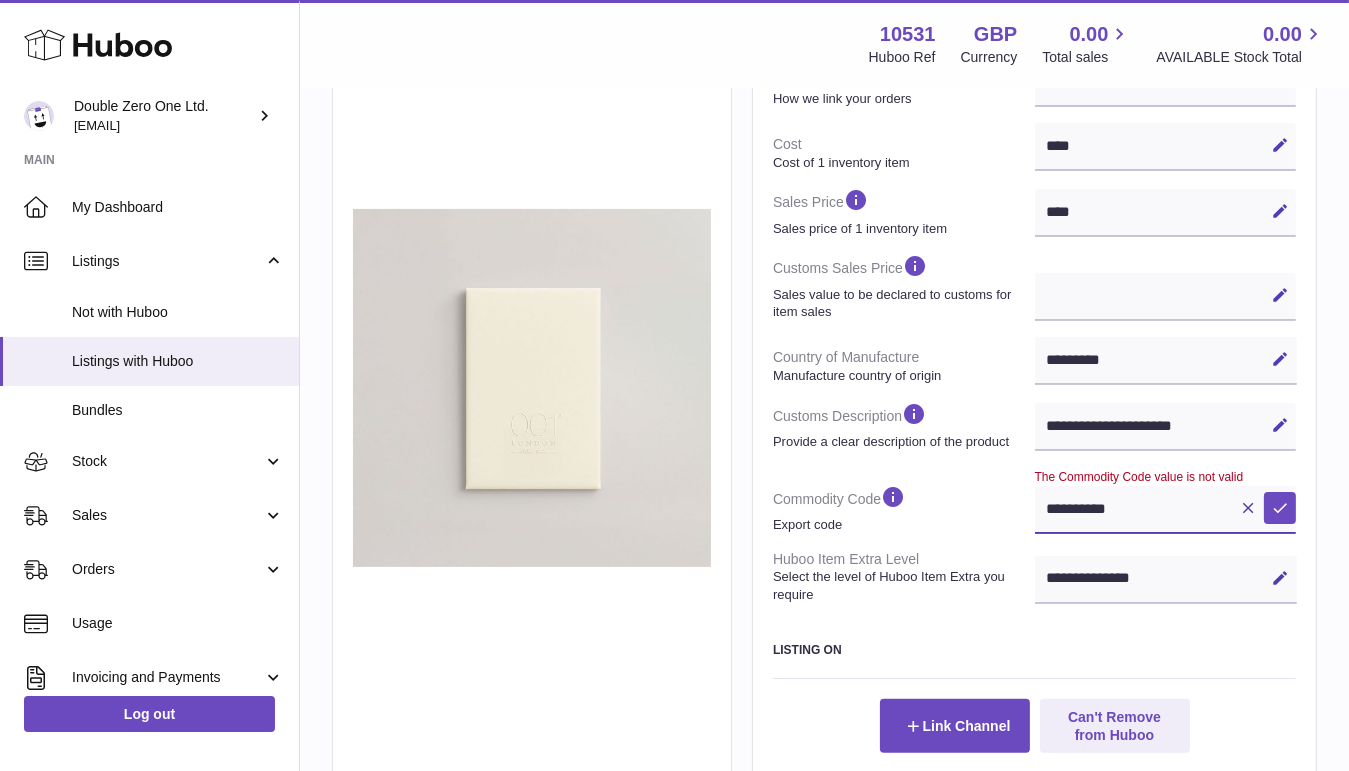 scroll, scrollTop: 436, scrollLeft: 0, axis: vertical 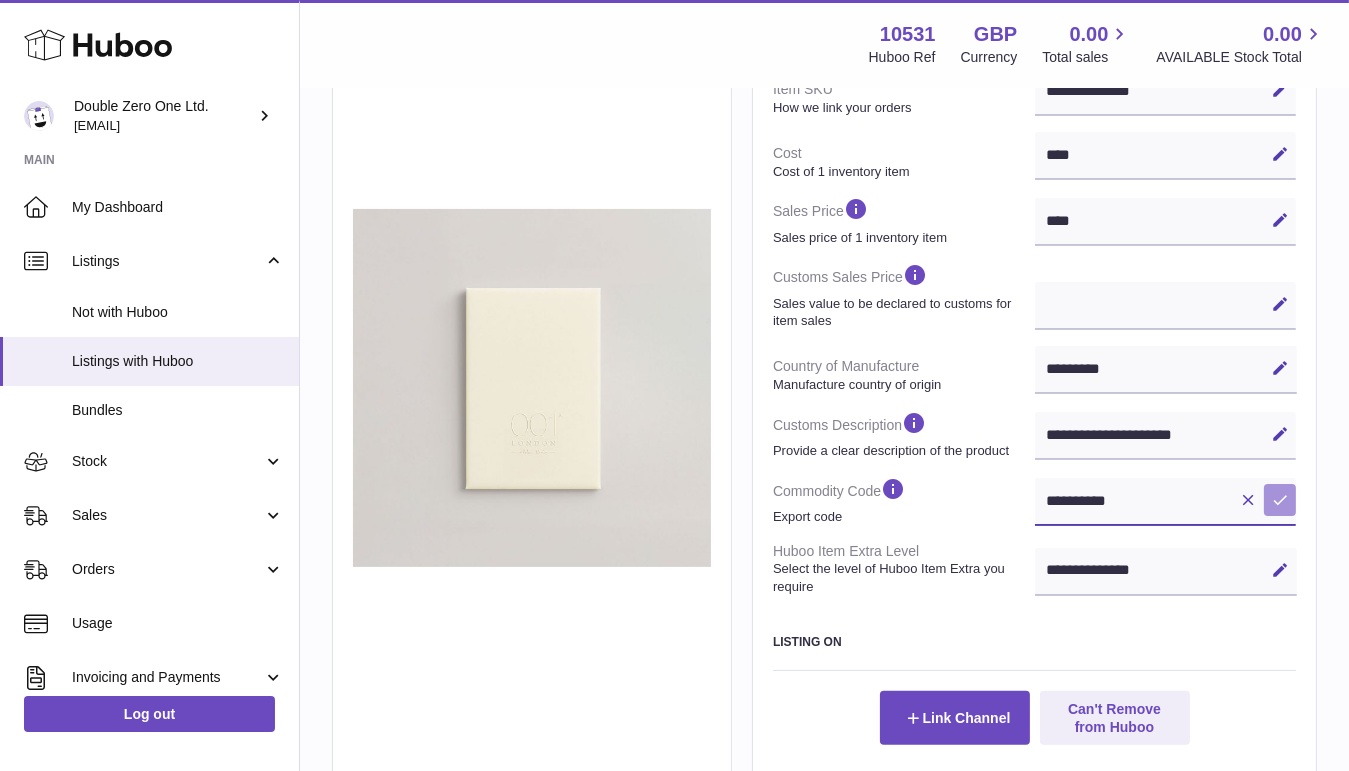 type on "**********" 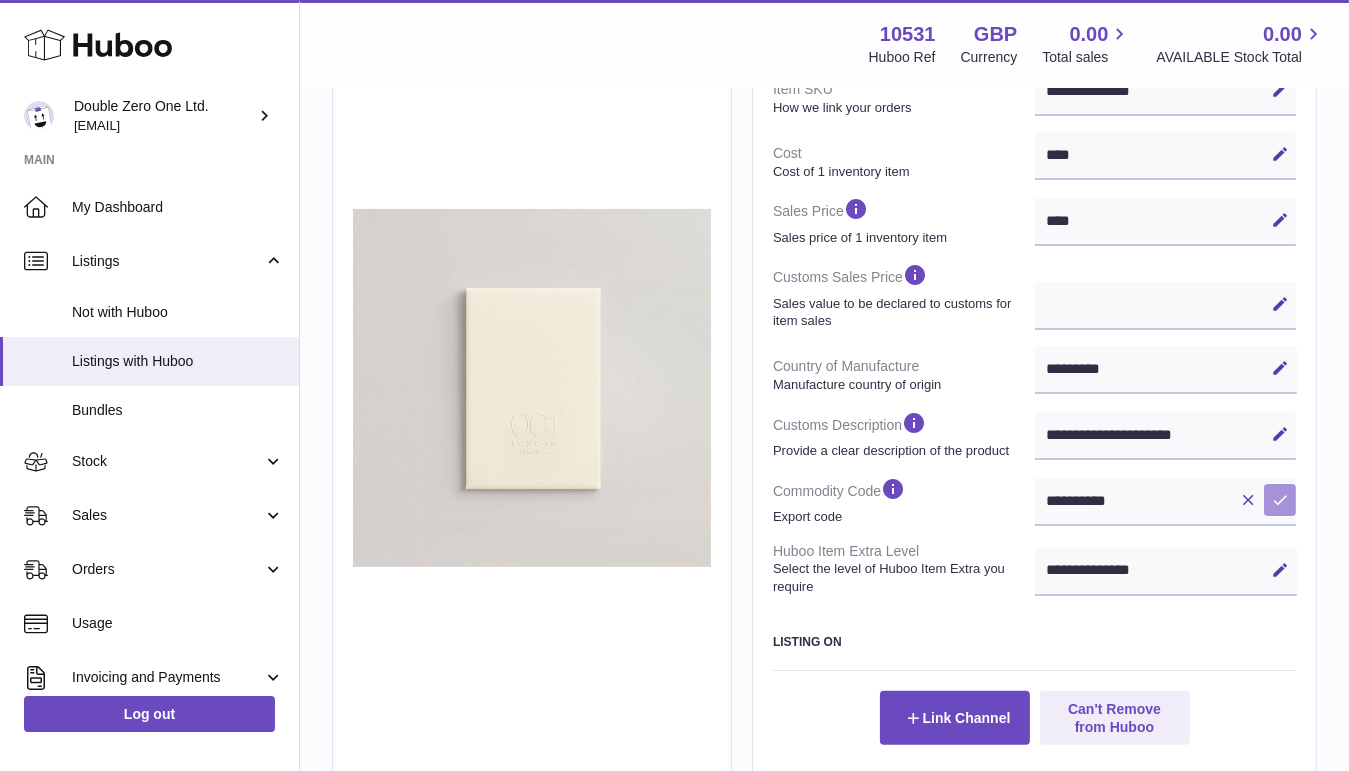 click on "Save" at bounding box center (1280, 500) 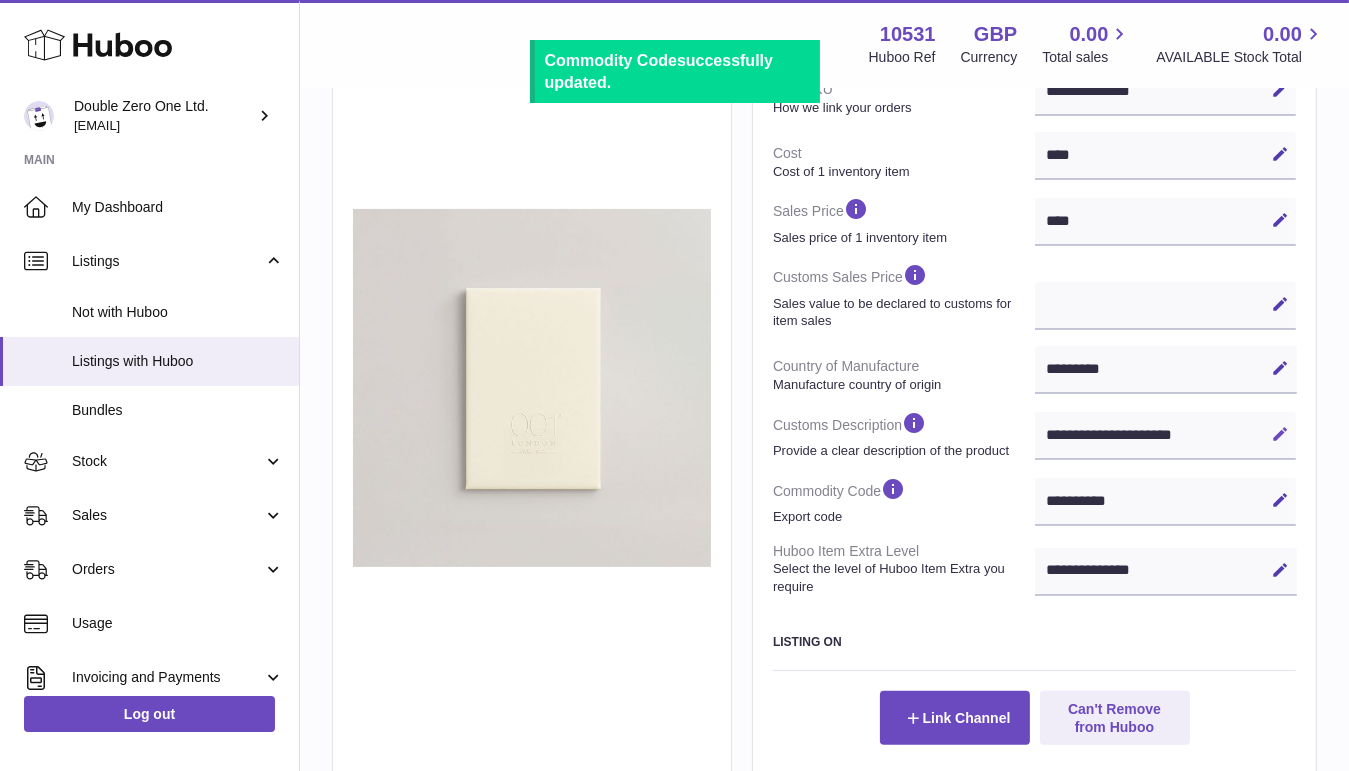 click on "Edit" at bounding box center [1280, 434] 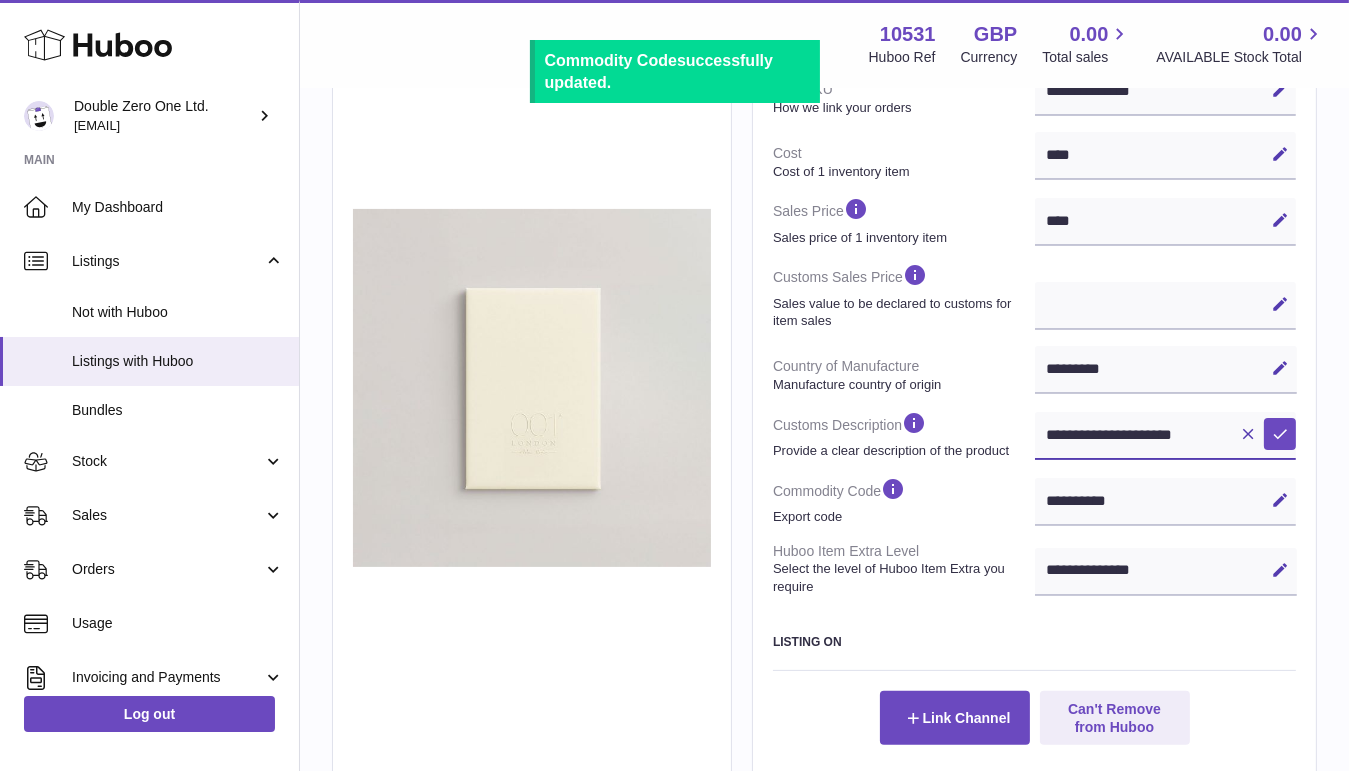 click on "**********" at bounding box center [1166, 436] 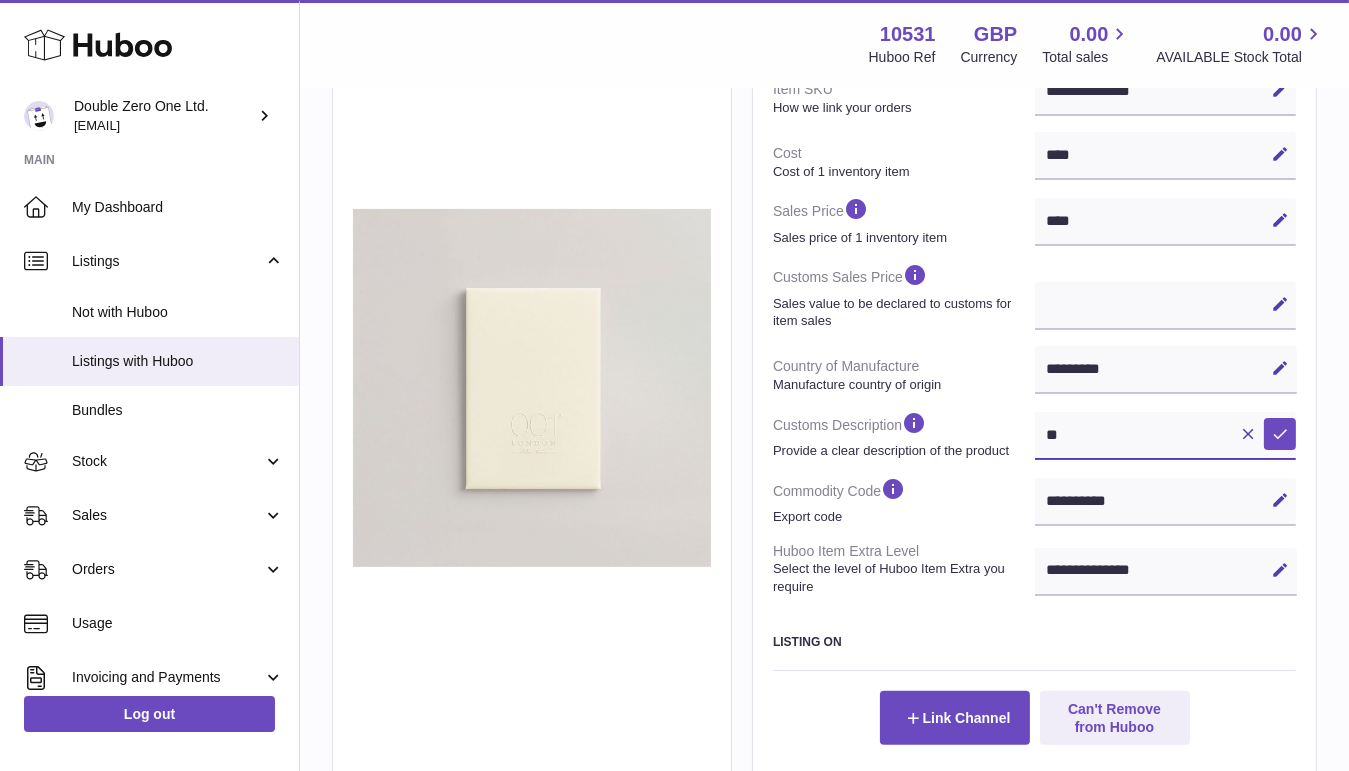 type on "*" 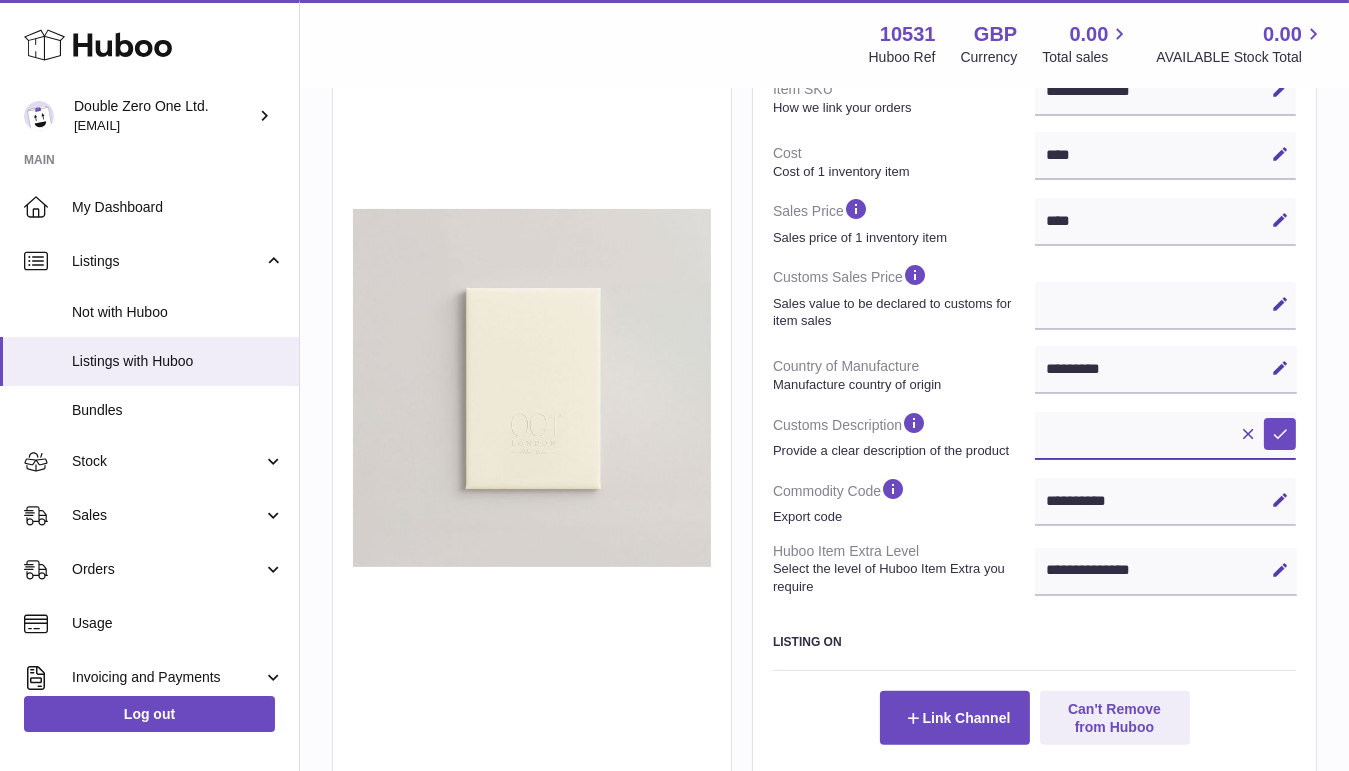 type on "*" 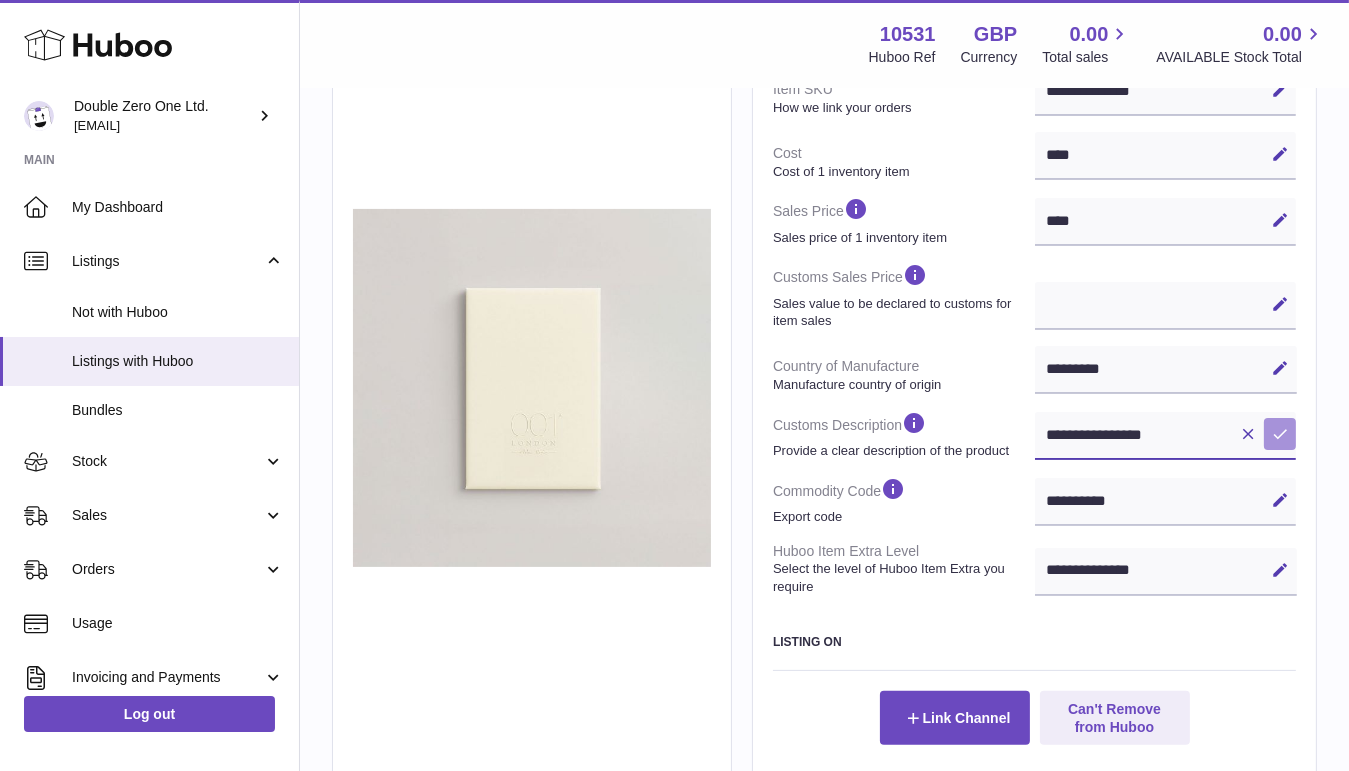 type on "**********" 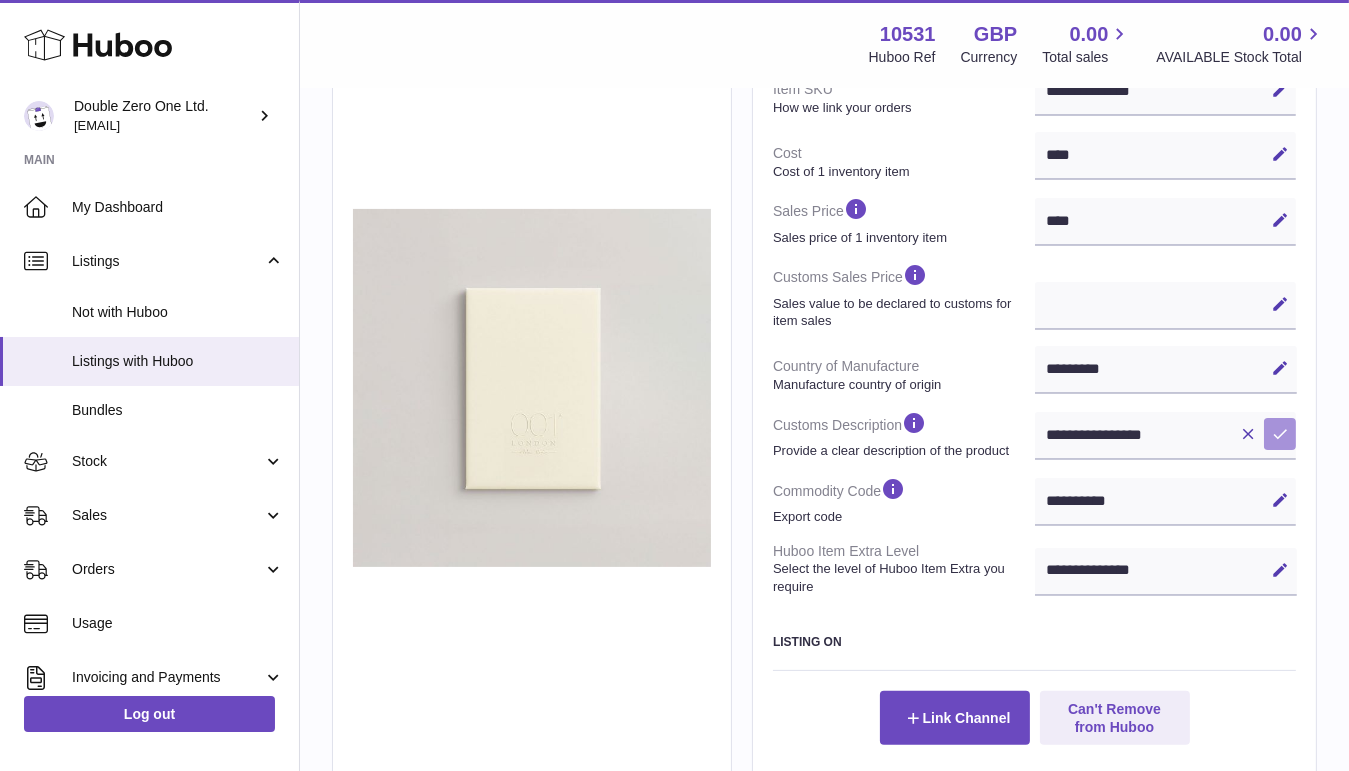 click at bounding box center [1280, 434] 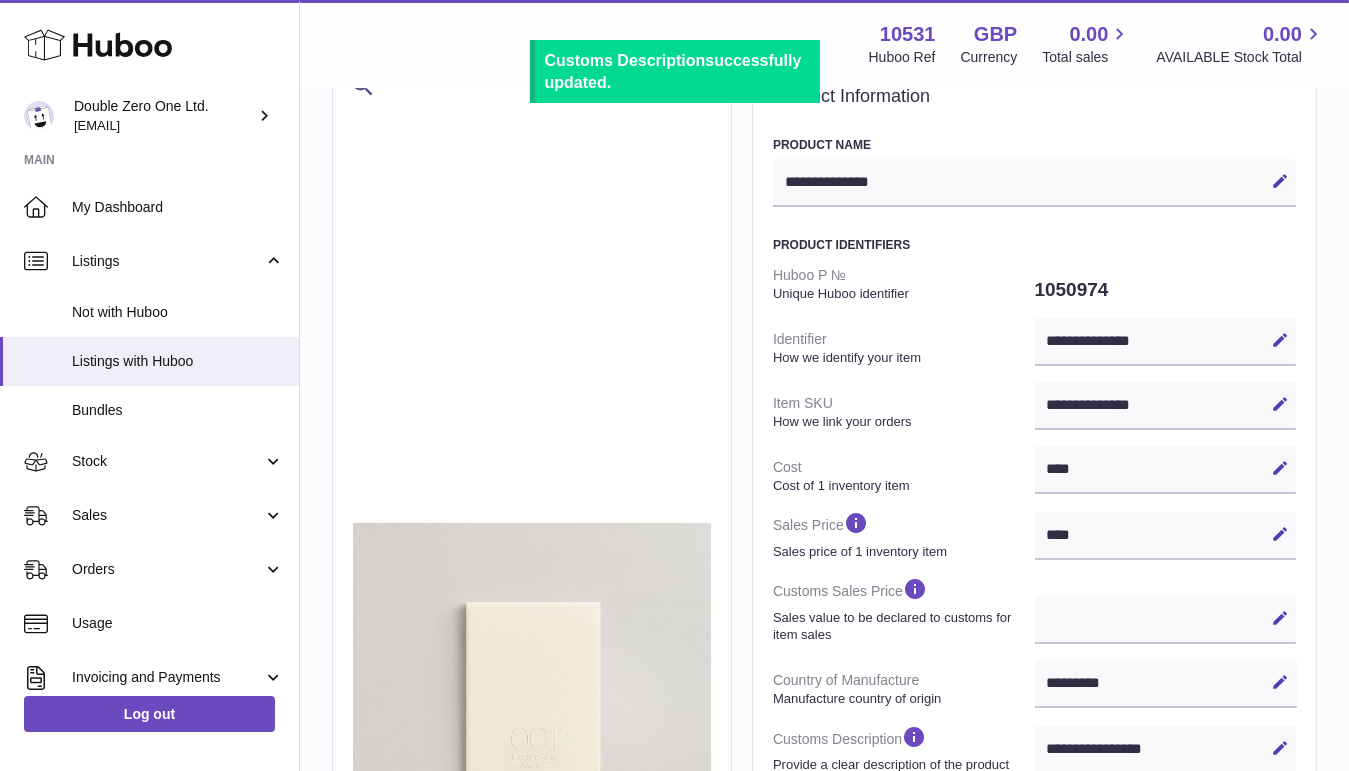 scroll, scrollTop: 0, scrollLeft: 0, axis: both 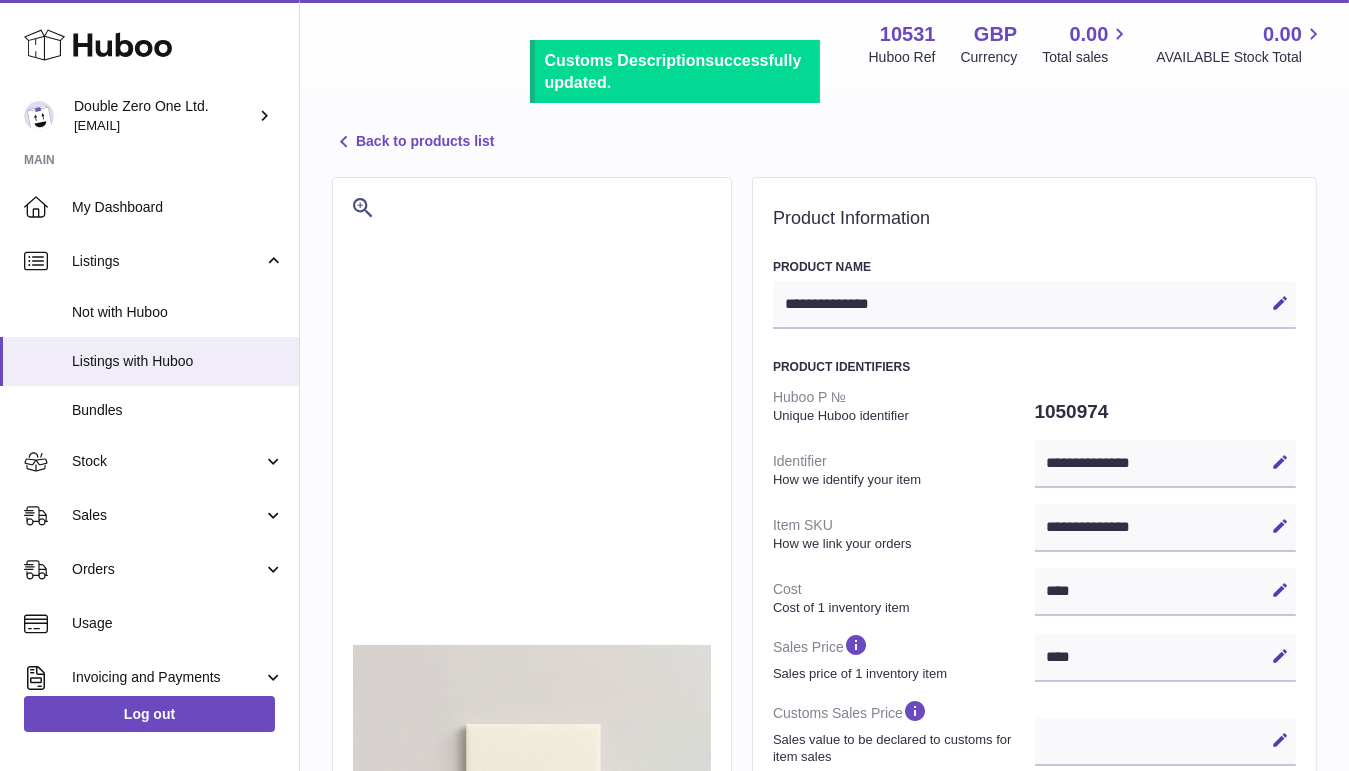 click on "Back to products list" at bounding box center (413, 142) 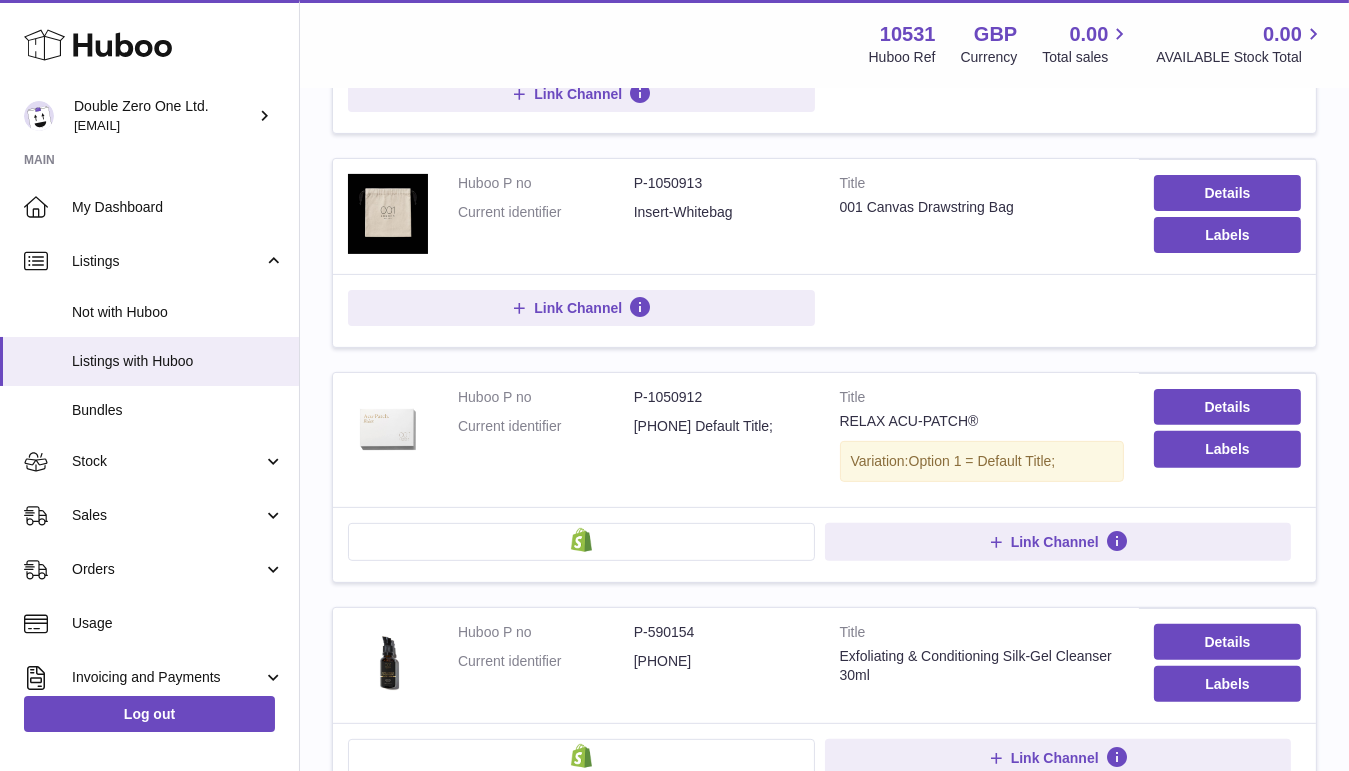scroll, scrollTop: 709, scrollLeft: 0, axis: vertical 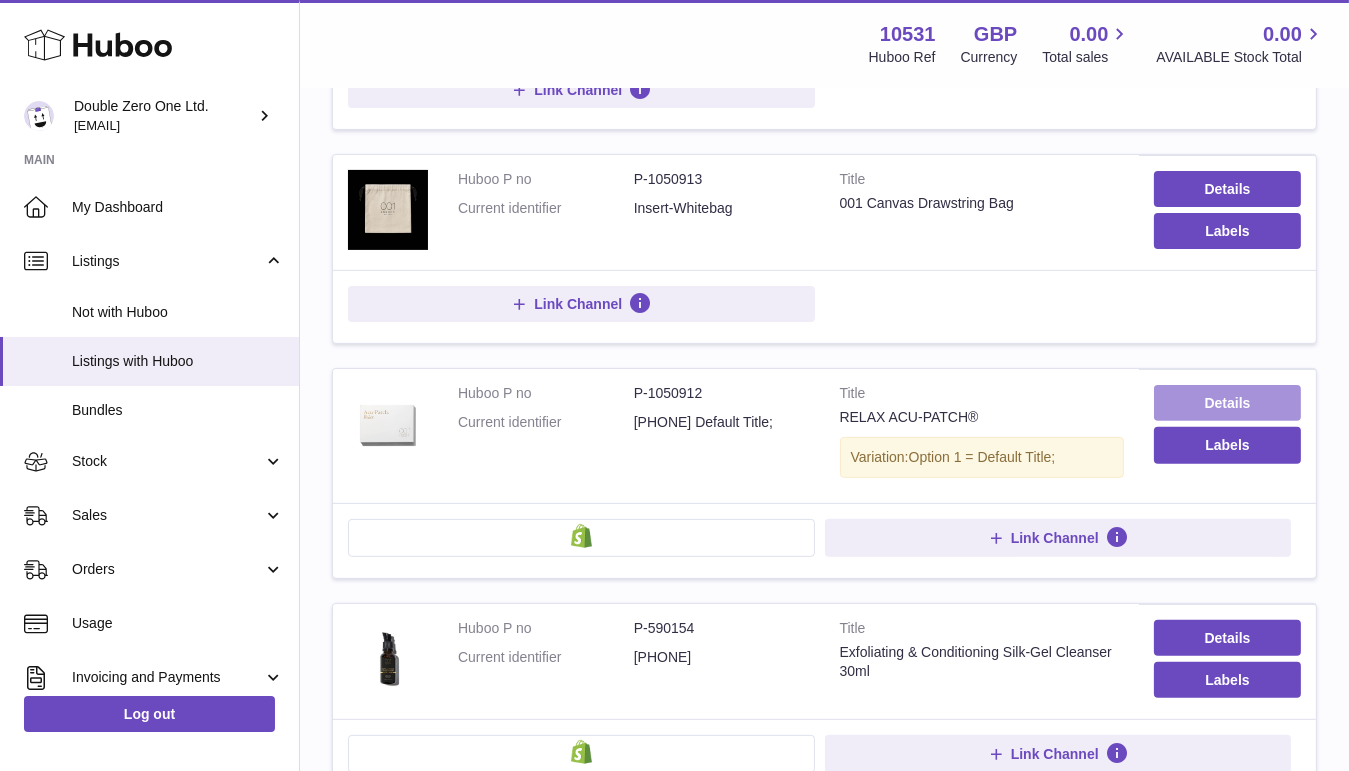 click on "Details" at bounding box center [1227, 403] 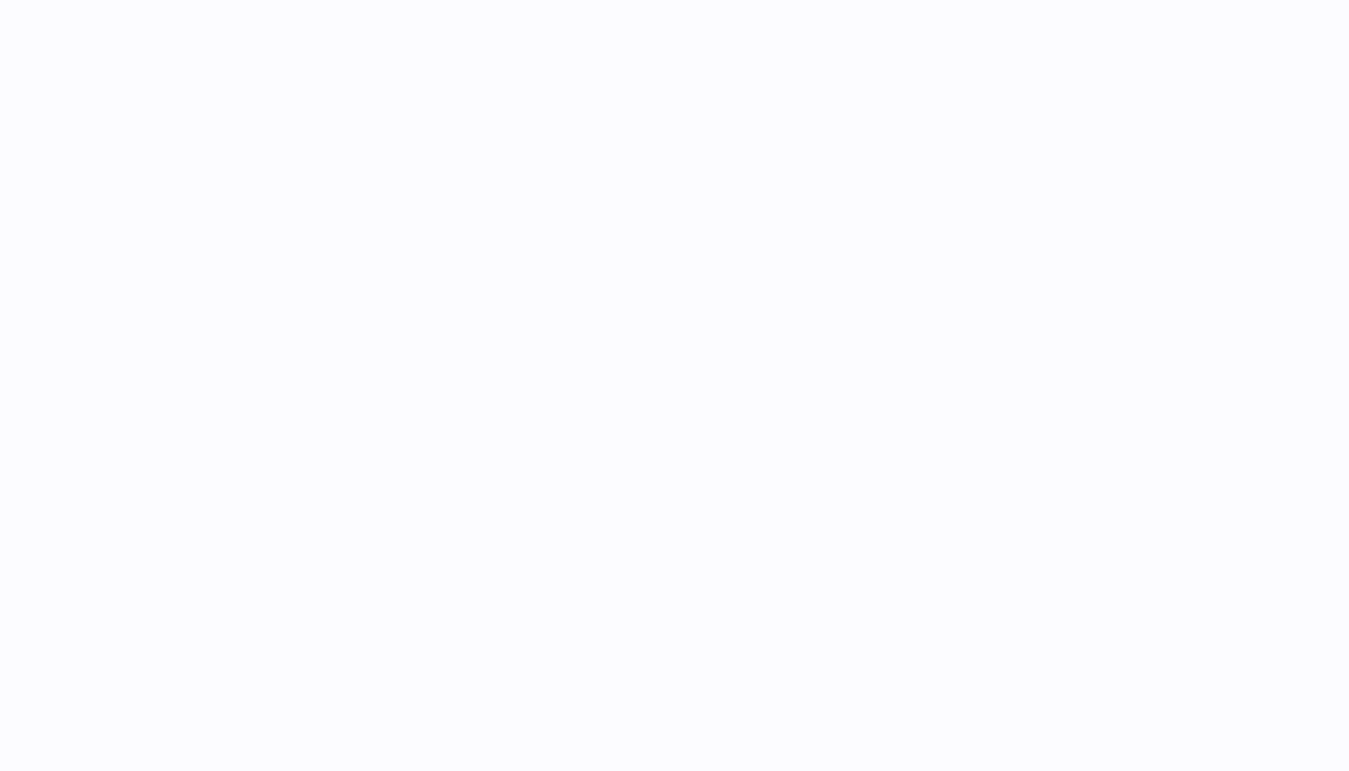 scroll, scrollTop: 0, scrollLeft: 0, axis: both 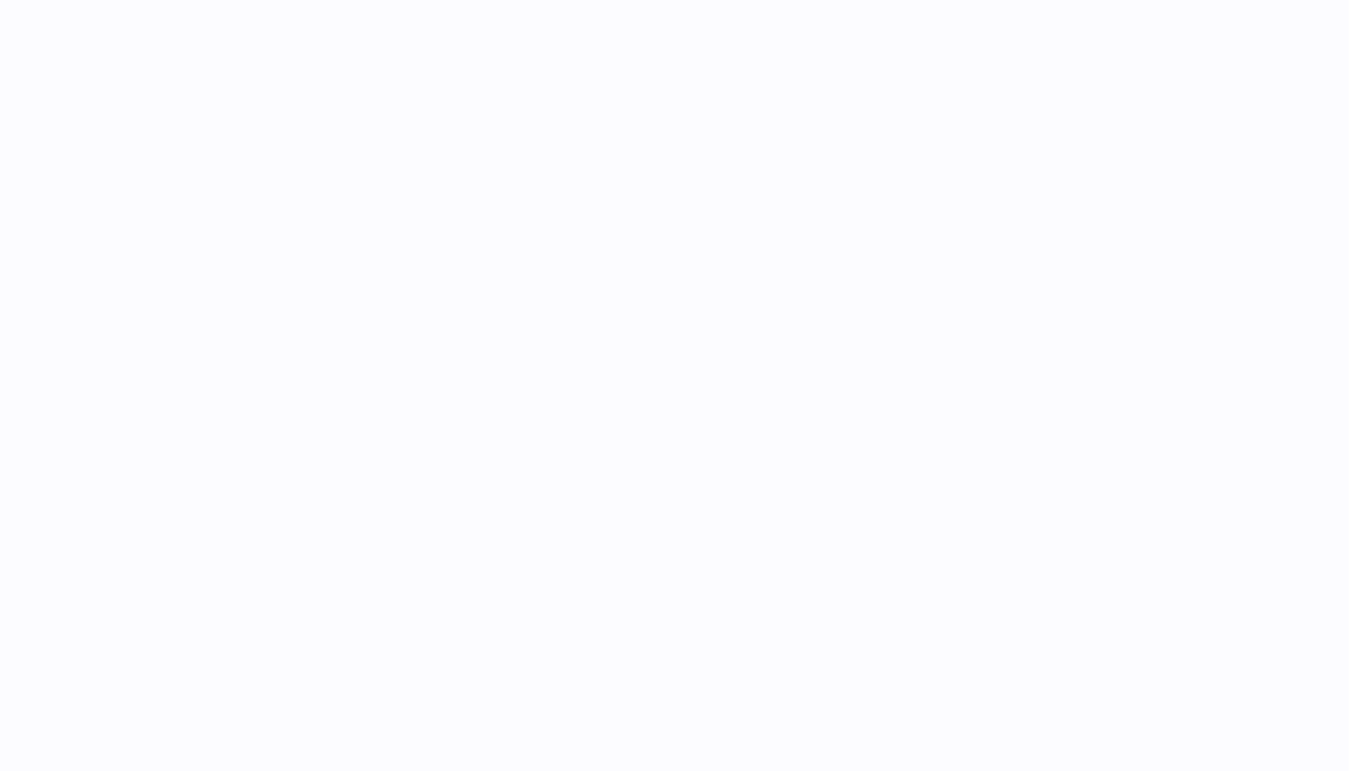 select 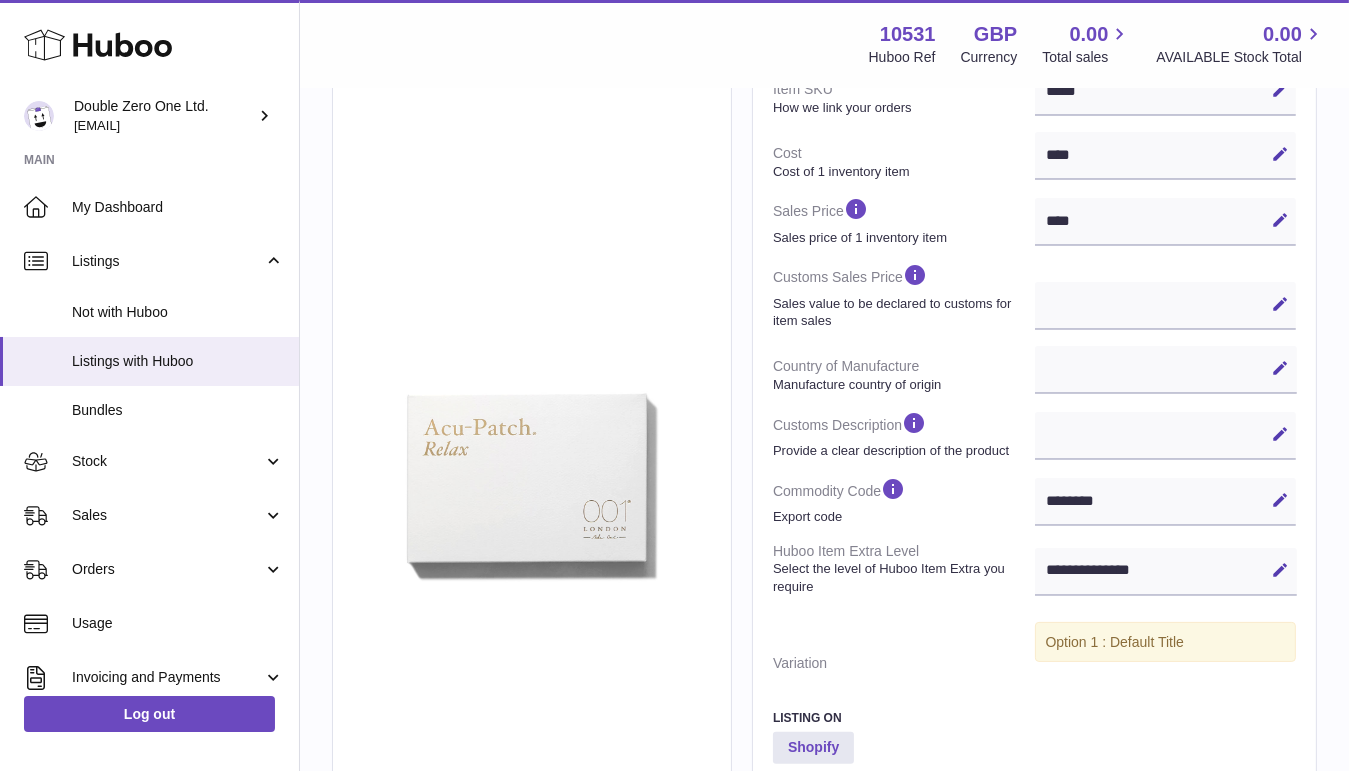 scroll, scrollTop: 440, scrollLeft: 0, axis: vertical 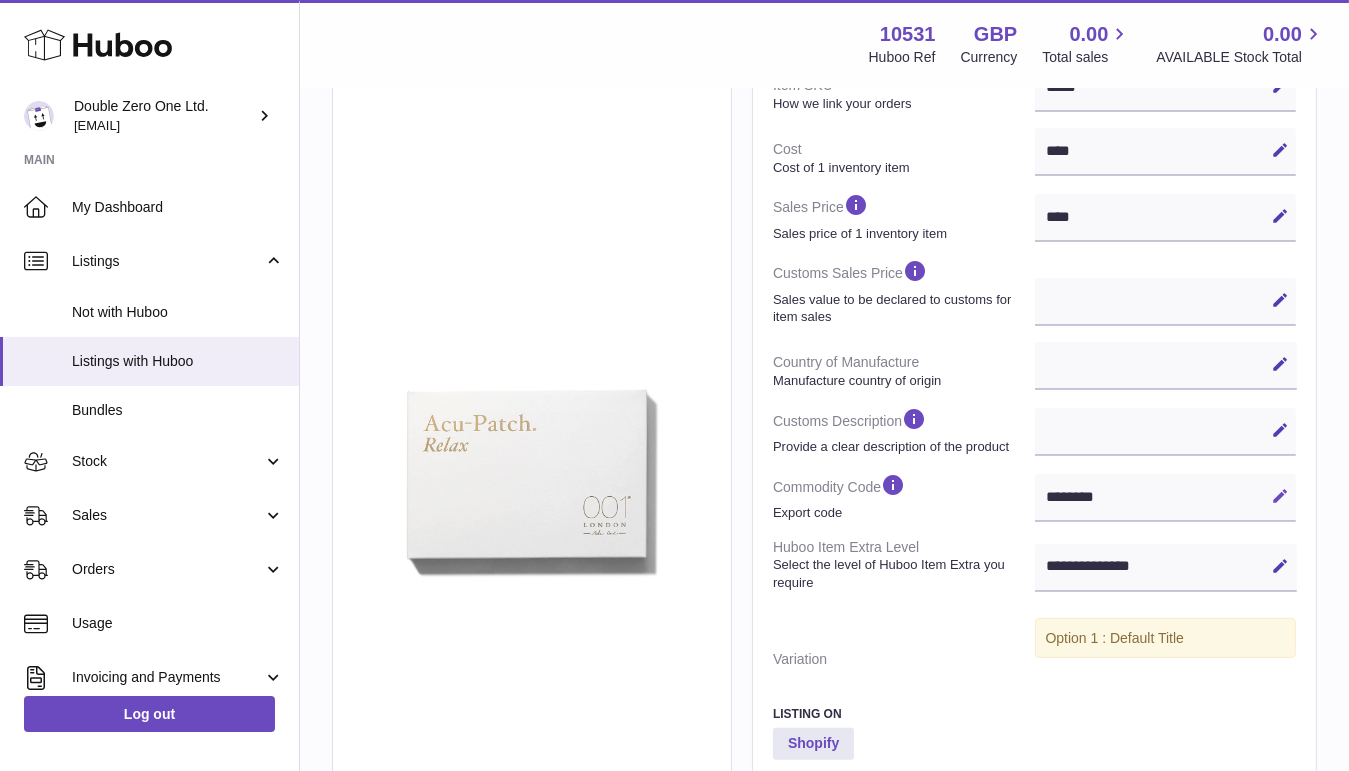click on "Edit" at bounding box center [1280, 496] 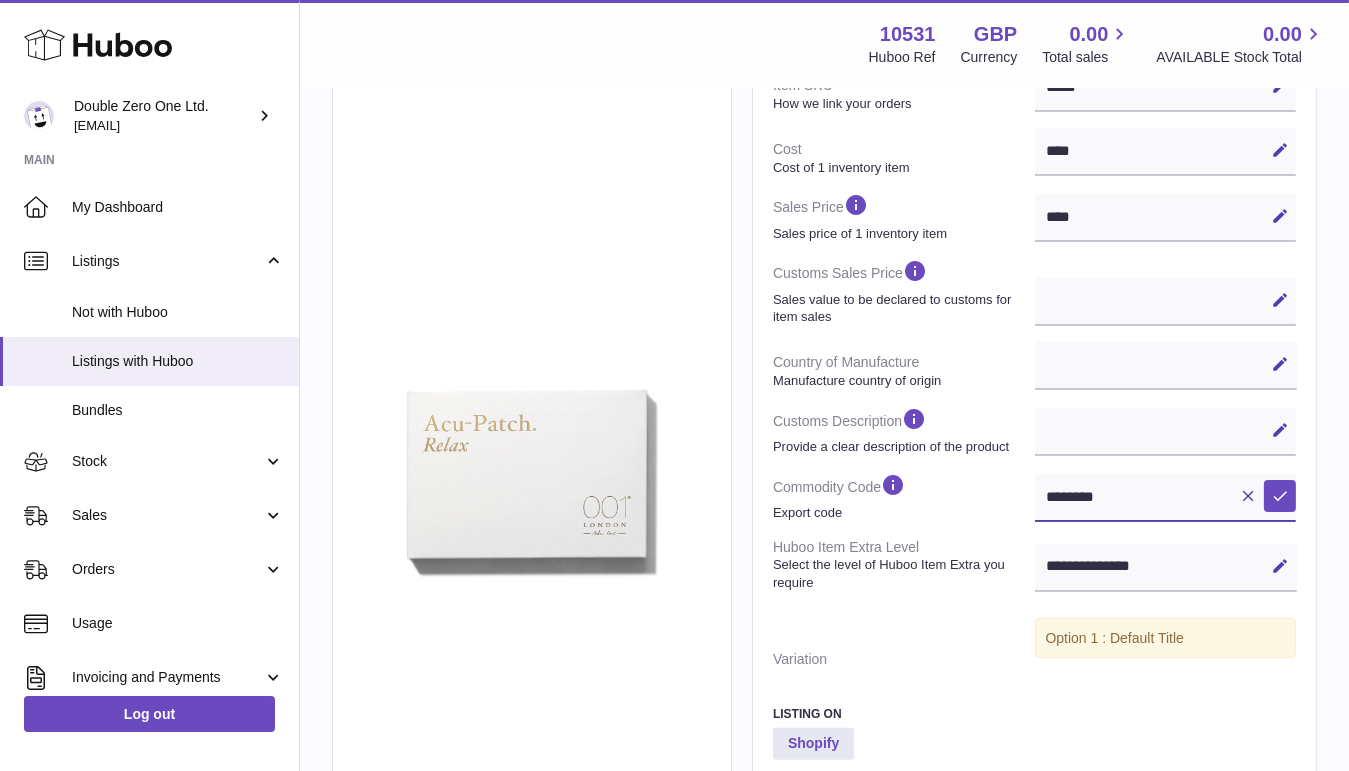 click on "********" at bounding box center [1166, 498] 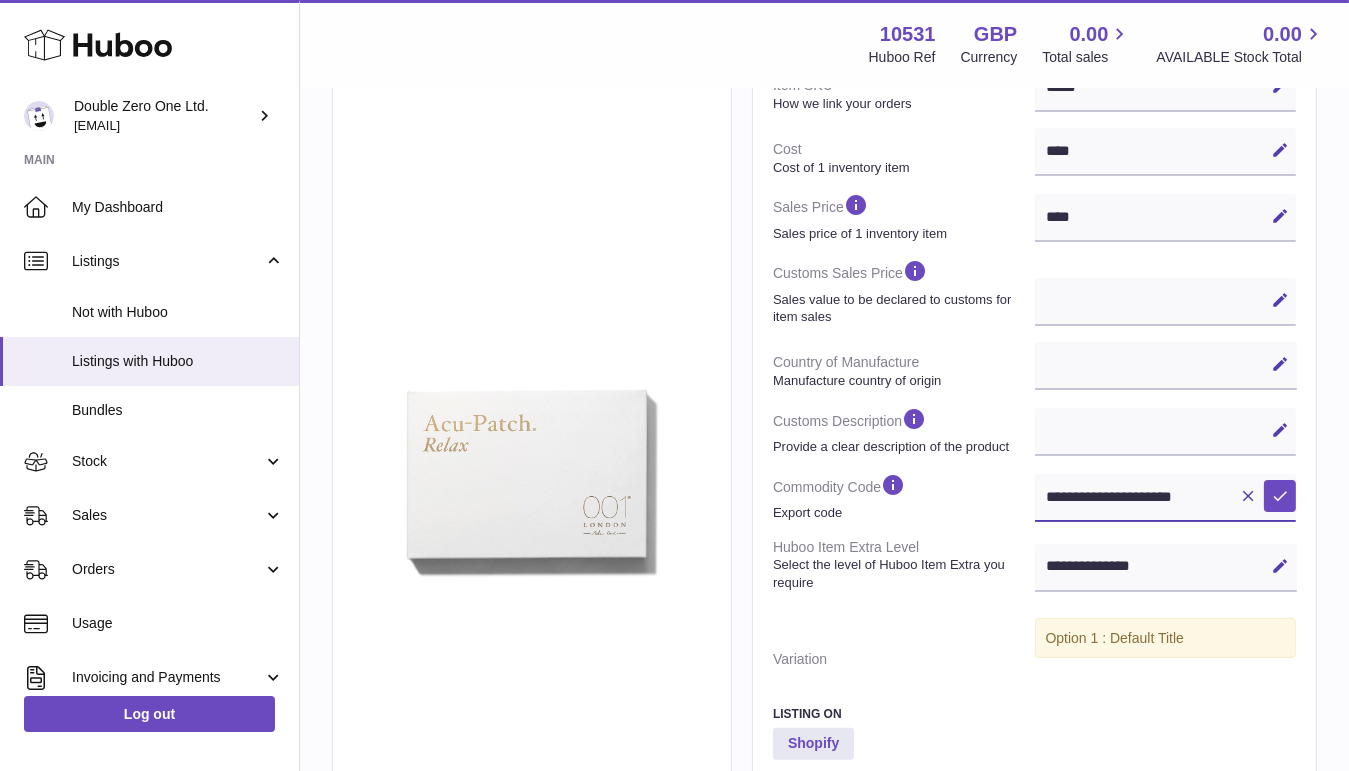scroll, scrollTop: 448, scrollLeft: 0, axis: vertical 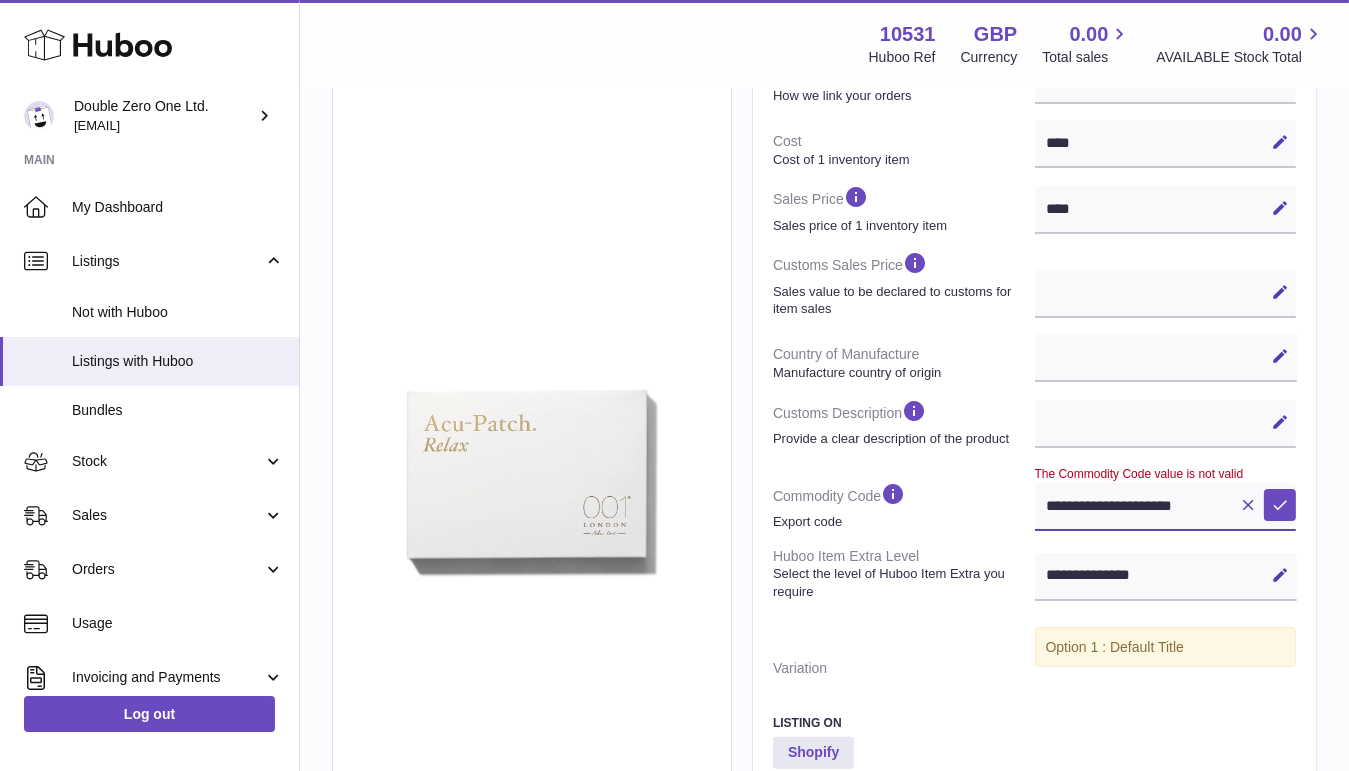 paste 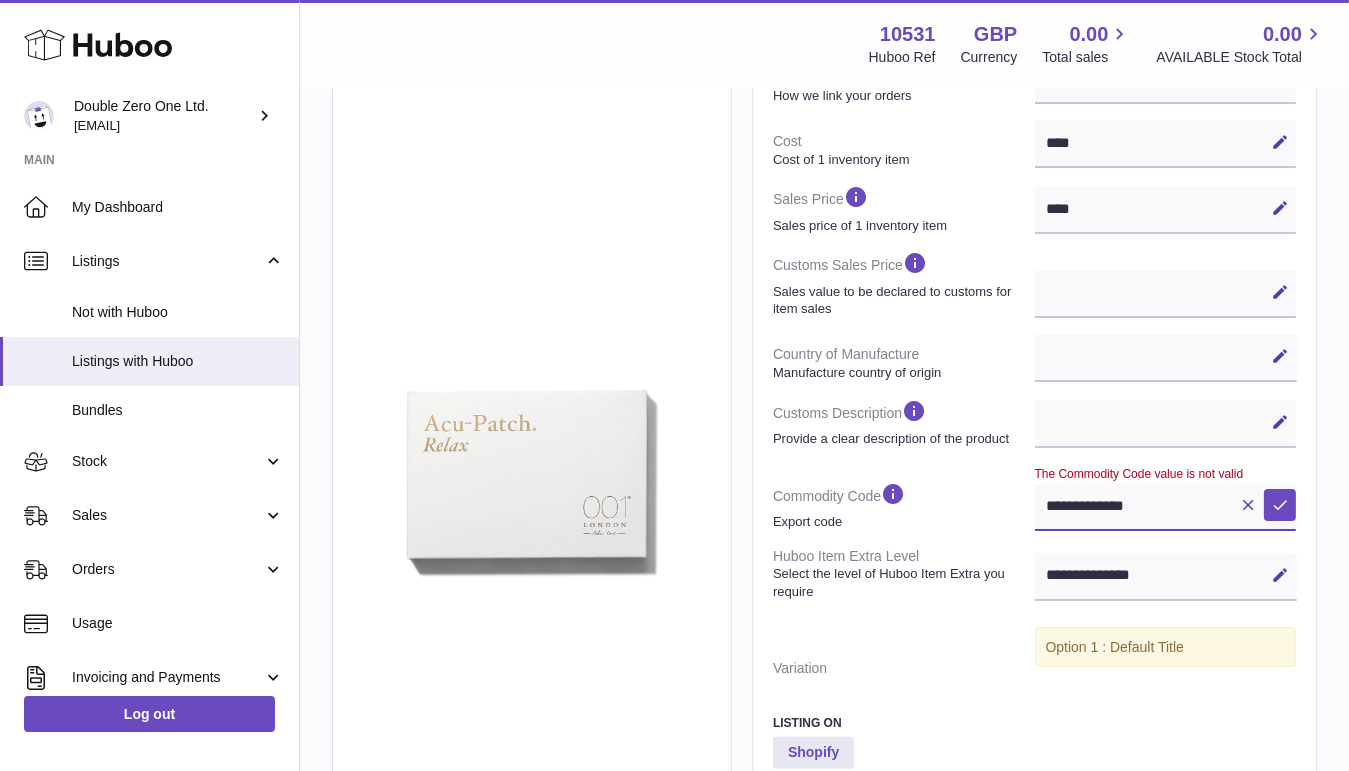 click on "**********" at bounding box center [1166, 507] 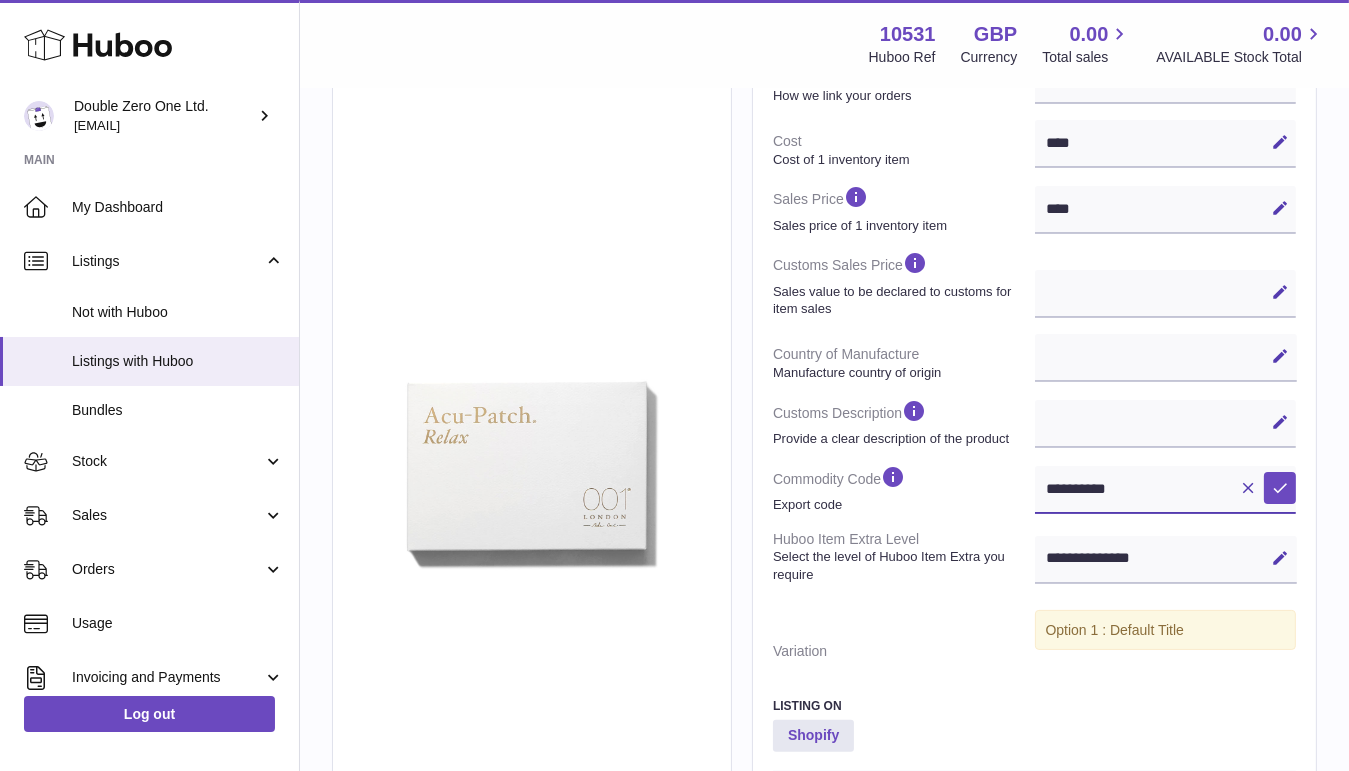 scroll, scrollTop: 440, scrollLeft: 0, axis: vertical 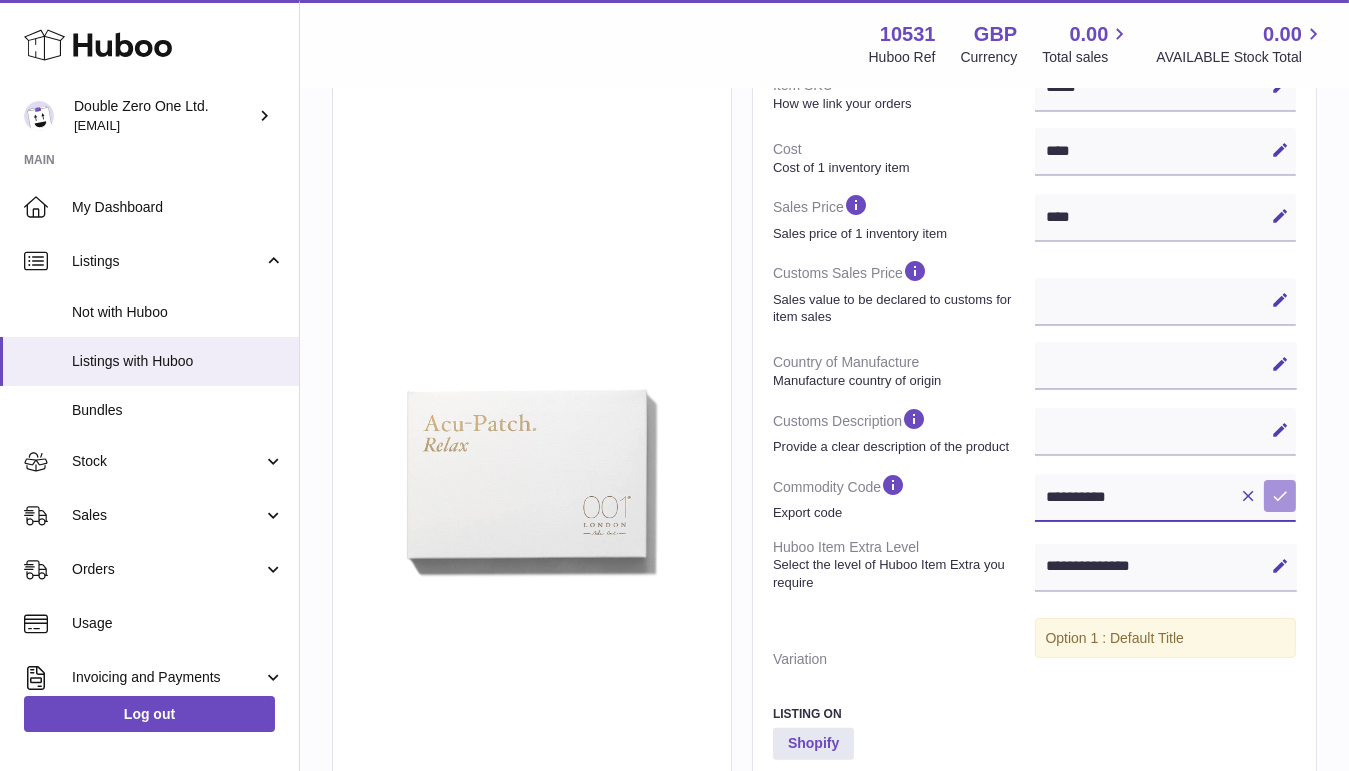 type on "**********" 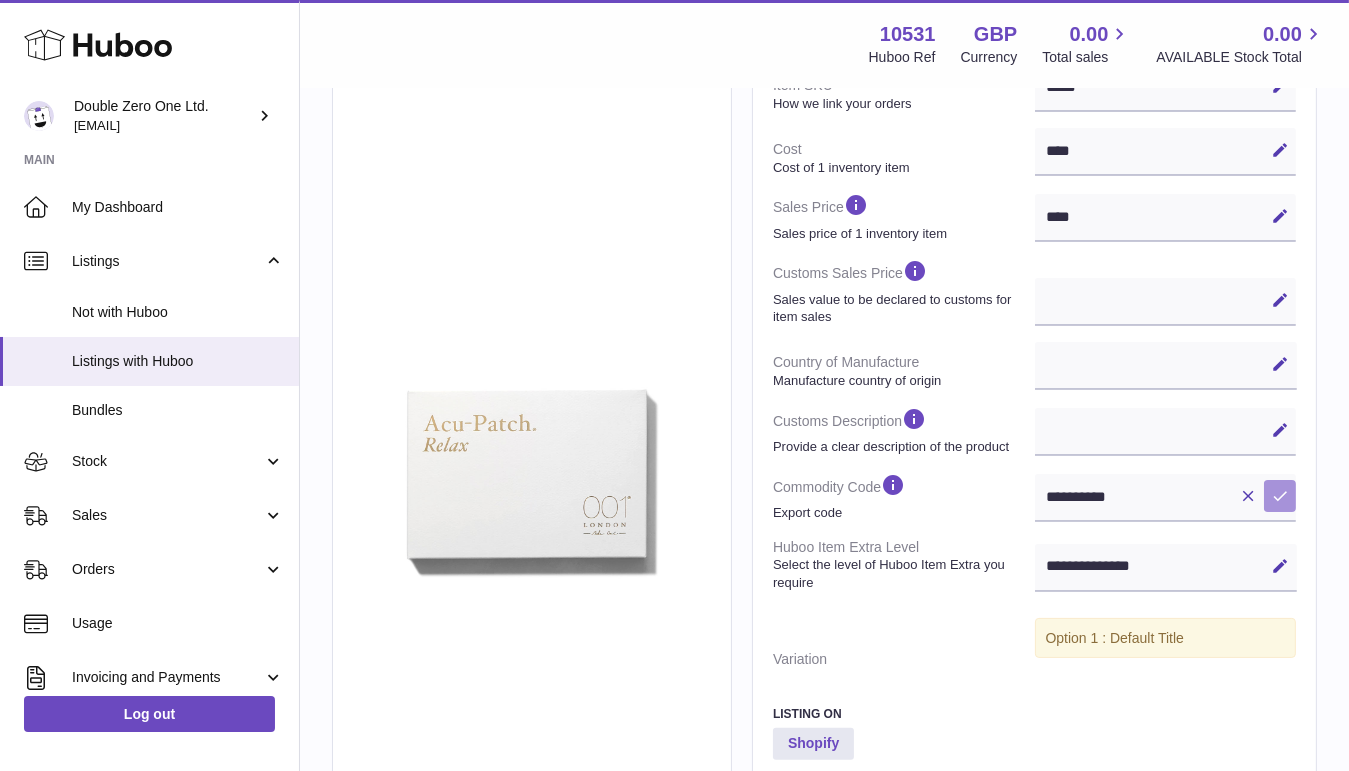 click at bounding box center (1280, 496) 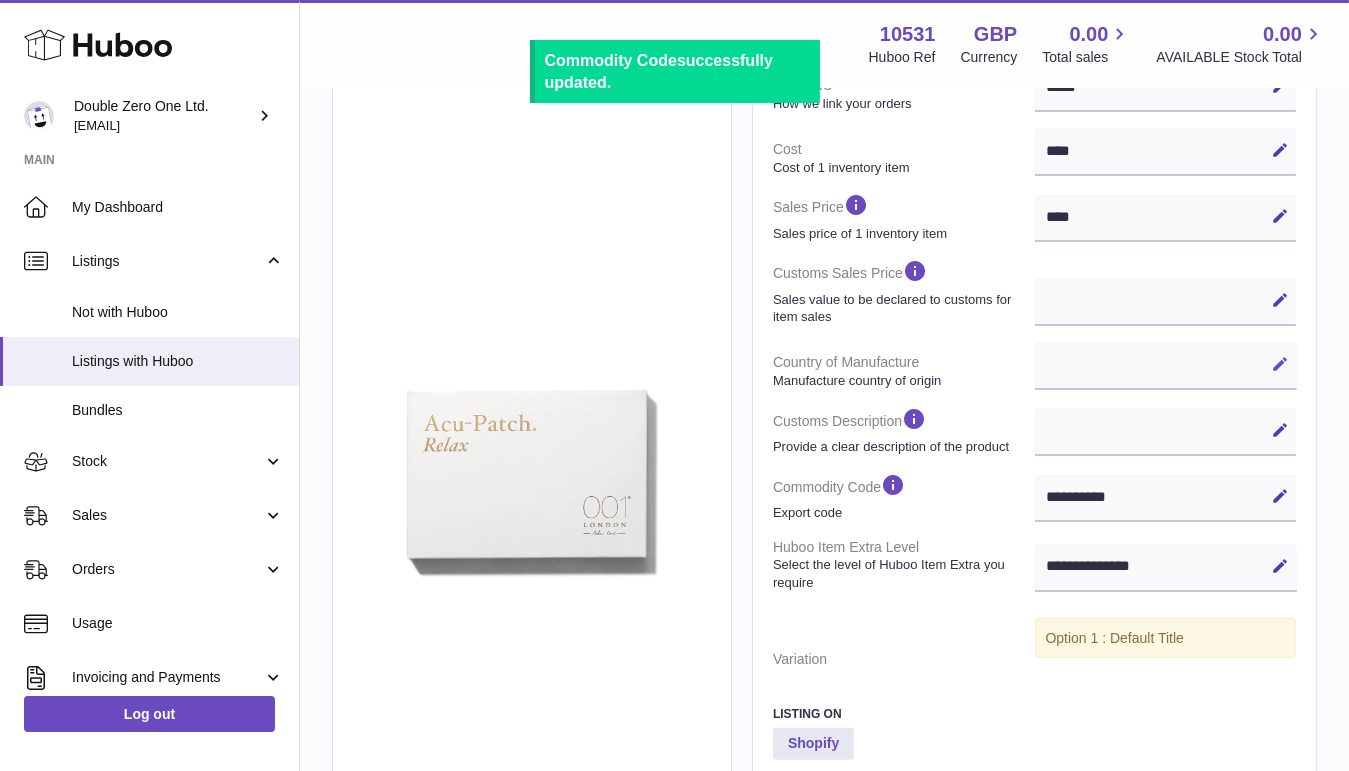 click at bounding box center (1280, 364) 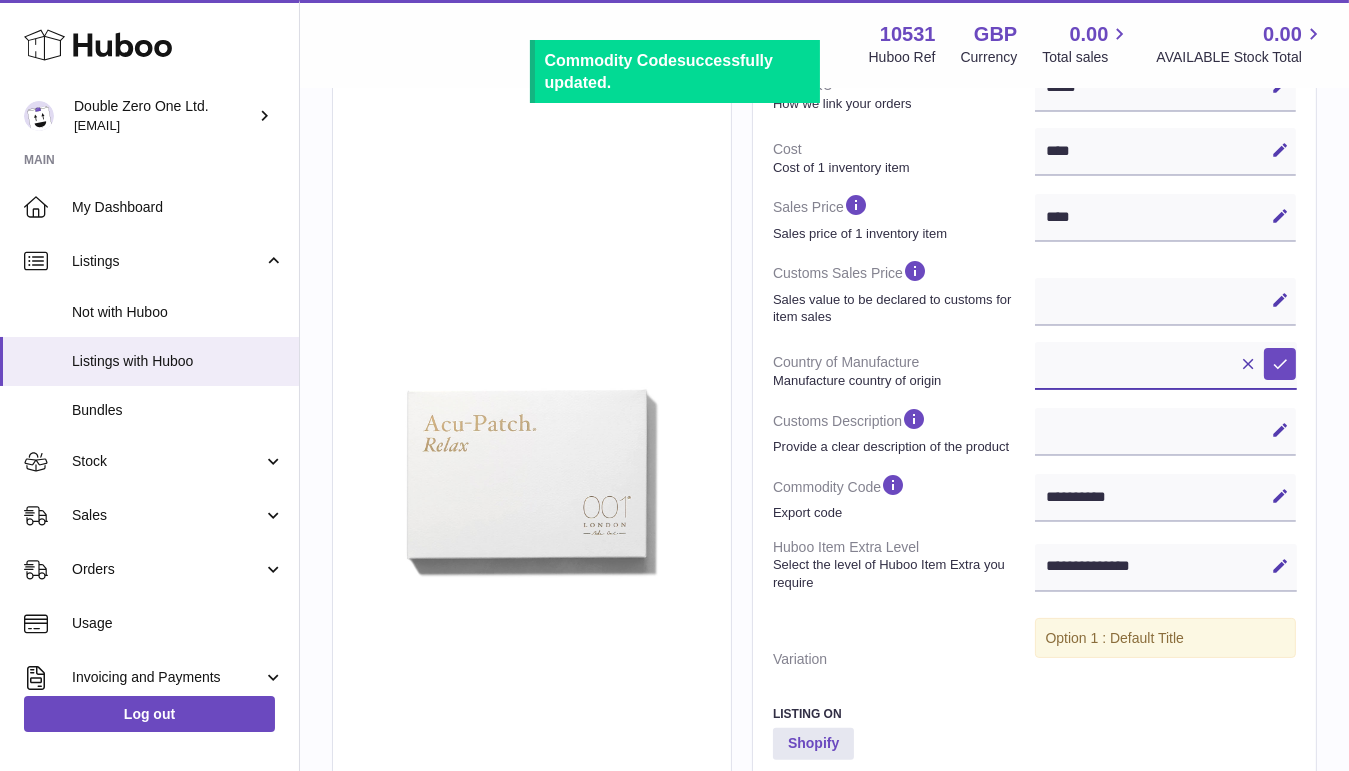 click on "**********" at bounding box center [1166, 366] 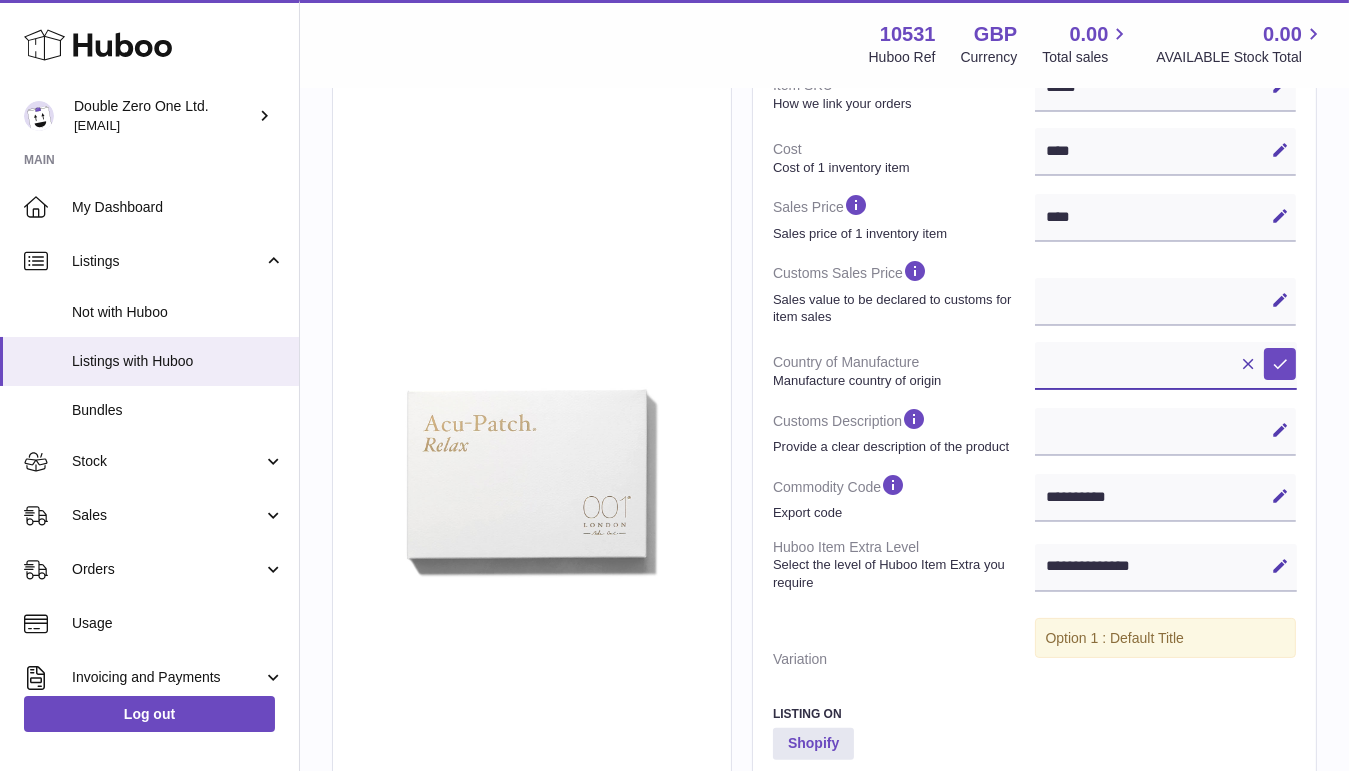 select on "***" 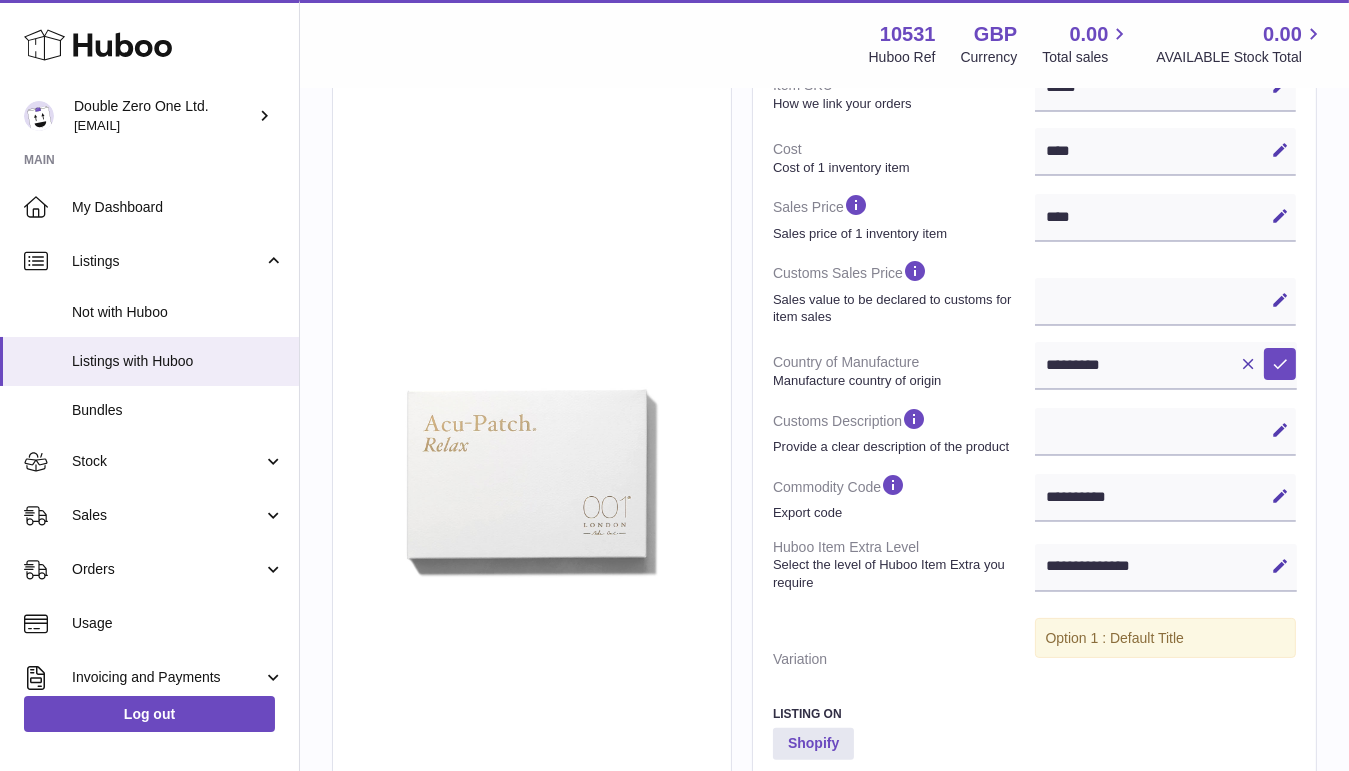 click on "Edit     Cancel     Save" at bounding box center [1166, 432] 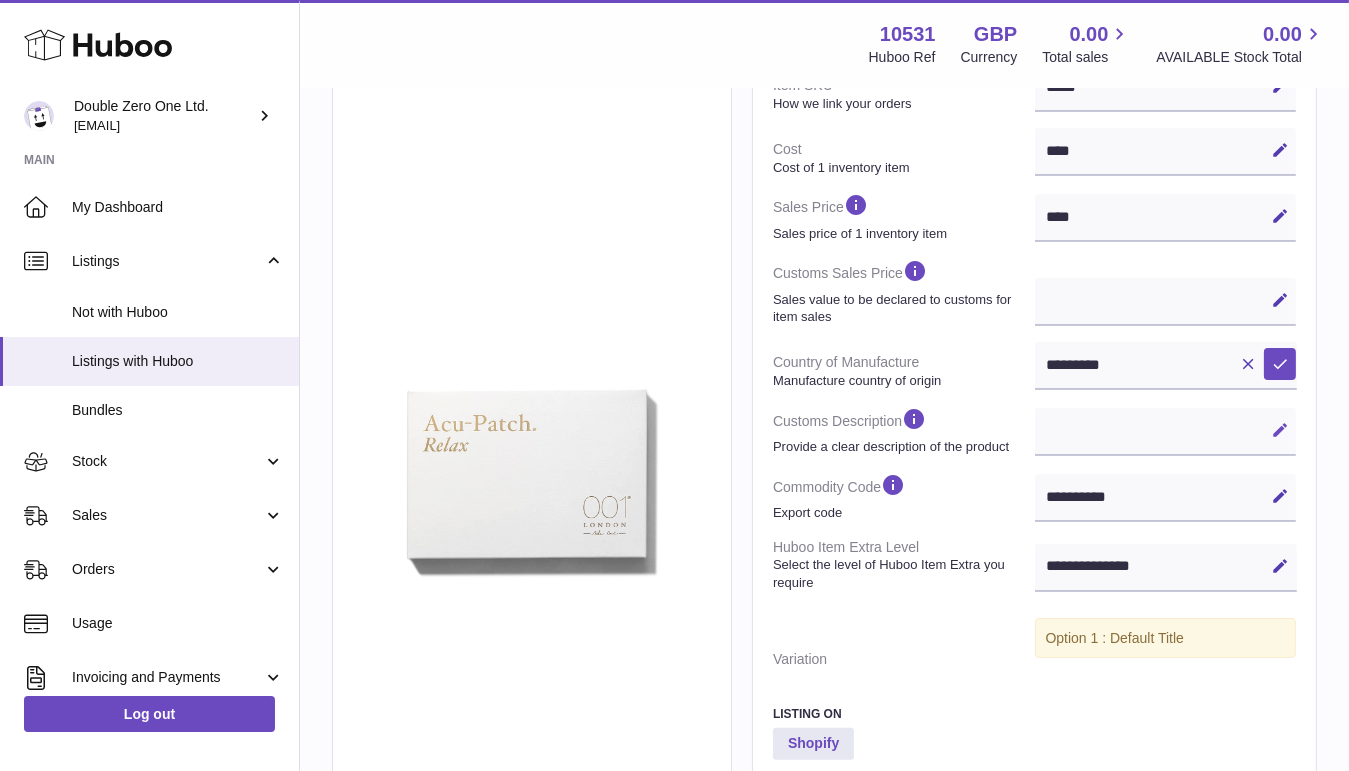 click at bounding box center [1280, 430] 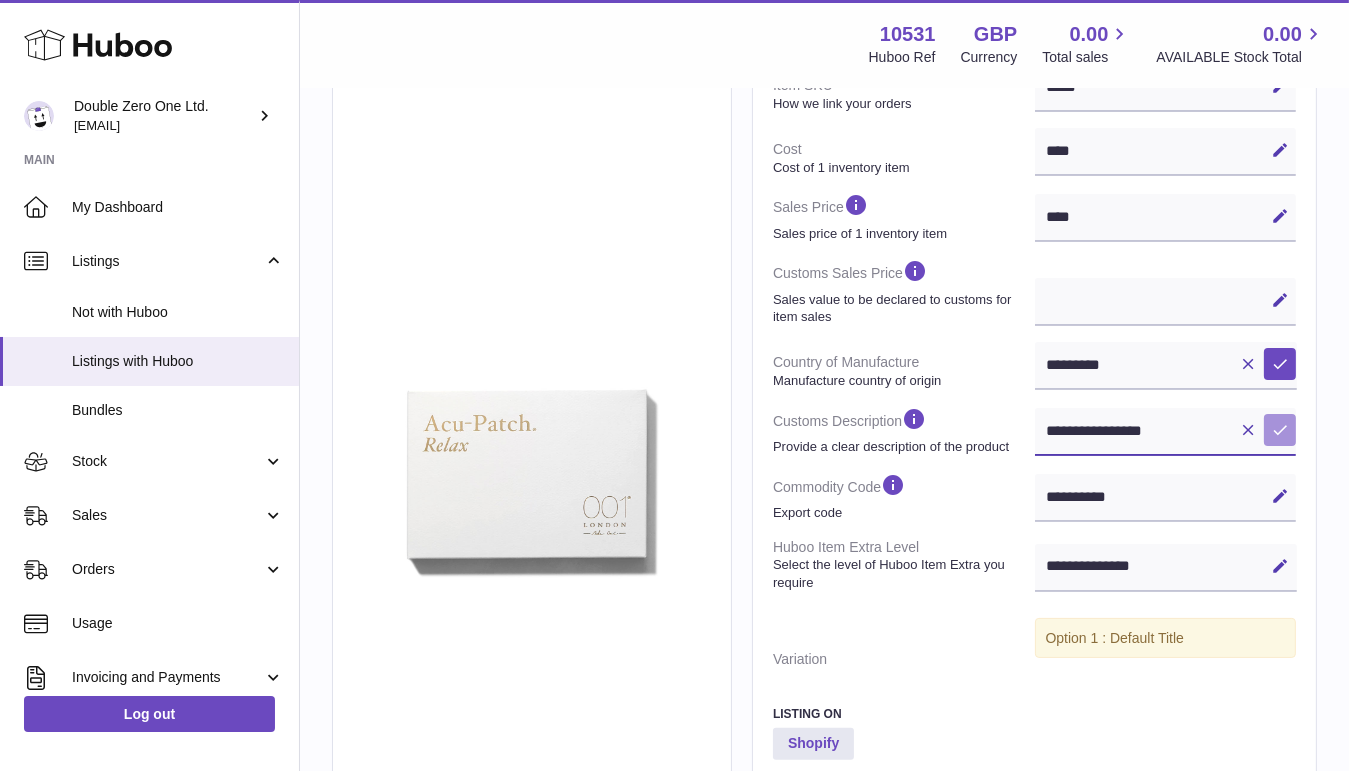 type on "**********" 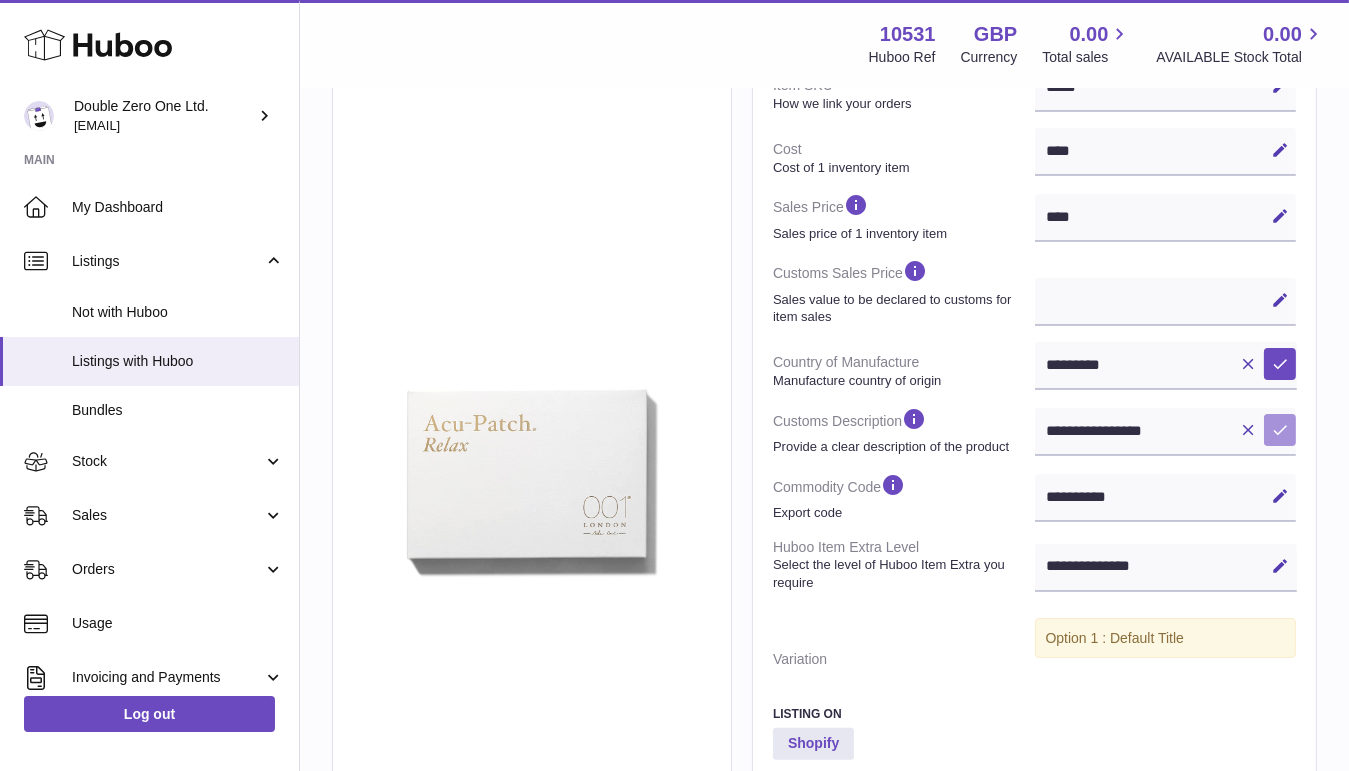 click on "Save" at bounding box center (1280, 430) 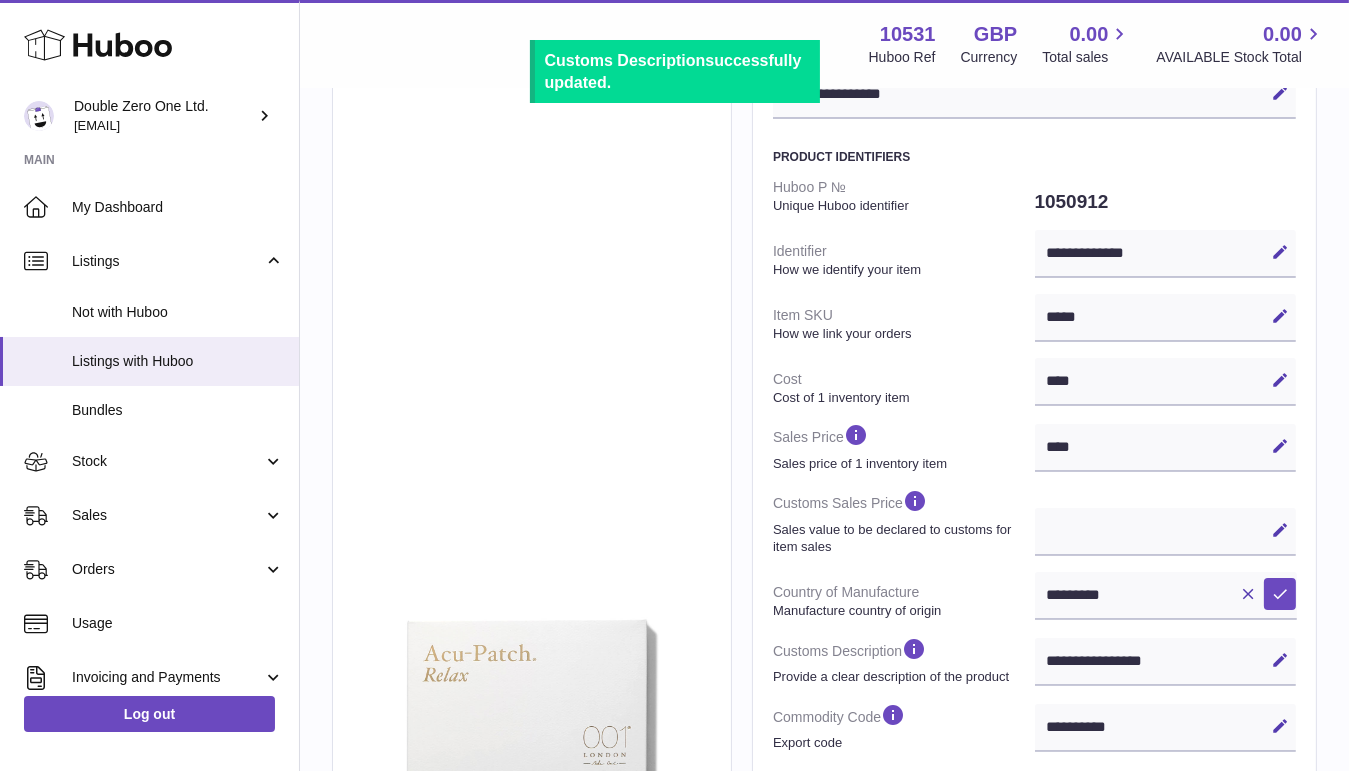 scroll, scrollTop: 0, scrollLeft: 0, axis: both 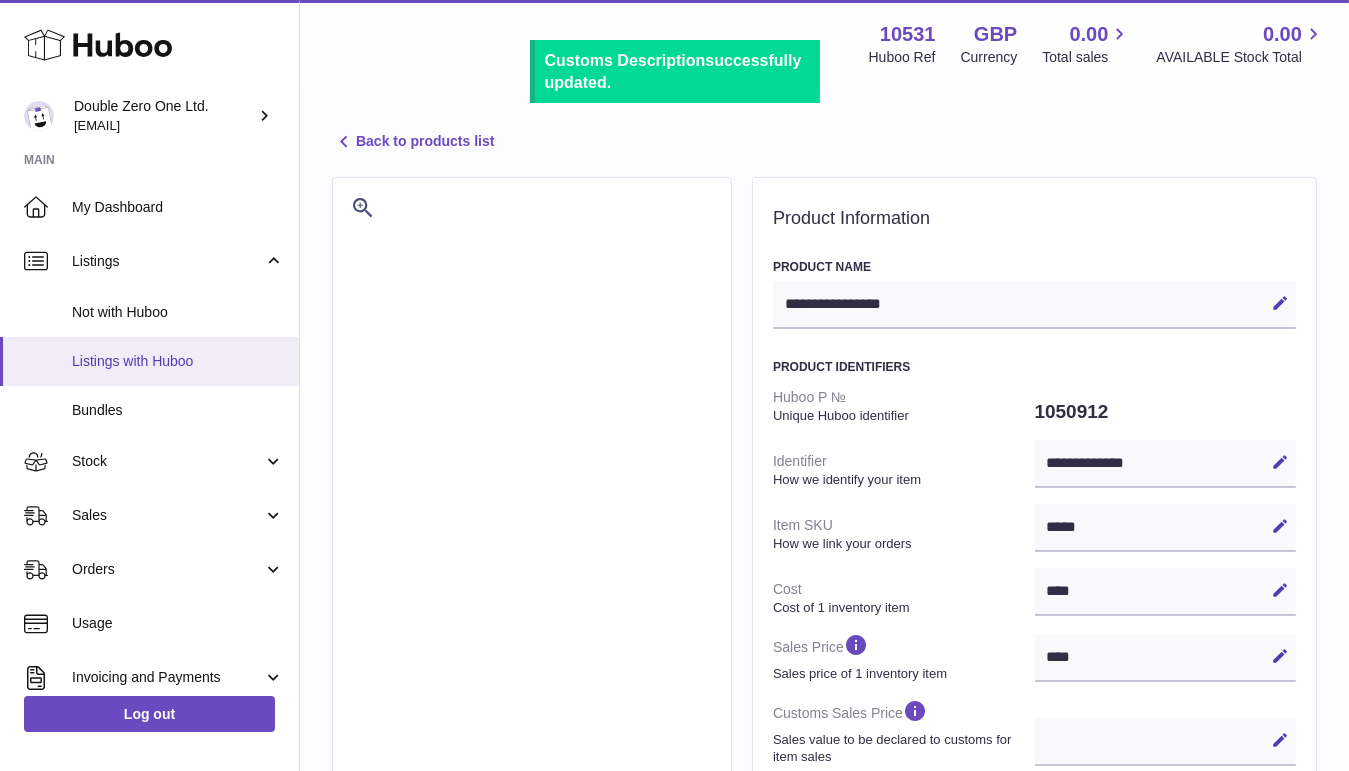 click on "Listings with Huboo" at bounding box center [178, 361] 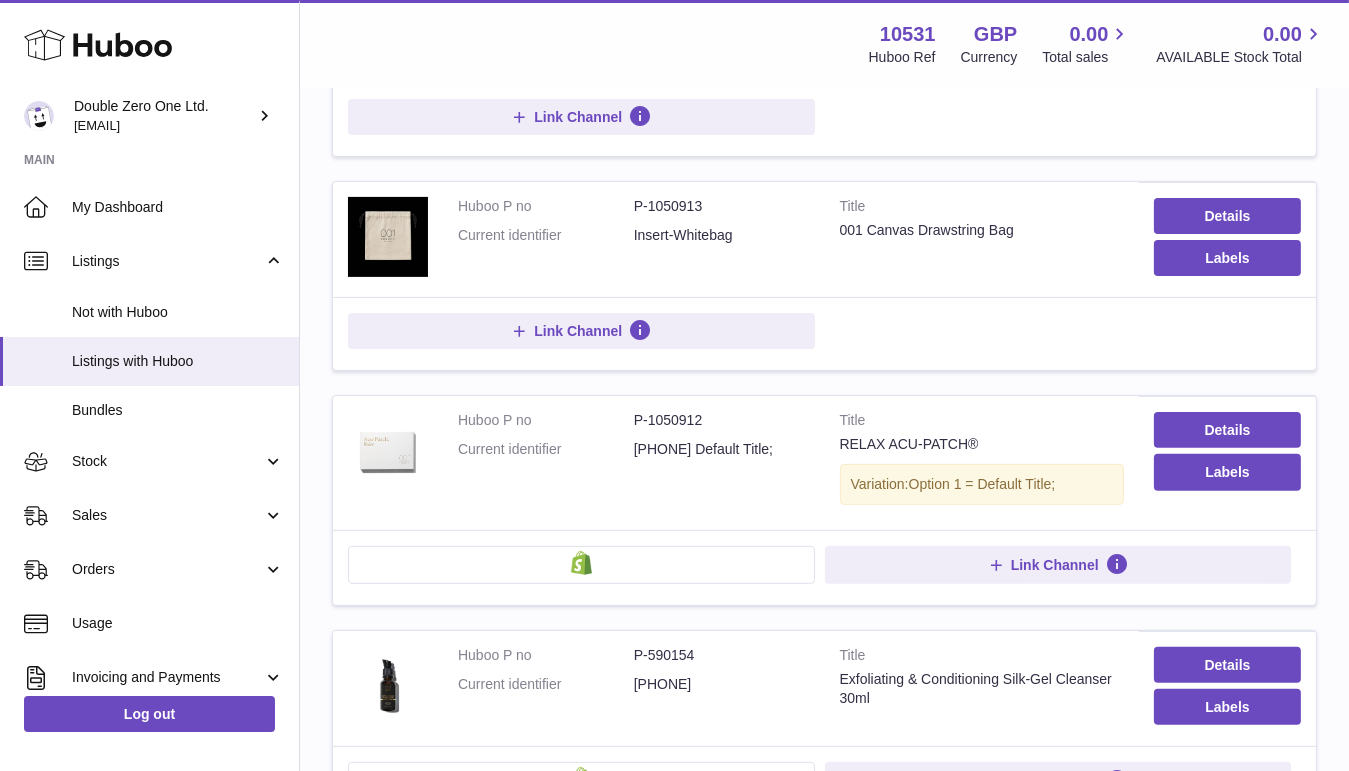 scroll, scrollTop: 701, scrollLeft: 0, axis: vertical 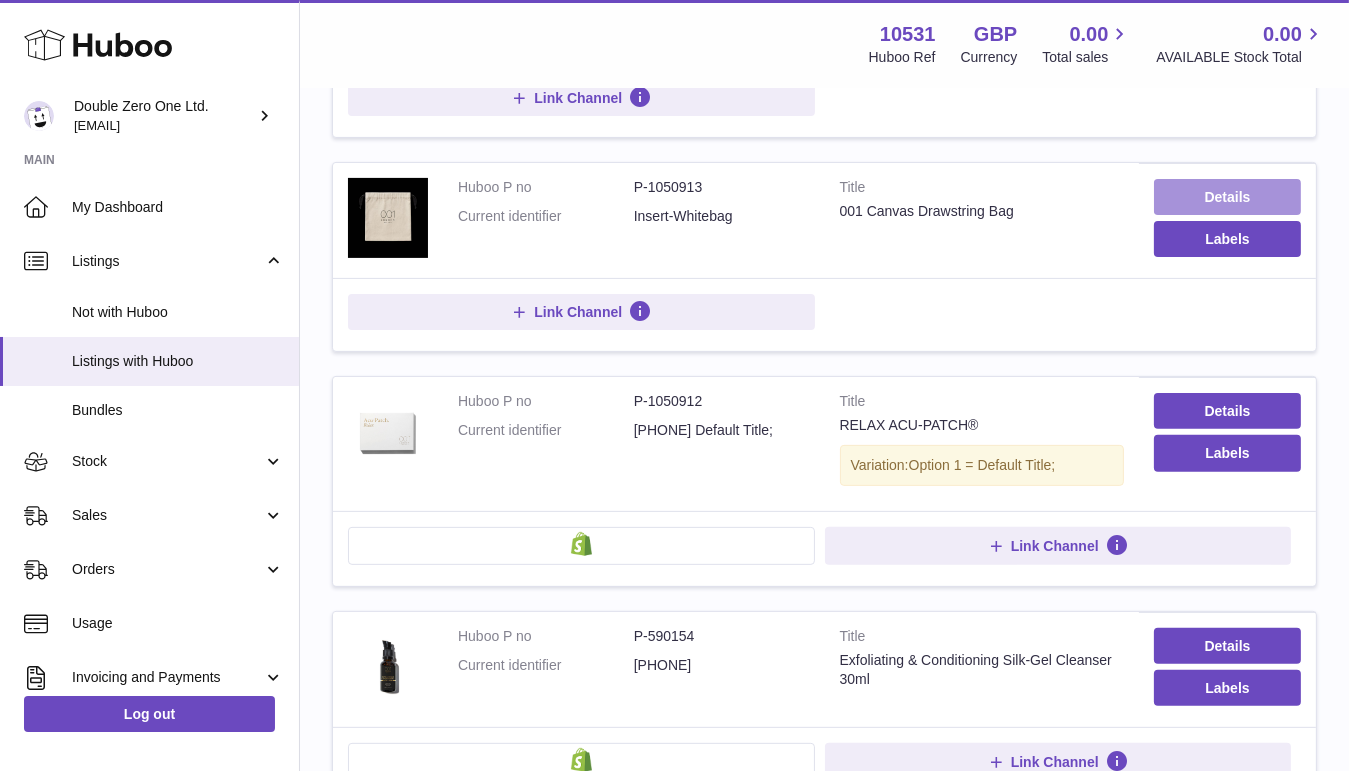 click on "Details" at bounding box center (1227, 197) 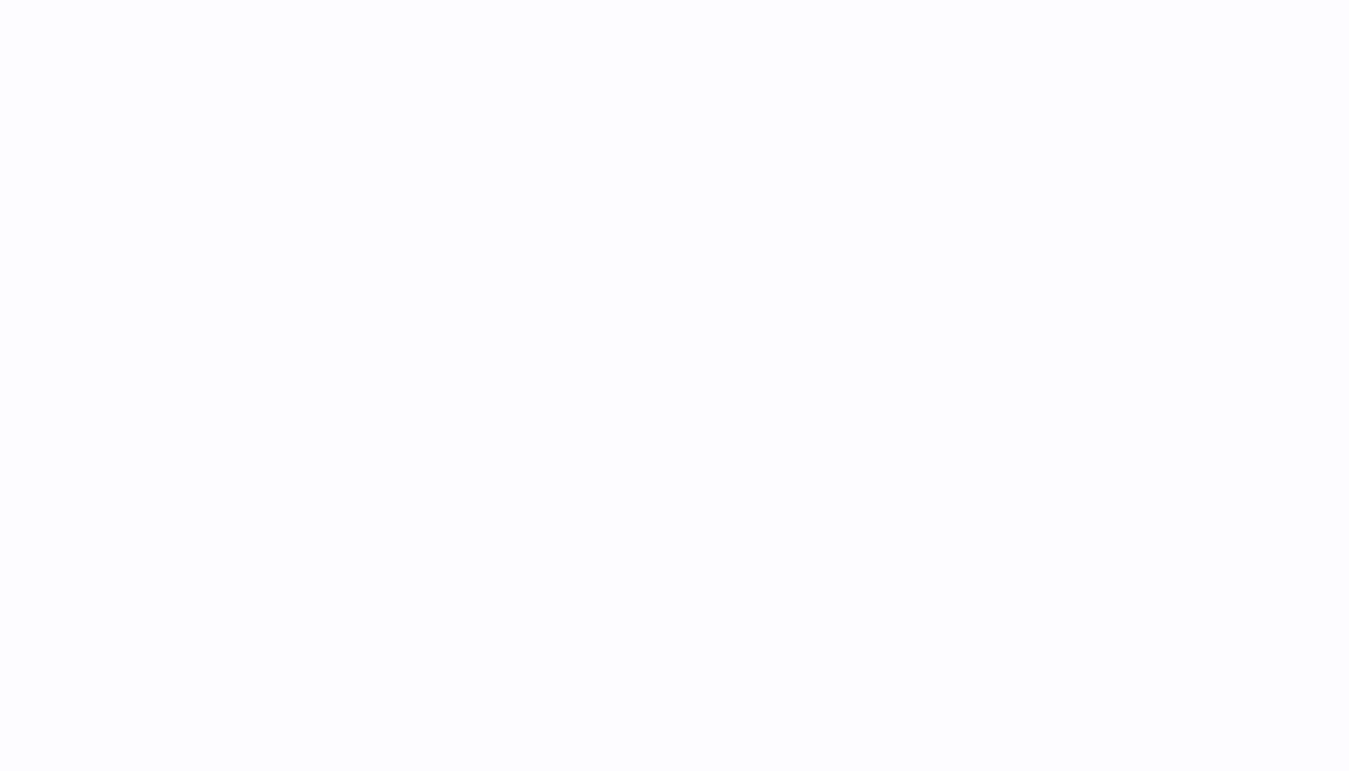 scroll, scrollTop: 0, scrollLeft: 0, axis: both 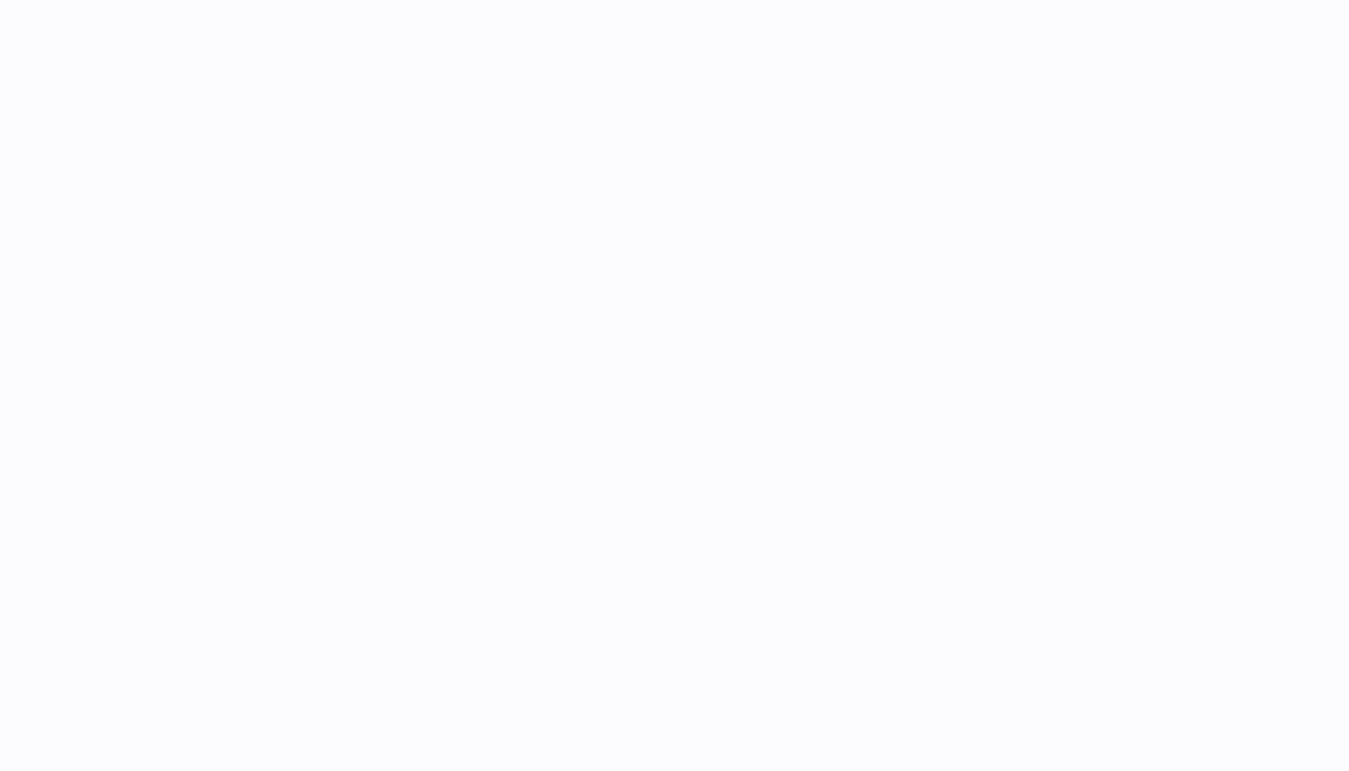 select on "***" 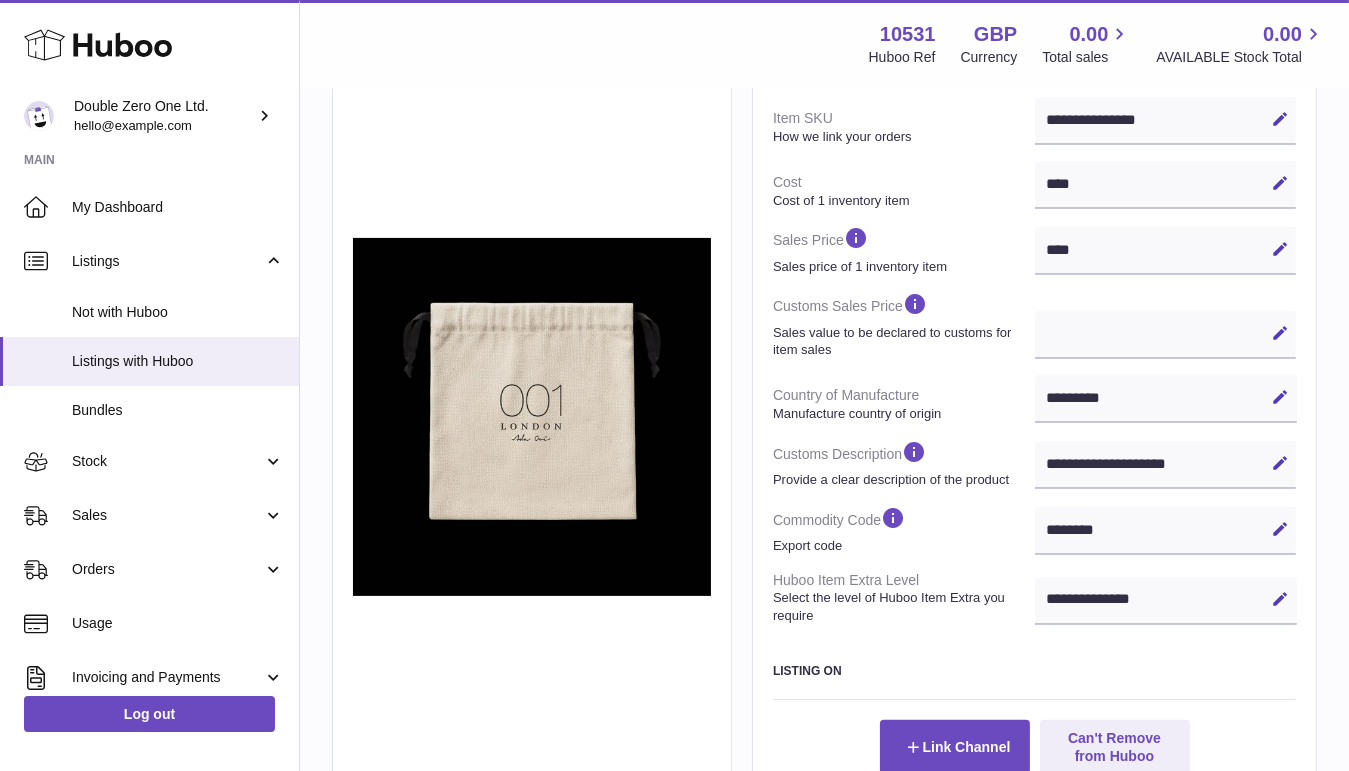 scroll, scrollTop: 412, scrollLeft: 0, axis: vertical 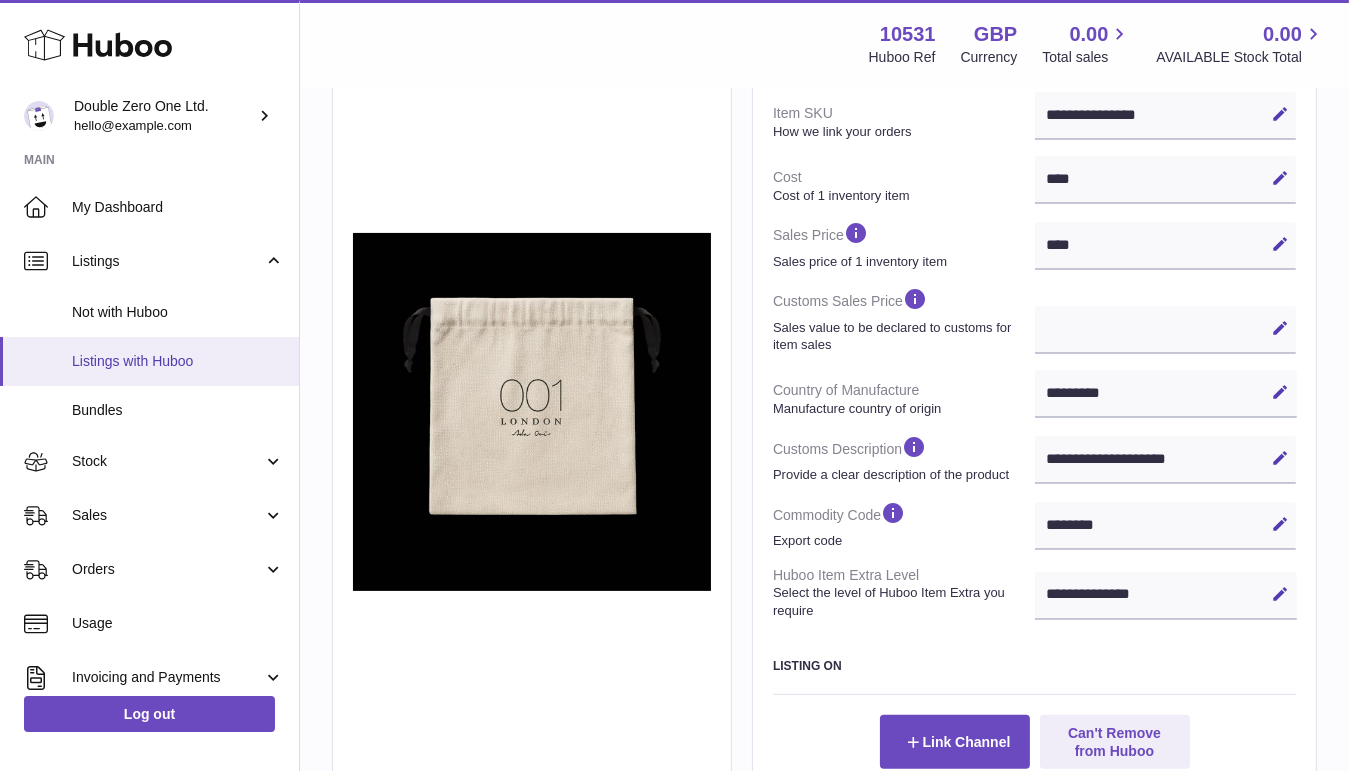 click on "Listings with Huboo" at bounding box center [178, 361] 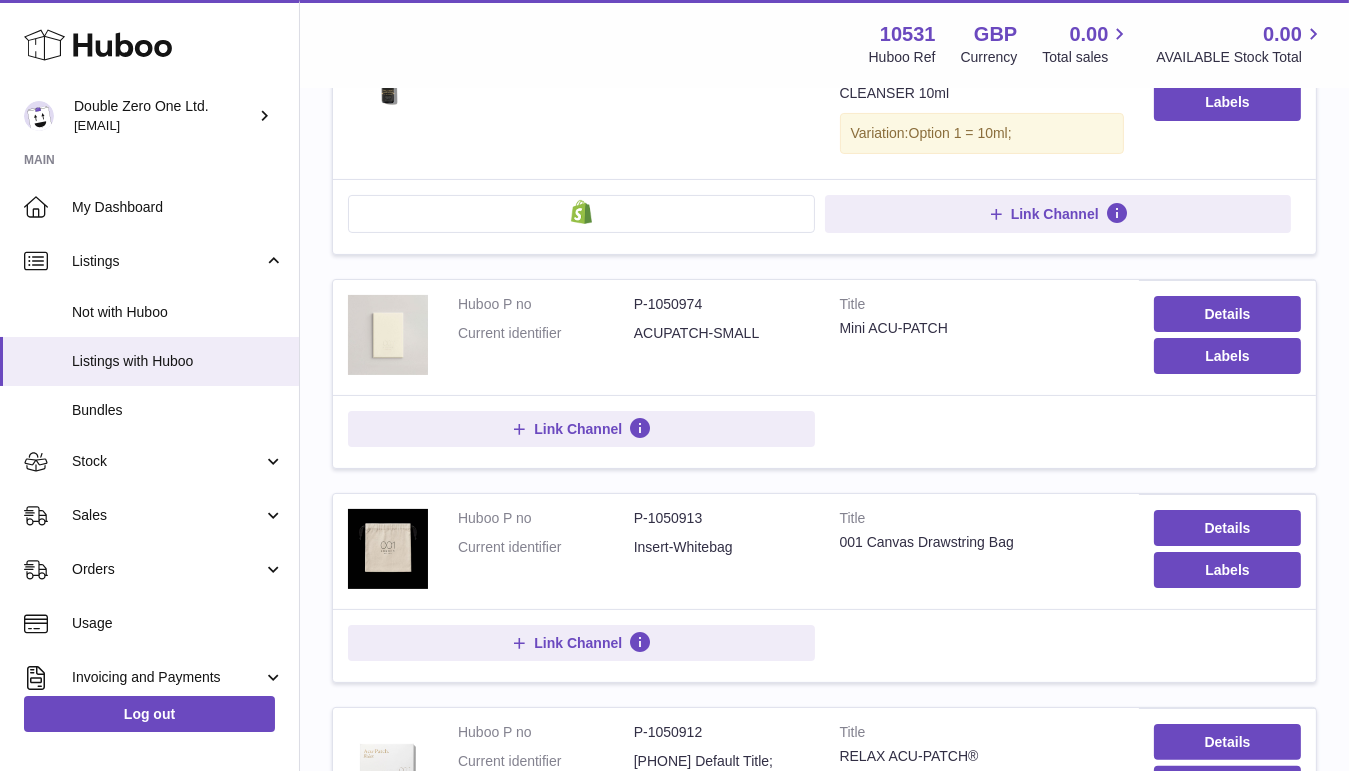 scroll, scrollTop: 387, scrollLeft: 0, axis: vertical 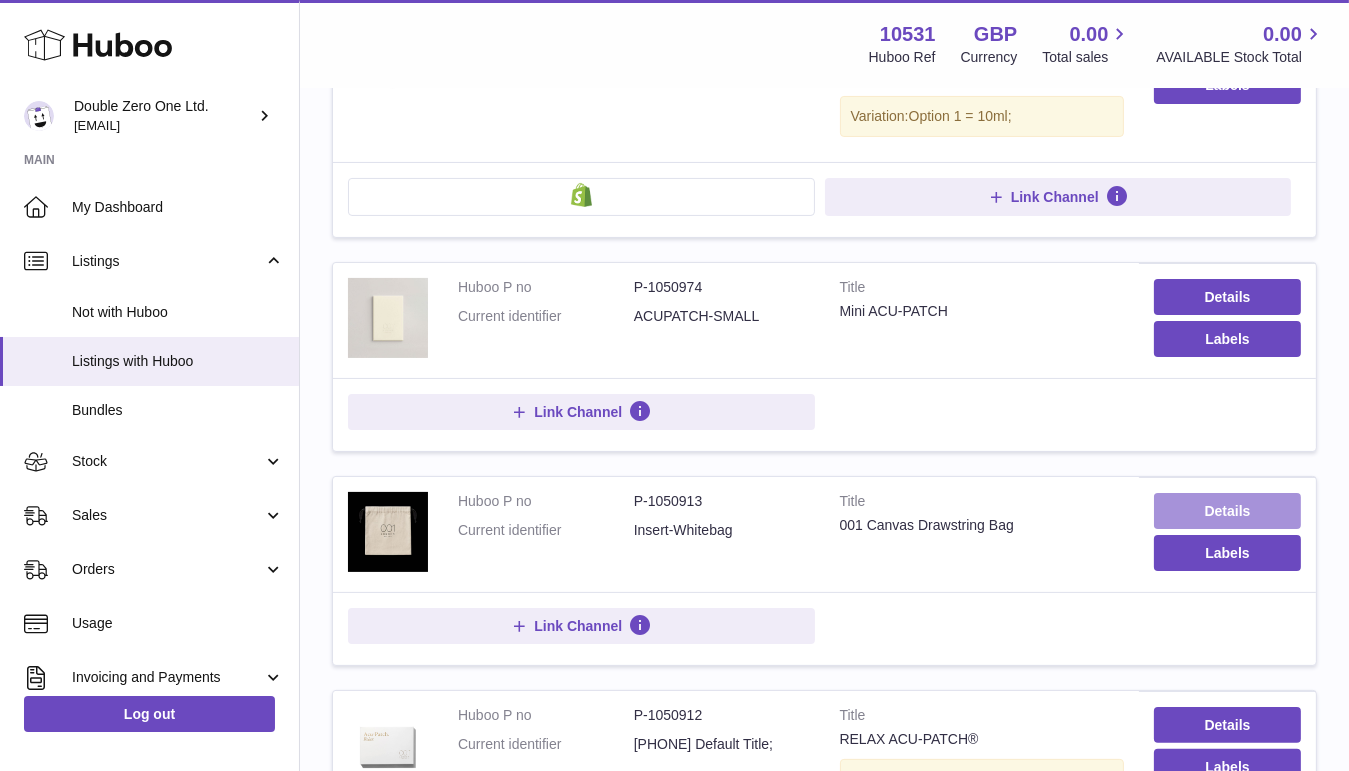 click on "Details" at bounding box center [1227, 511] 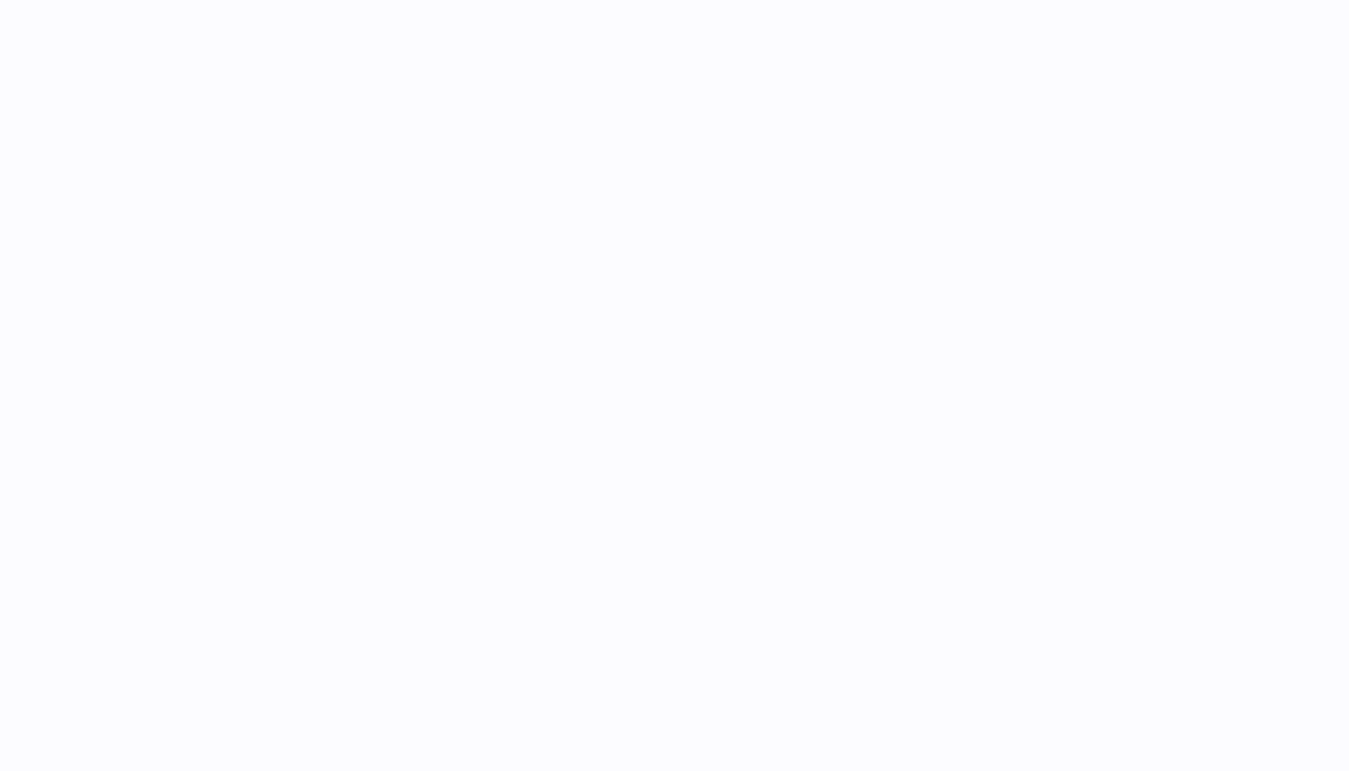 scroll, scrollTop: 0, scrollLeft: 0, axis: both 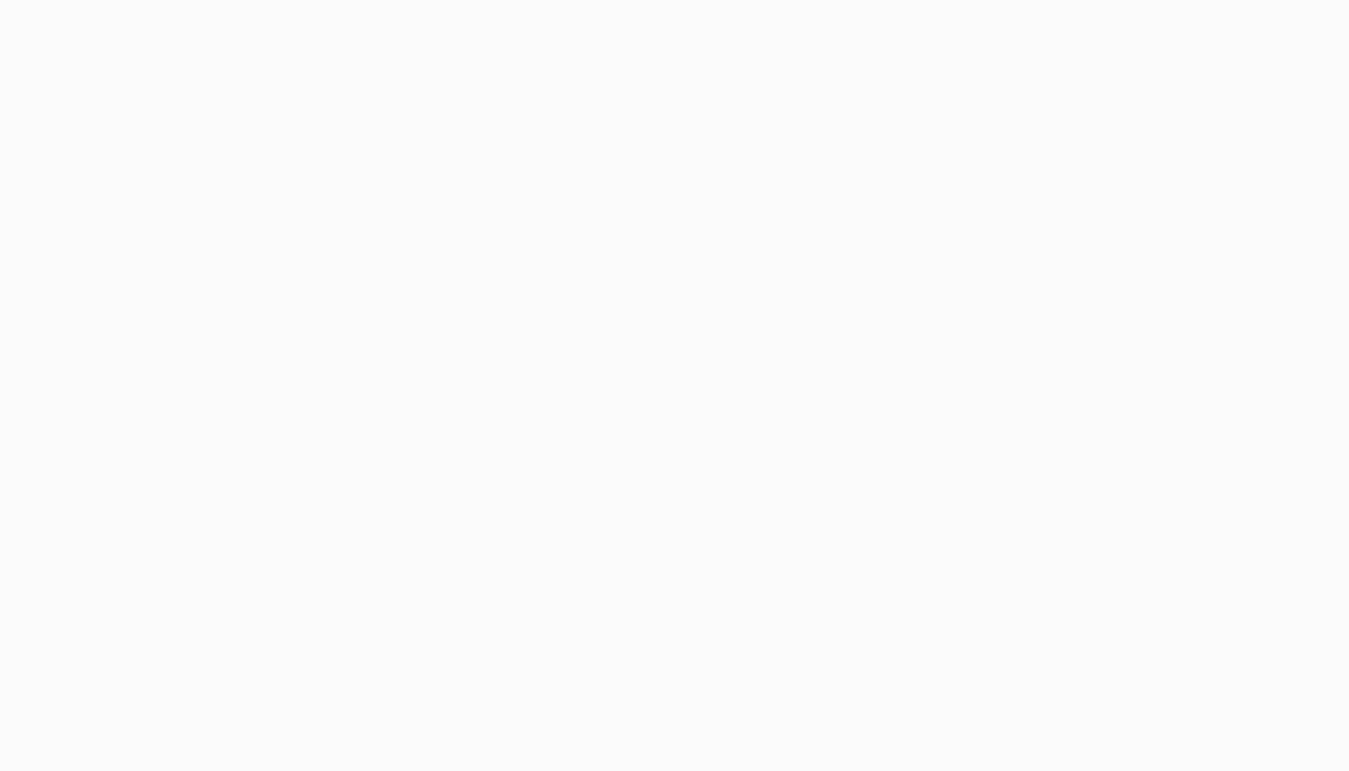 select on "***" 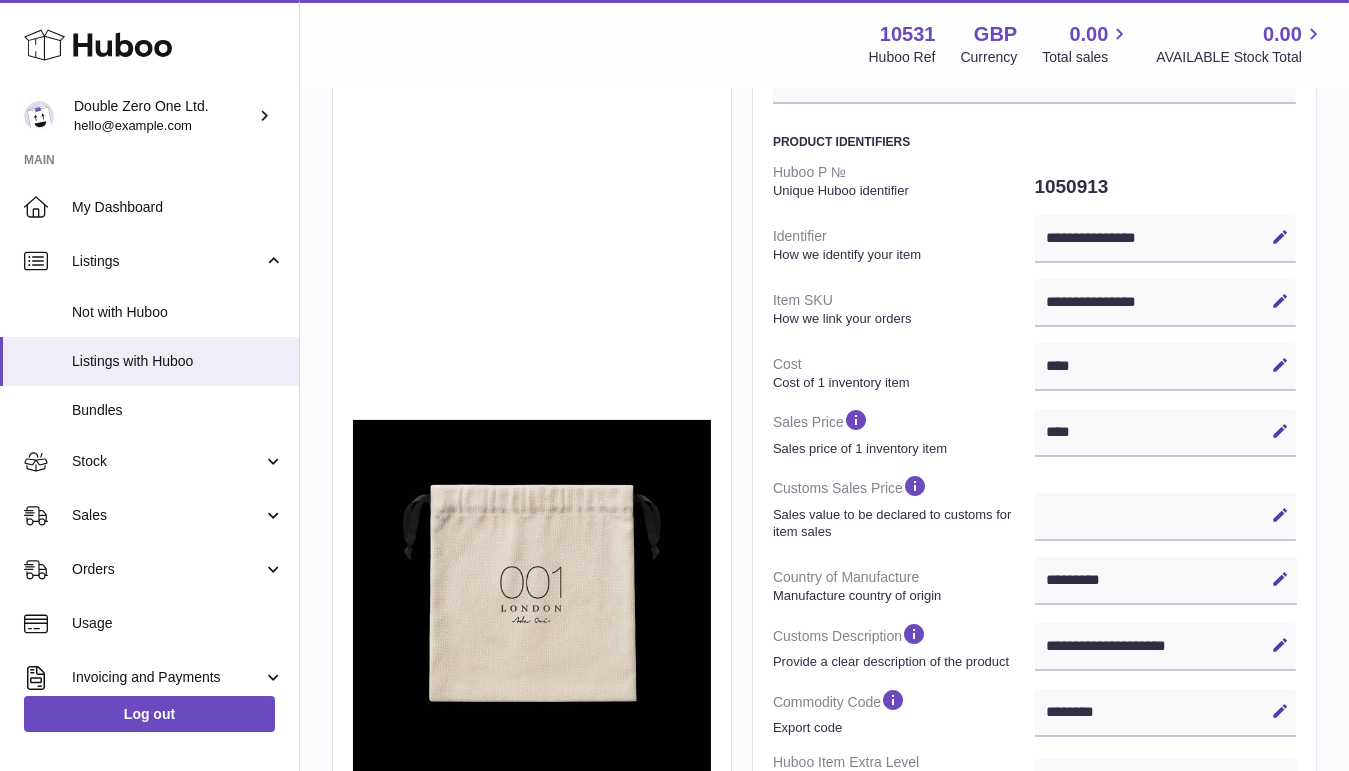 scroll, scrollTop: 242, scrollLeft: 0, axis: vertical 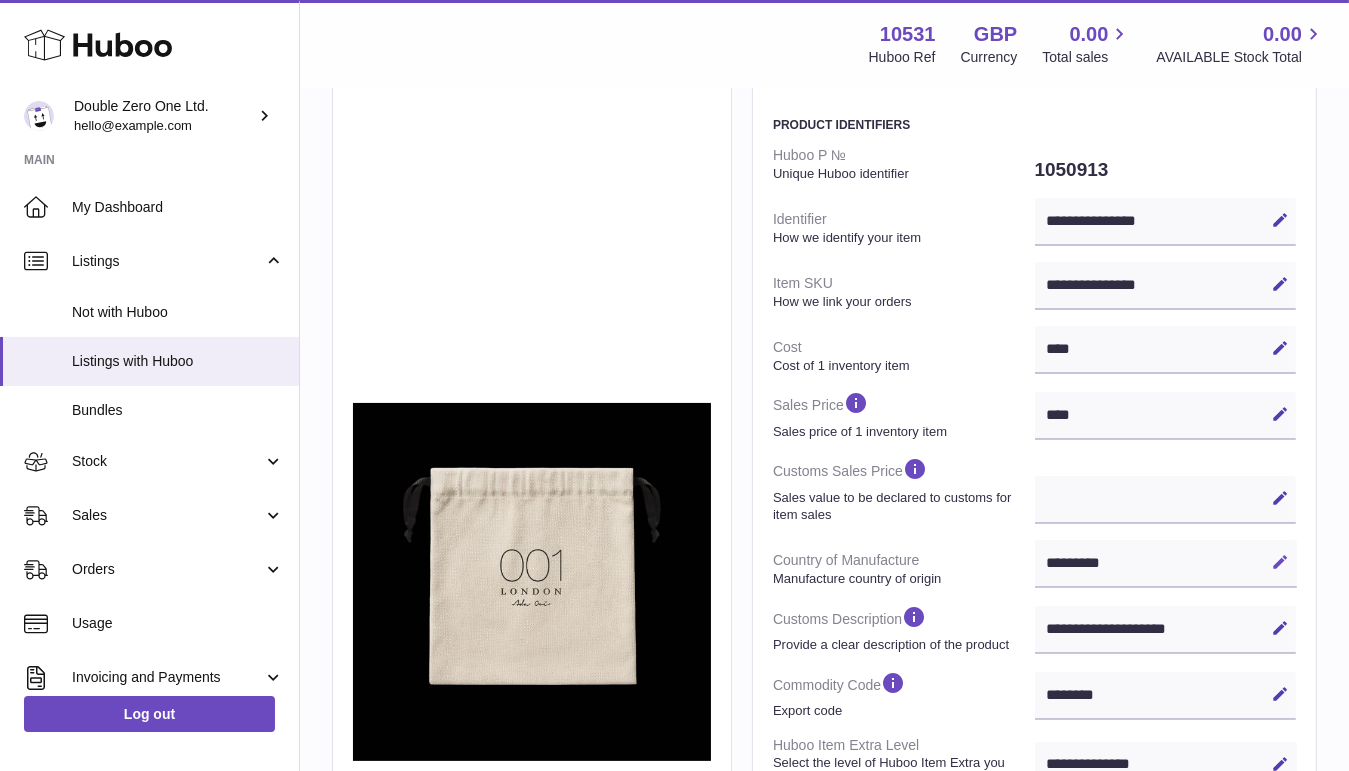 click on "Edit" at bounding box center (1280, 562) 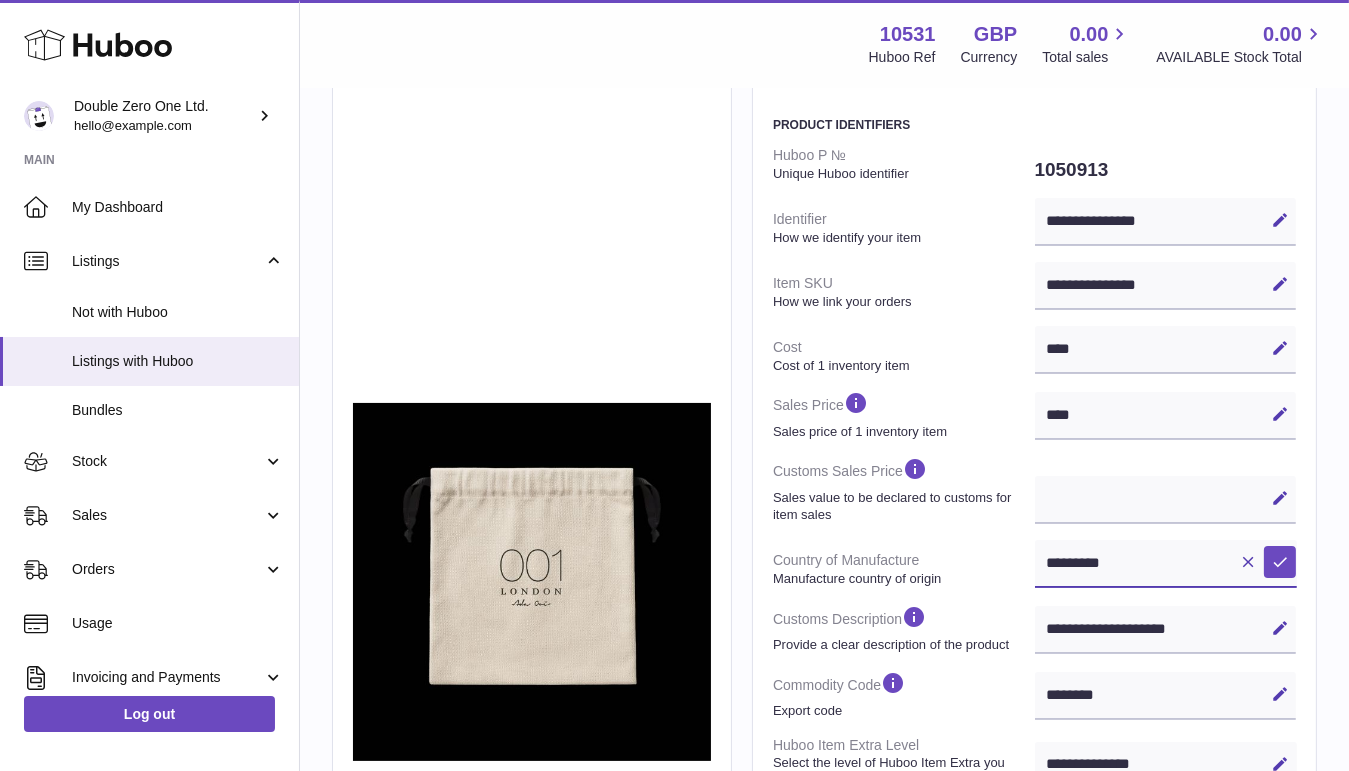 click on "**********" at bounding box center [1166, 564] 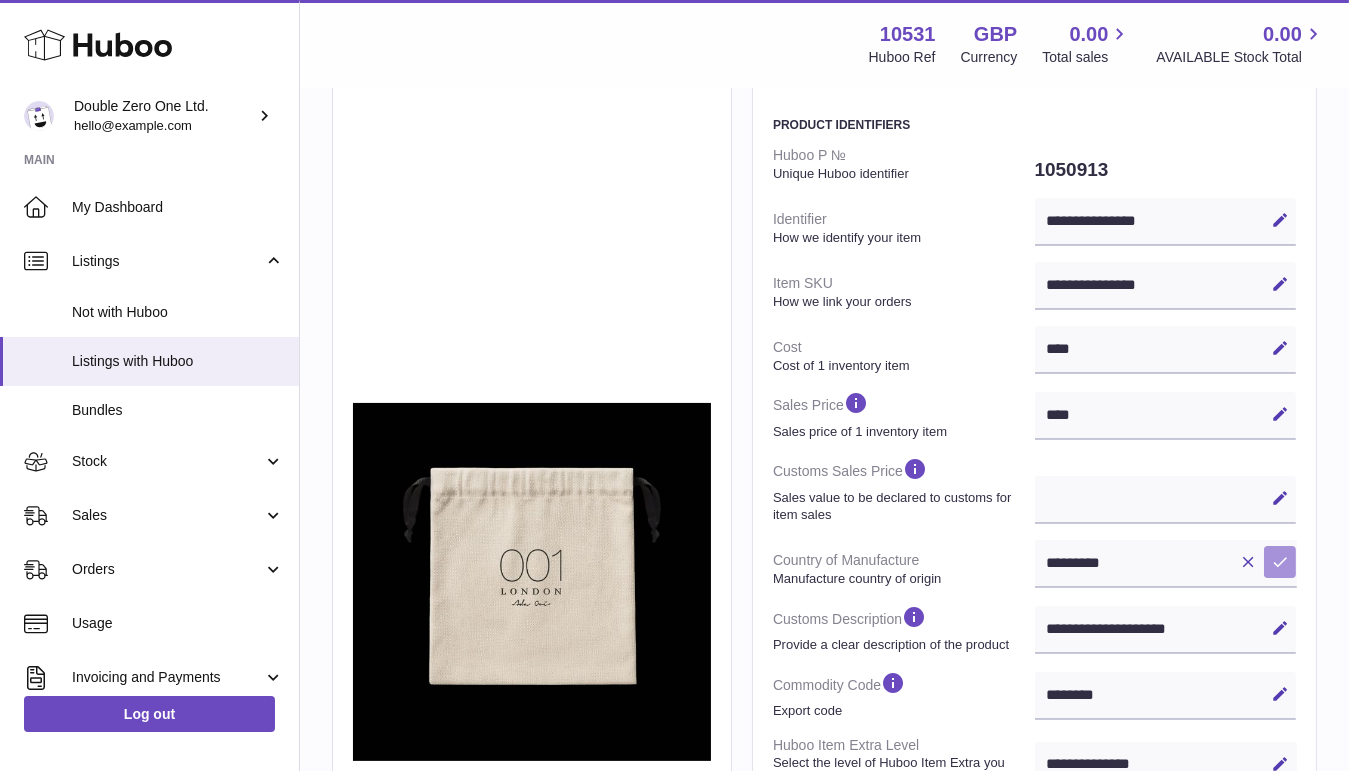 click on "Save" at bounding box center [1280, 562] 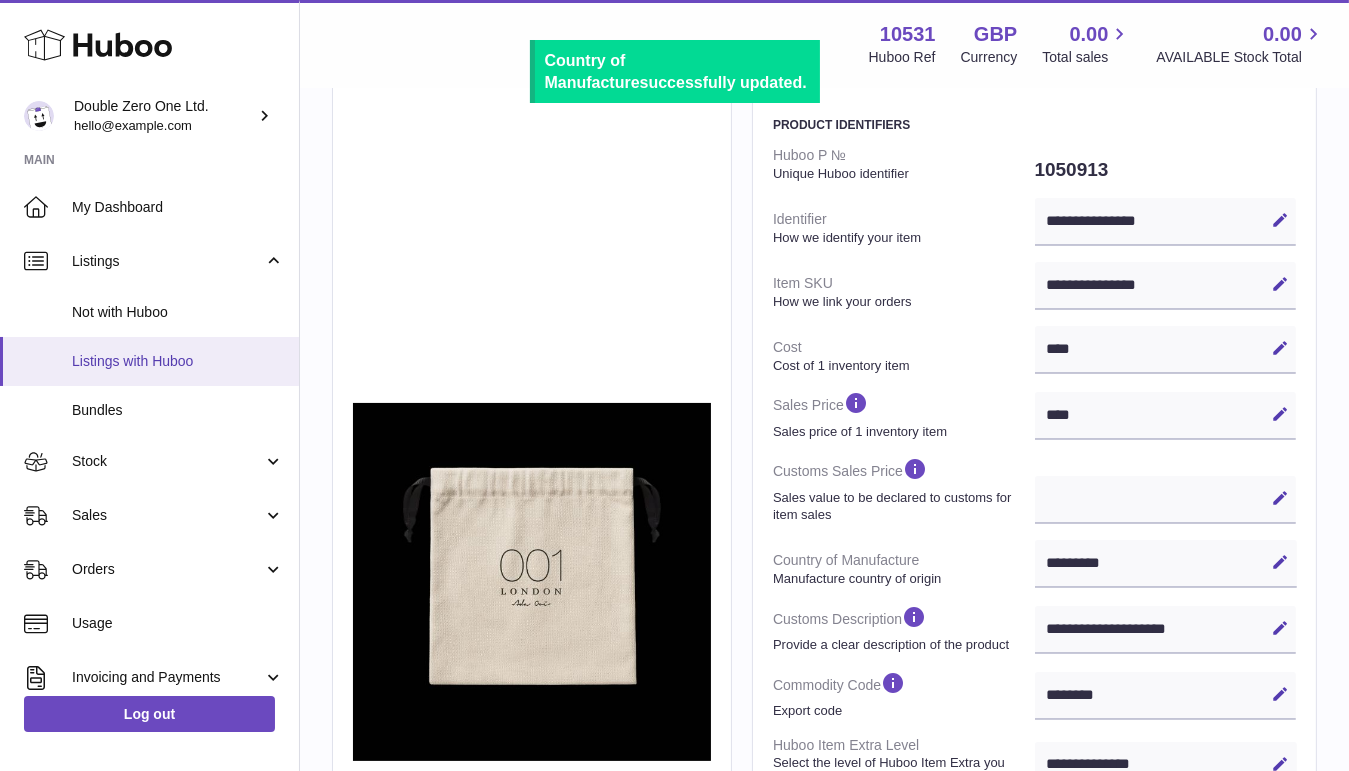 click on "Listings with Huboo" at bounding box center [178, 361] 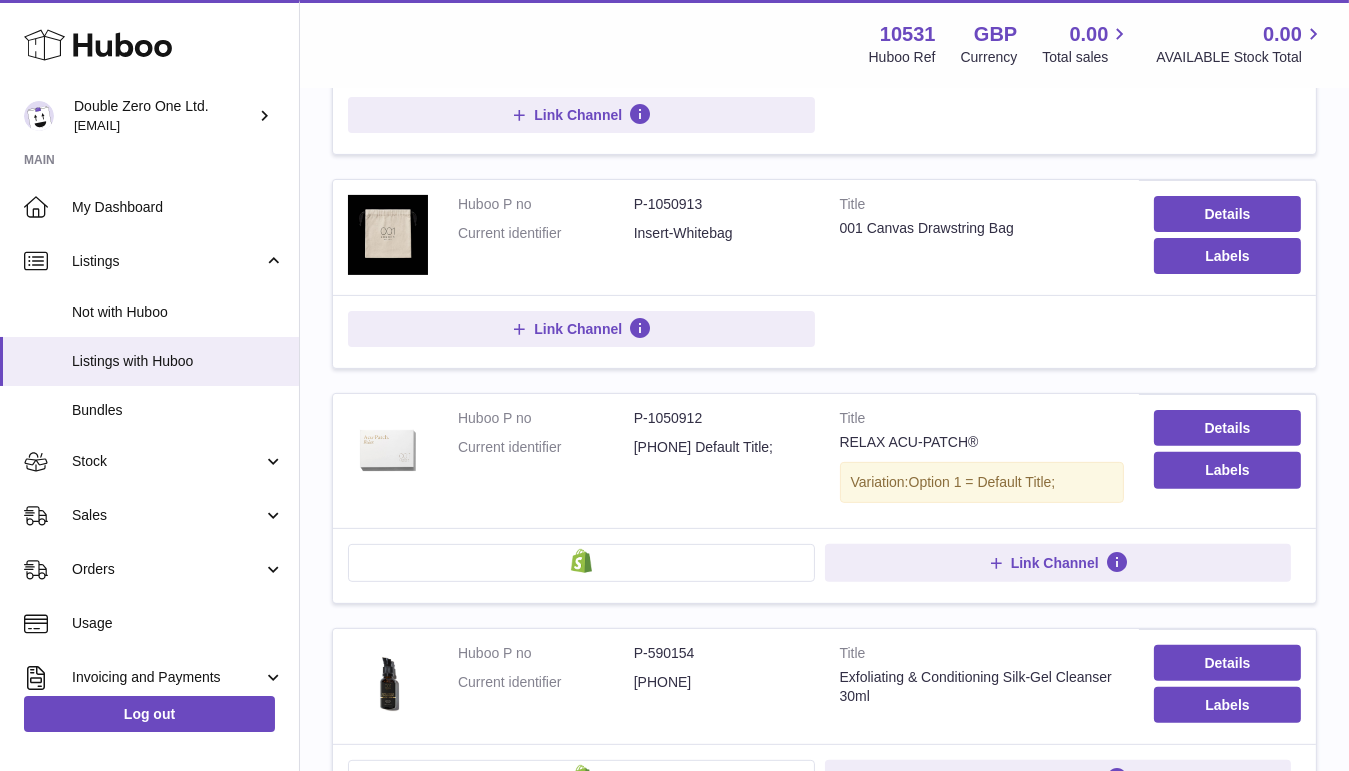 scroll, scrollTop: 720, scrollLeft: 0, axis: vertical 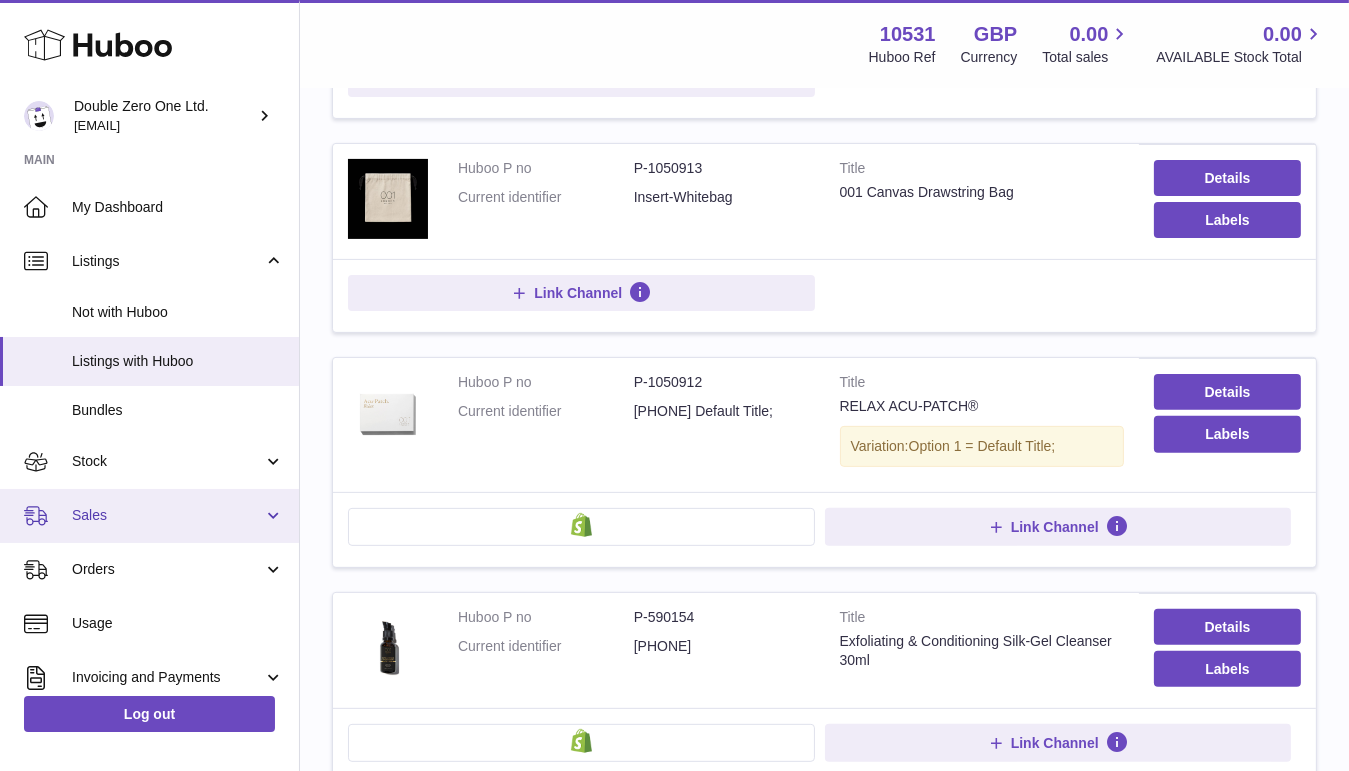 click on "Sales" at bounding box center [167, 515] 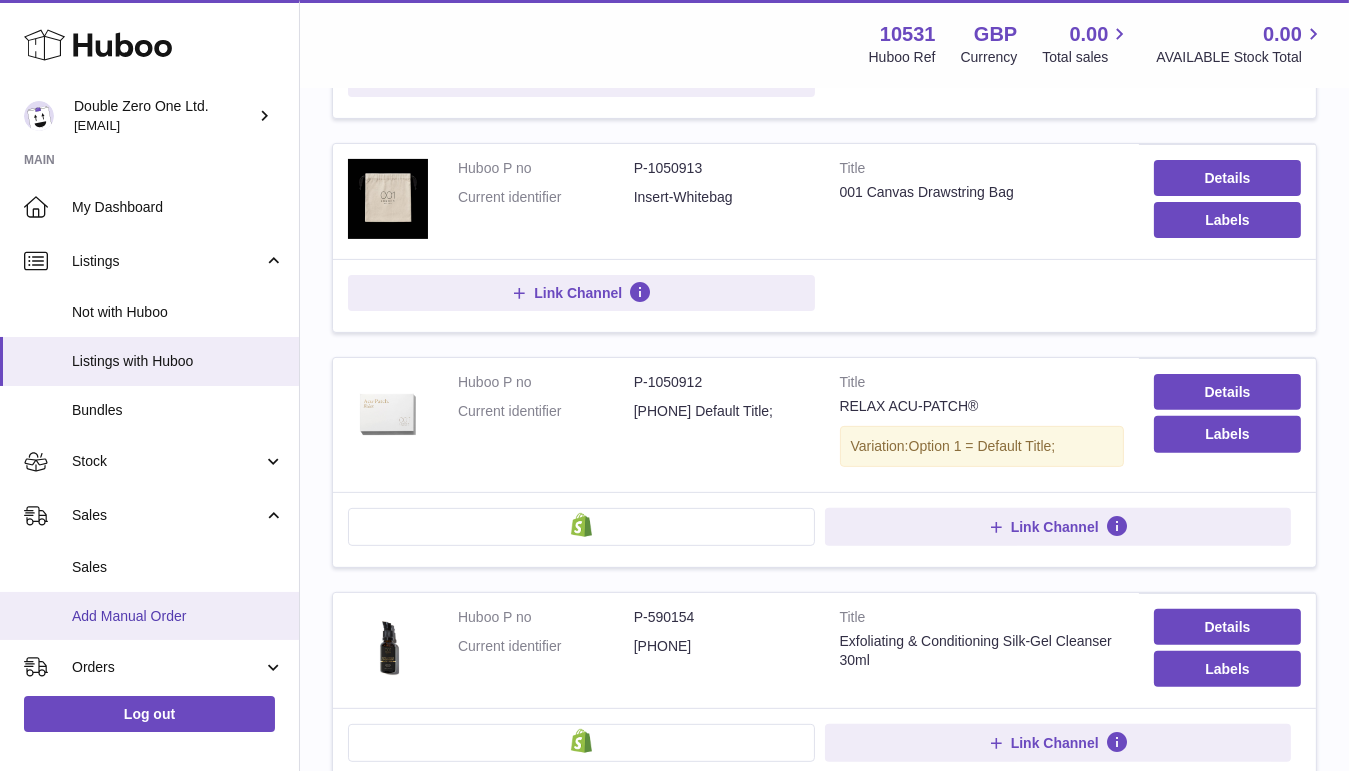 click on "Add Manual Order" at bounding box center (178, 616) 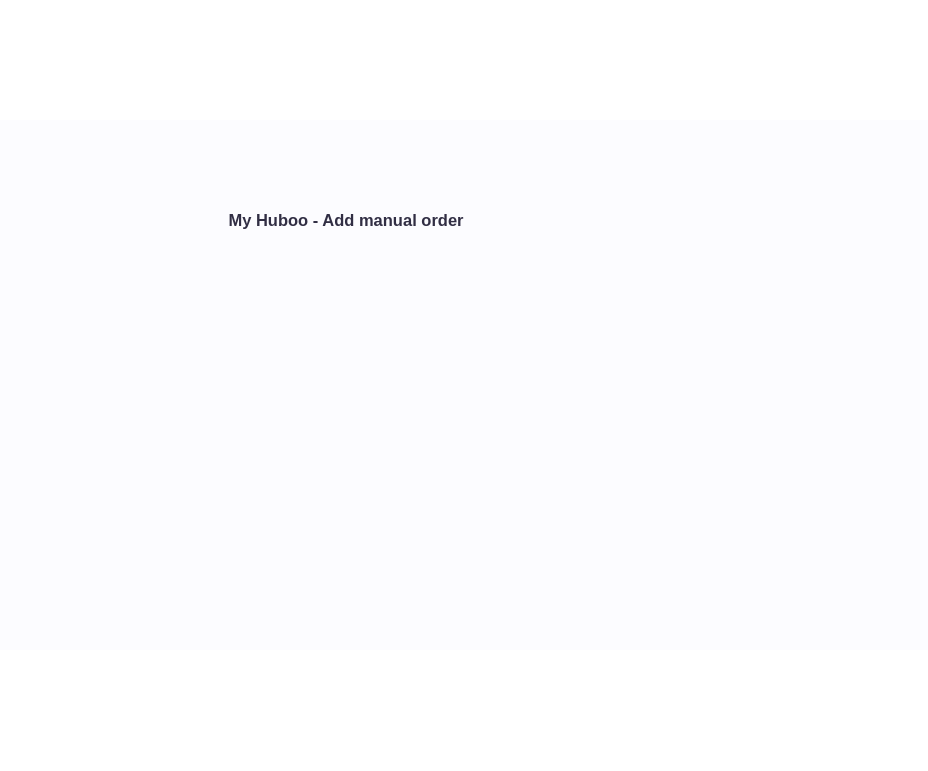 scroll, scrollTop: 0, scrollLeft: 0, axis: both 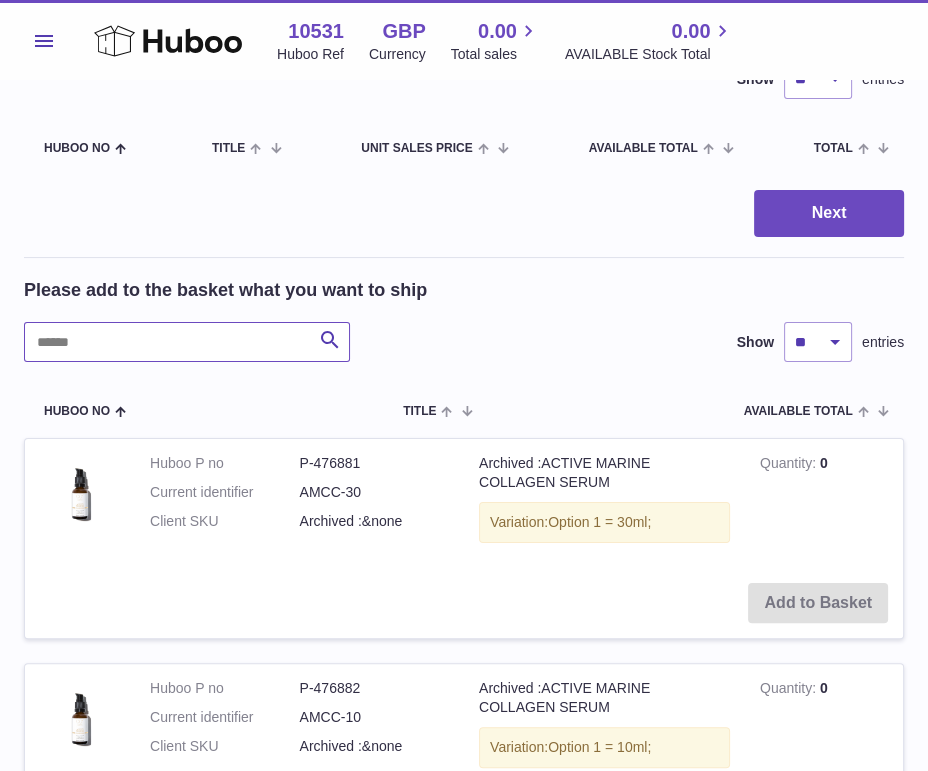 click at bounding box center (187, 342) 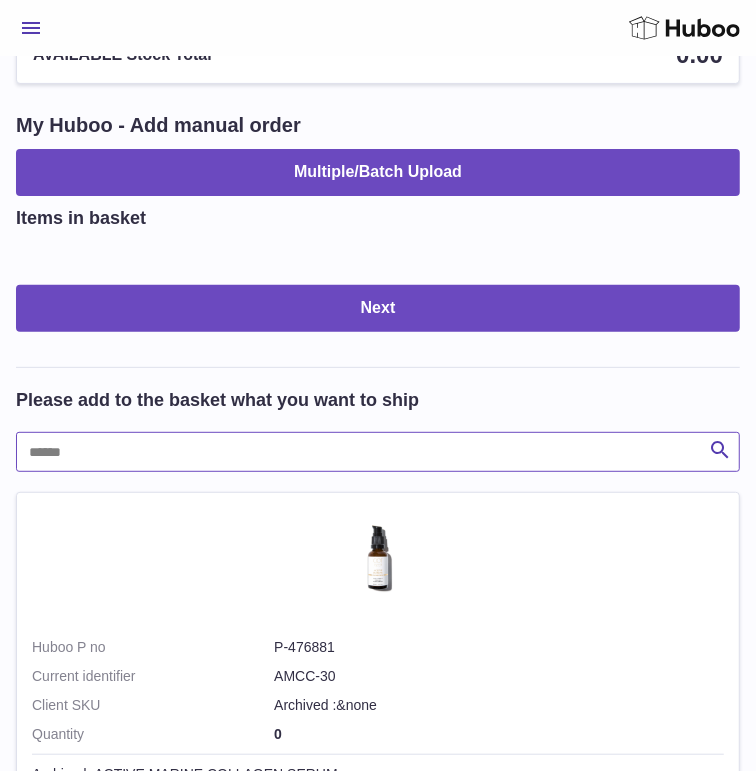 click at bounding box center (378, 452) 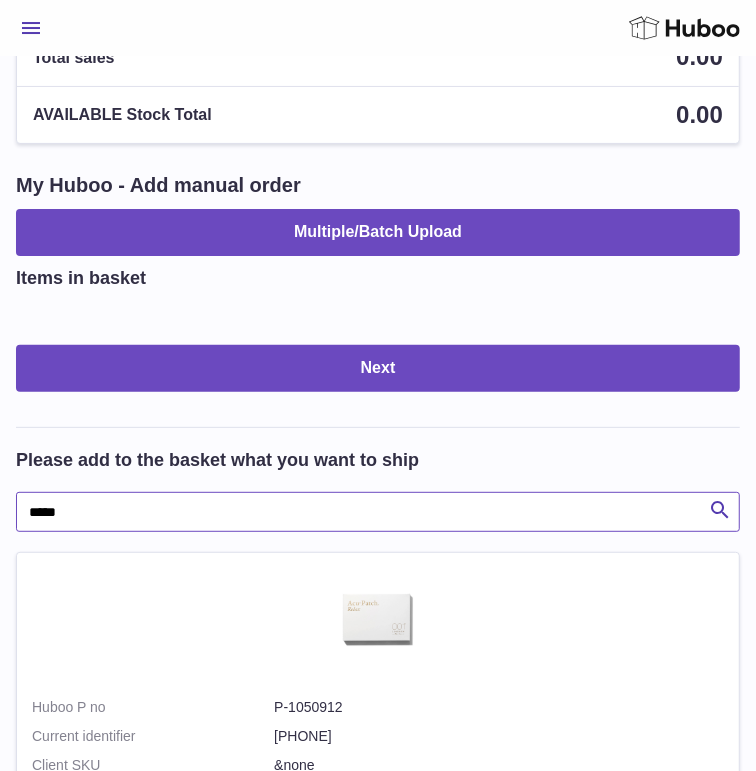scroll, scrollTop: 0, scrollLeft: 0, axis: both 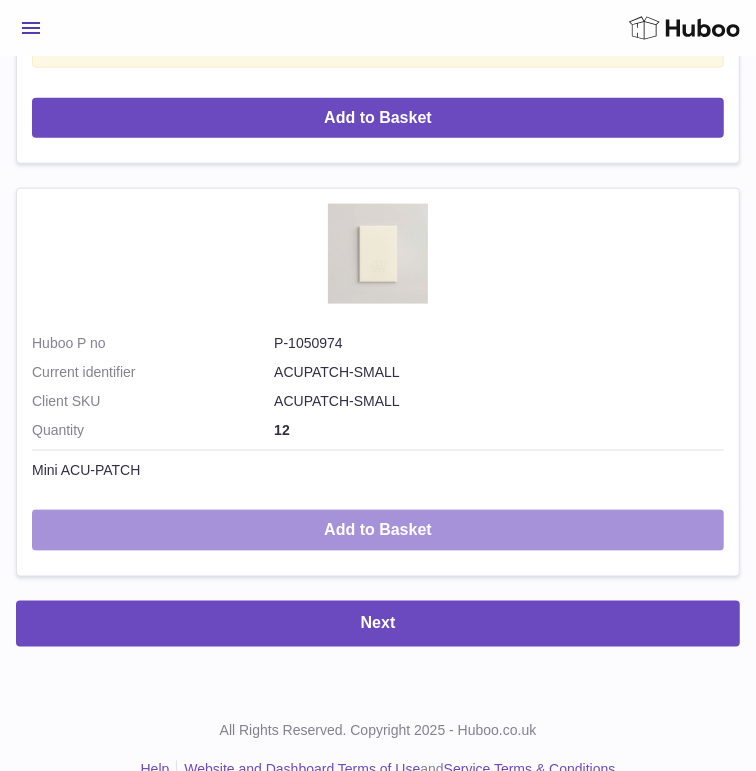 click on "Add to Basket" at bounding box center [378, 530] 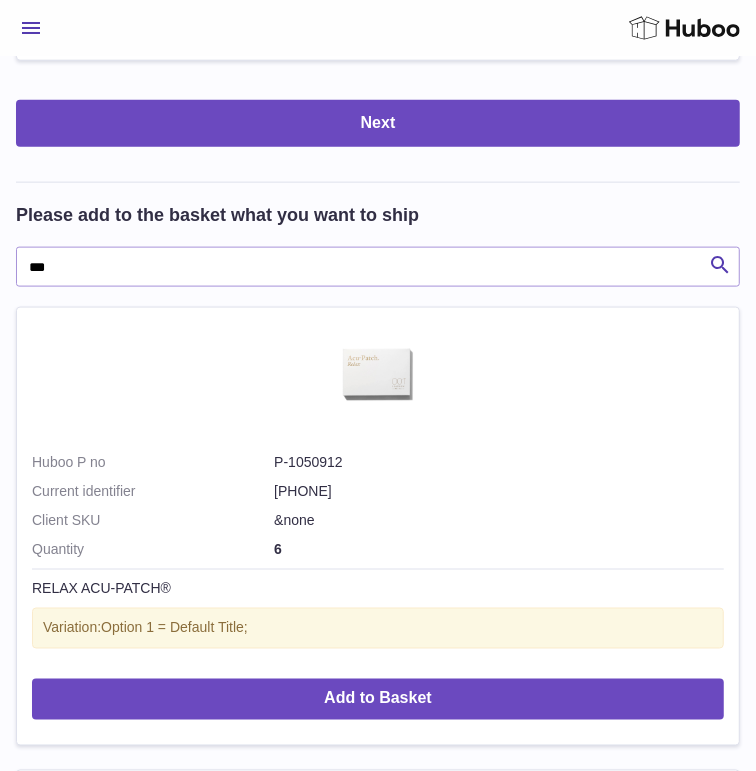 scroll, scrollTop: 921, scrollLeft: 0, axis: vertical 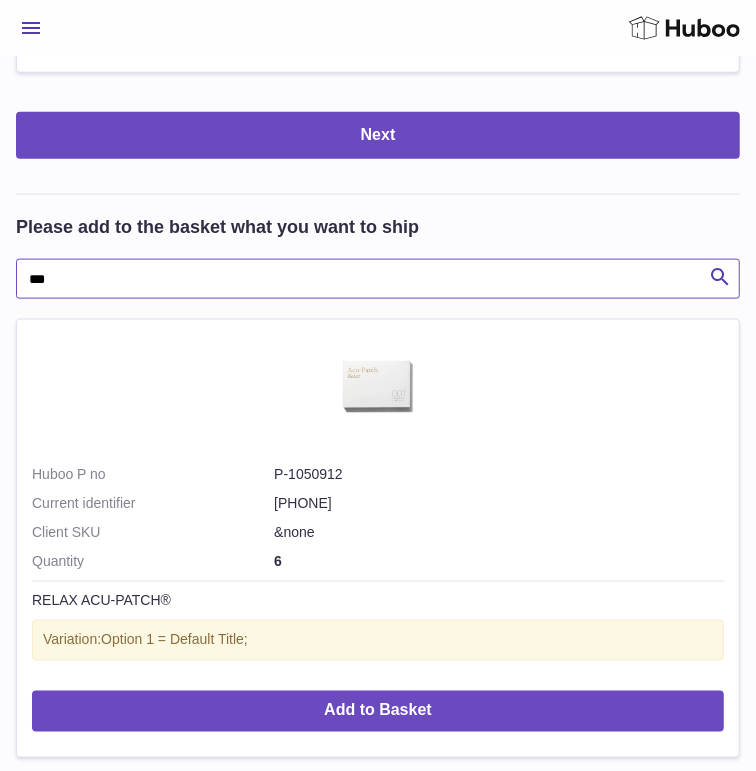 click on "***" at bounding box center [378, 279] 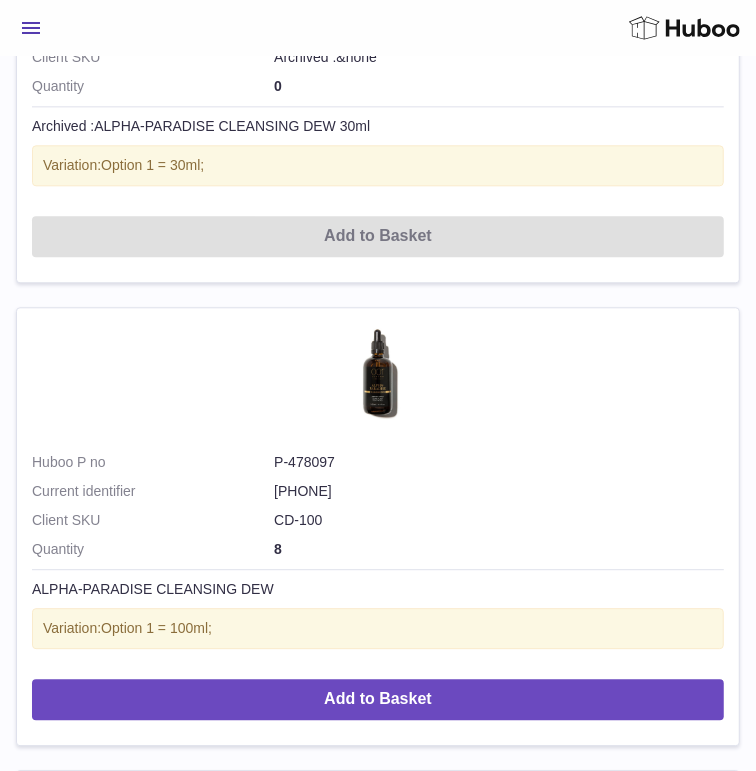 scroll, scrollTop: 1864, scrollLeft: 0, axis: vertical 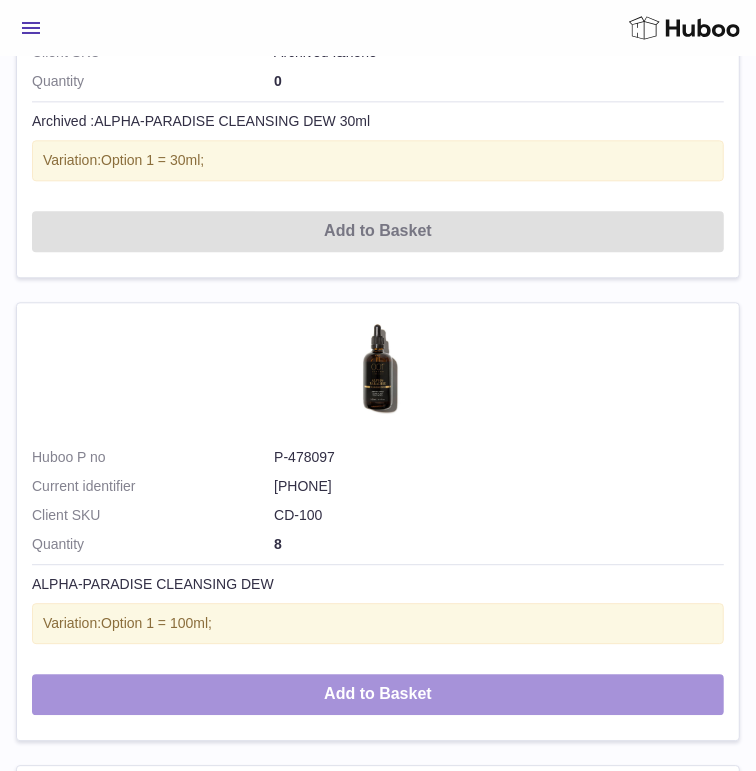 click on "Add to Basket" at bounding box center (378, 694) 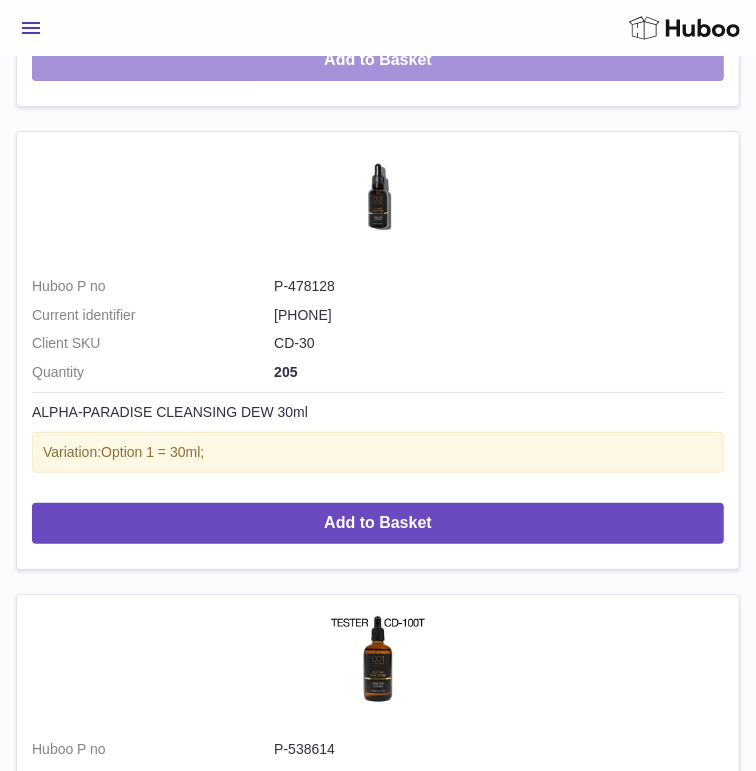 scroll, scrollTop: 3123, scrollLeft: 0, axis: vertical 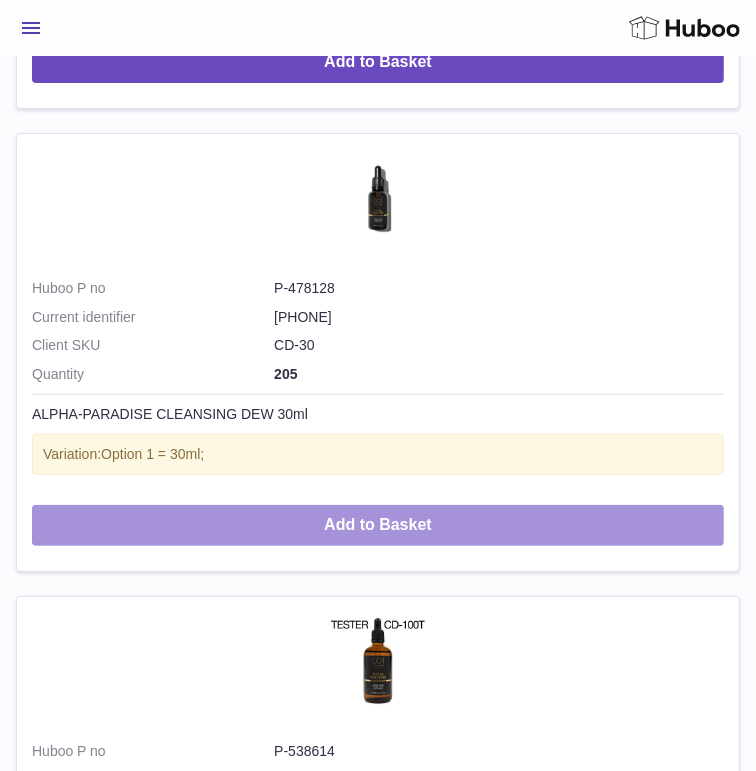 click on "Add to Basket" at bounding box center [378, 525] 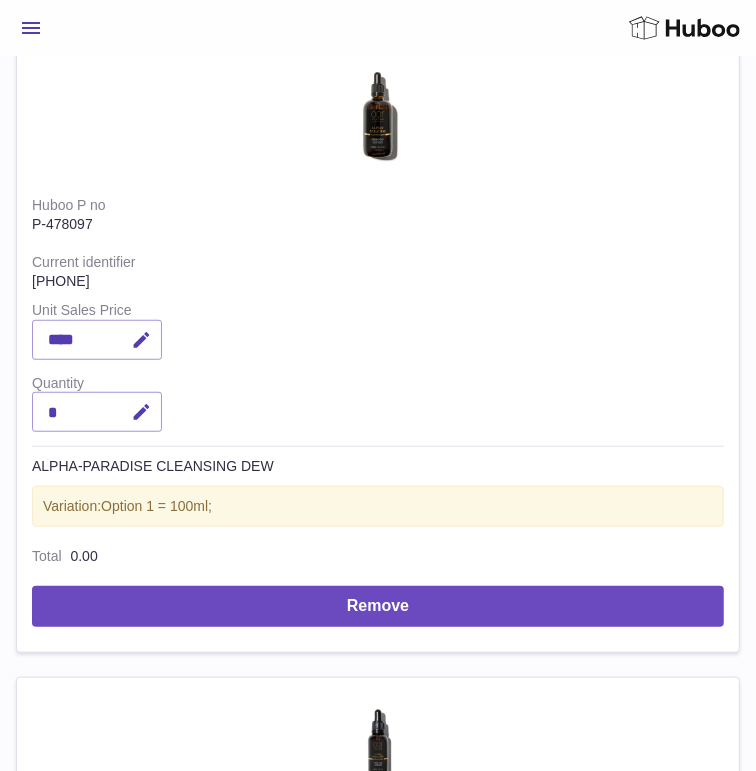 scroll, scrollTop: 359, scrollLeft: 0, axis: vertical 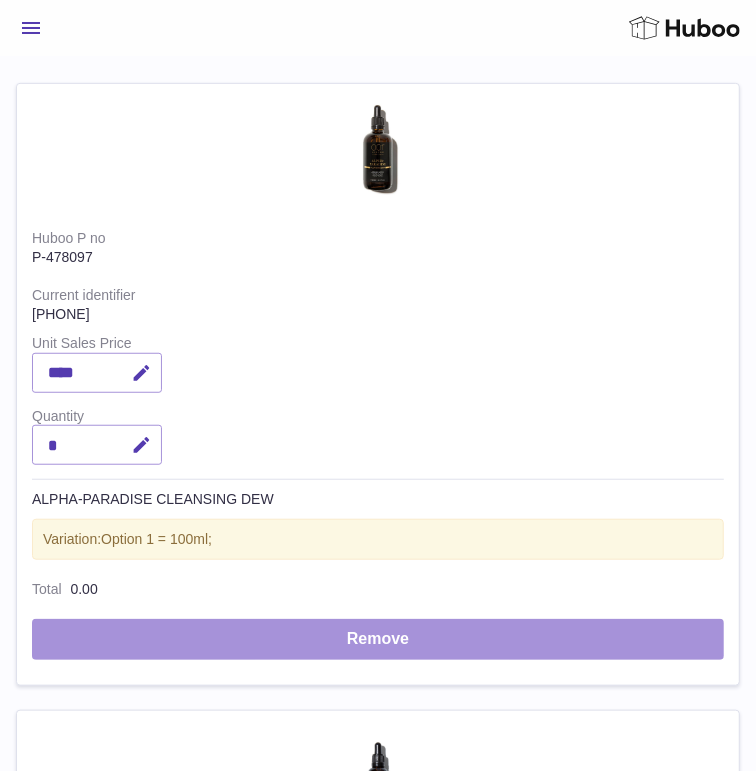 click on "Remove" at bounding box center [378, 639] 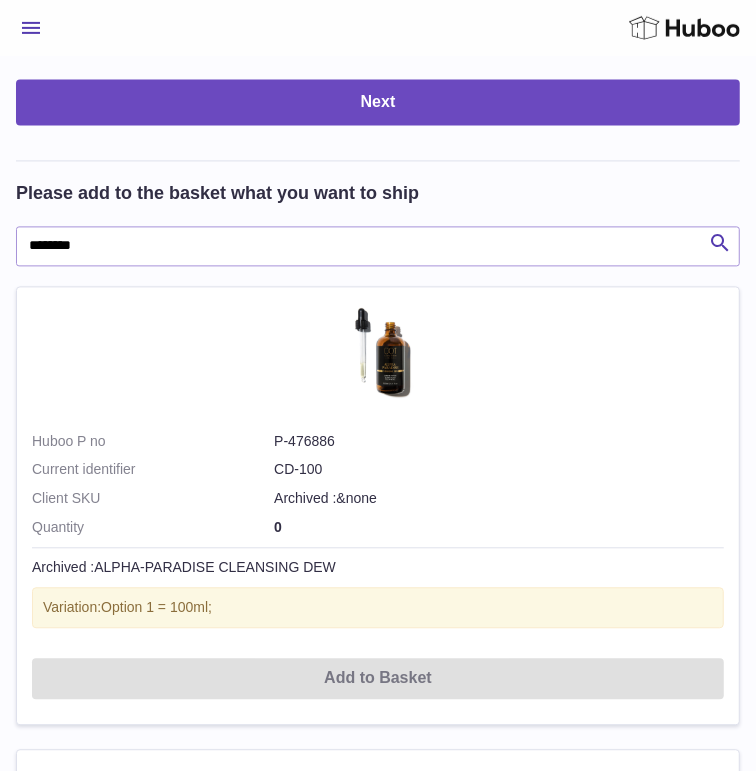 scroll, scrollTop: 1593, scrollLeft: 0, axis: vertical 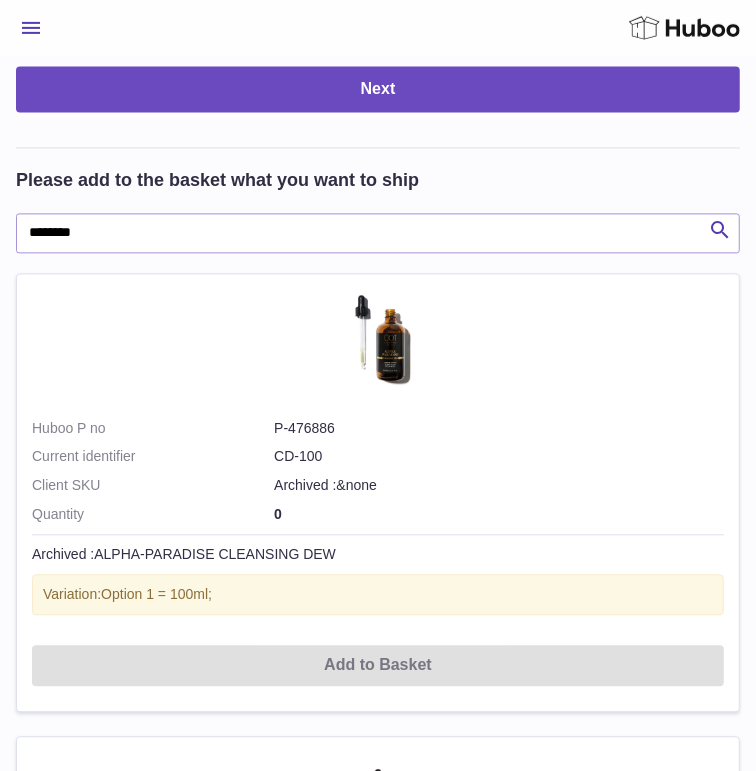click on "Please add to the basket what you want to ship   ********     Search
Show
** ** ** ***
entries
Huboo no       Title
AVAILABLE Total
Action
Huboo P no   P-476886   Current identifier   CD-100     Client SKU   Archived :&none
Archived :ALPHA-PARADISE CLEANSING DEW
Variation:
Option 1 = 100ml;
Quantity 0
Add to Basket
Huboo P no   P-476887   Current identifier   CD-30     Client SKU   Archived :&none
Archived :ALPHA-PARADISE CLEANSING DEW 30ml
Variation:
Option 1 = 30ml;
Quantity 0
Add to Basket
Huboo P no   P-478097   Current identifier   0793591240039     Client SKU   CD-100
ALPHA-PARADISE CLEANSING DEW
Variation:
Quantity 8        Huboo P no" at bounding box center (378, 1574) 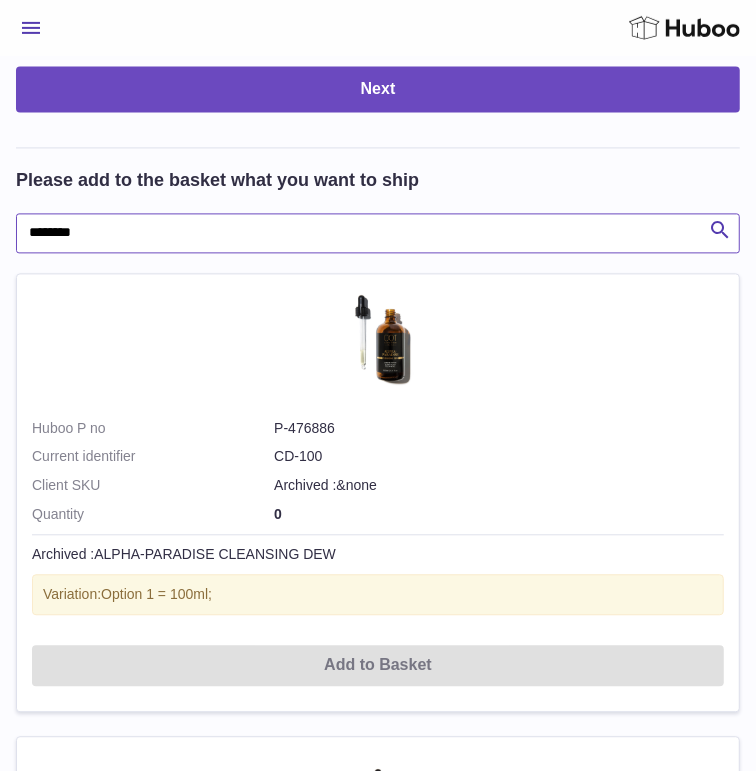 click on "********" at bounding box center (378, 234) 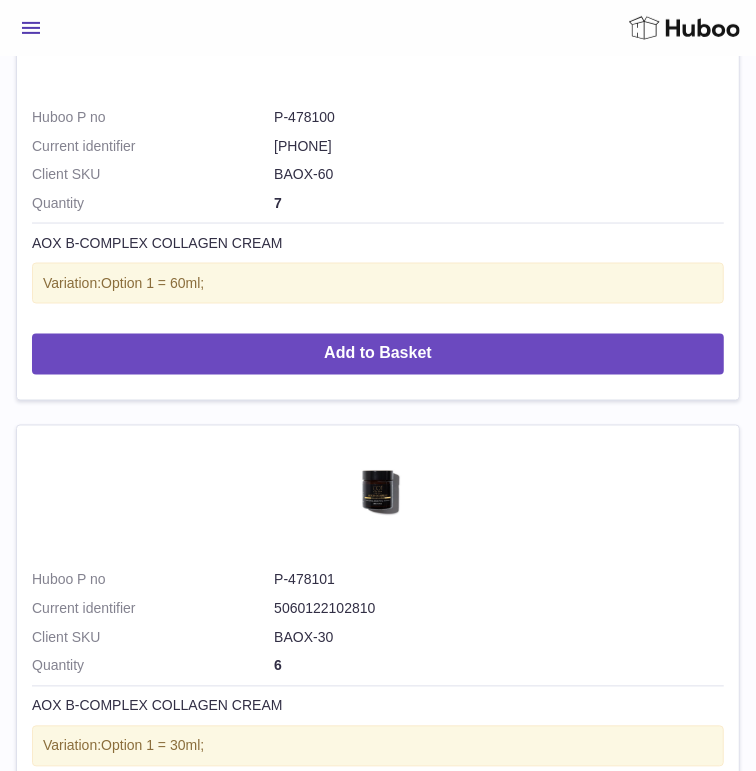 scroll, scrollTop: 4226, scrollLeft: 0, axis: vertical 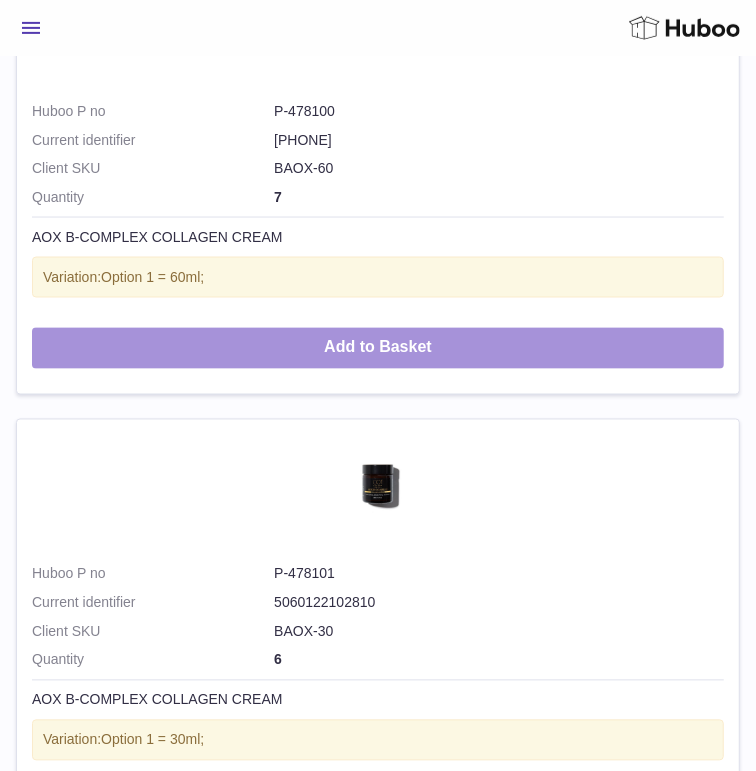 click on "Add to Basket" at bounding box center (378, 348) 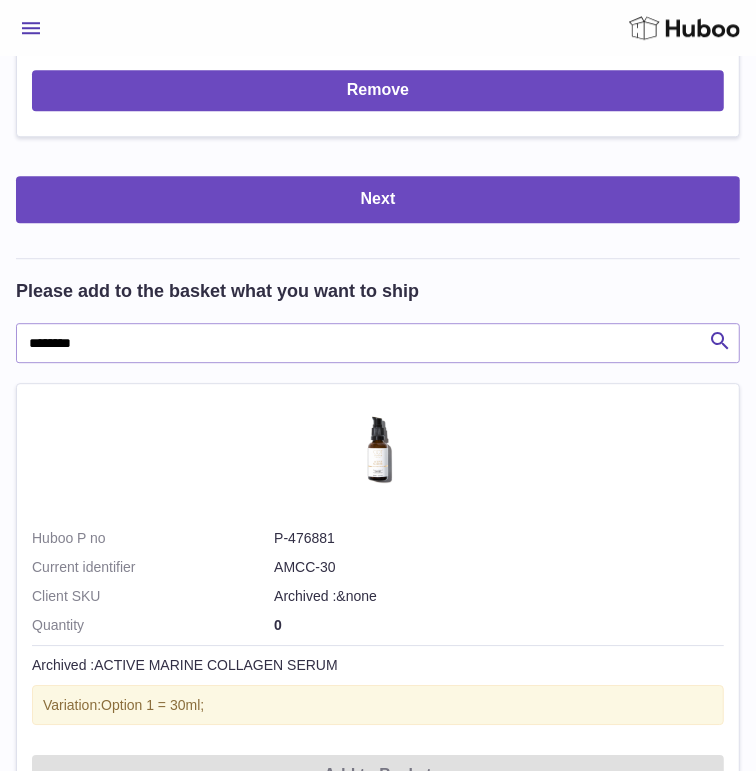 scroll, scrollTop: 2125, scrollLeft: 0, axis: vertical 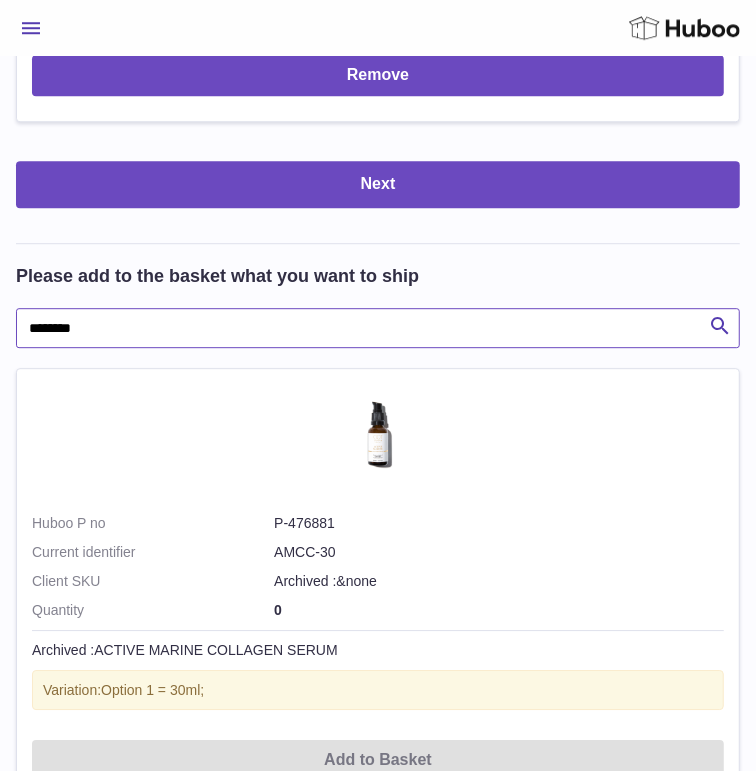 click on "********" at bounding box center (378, 328) 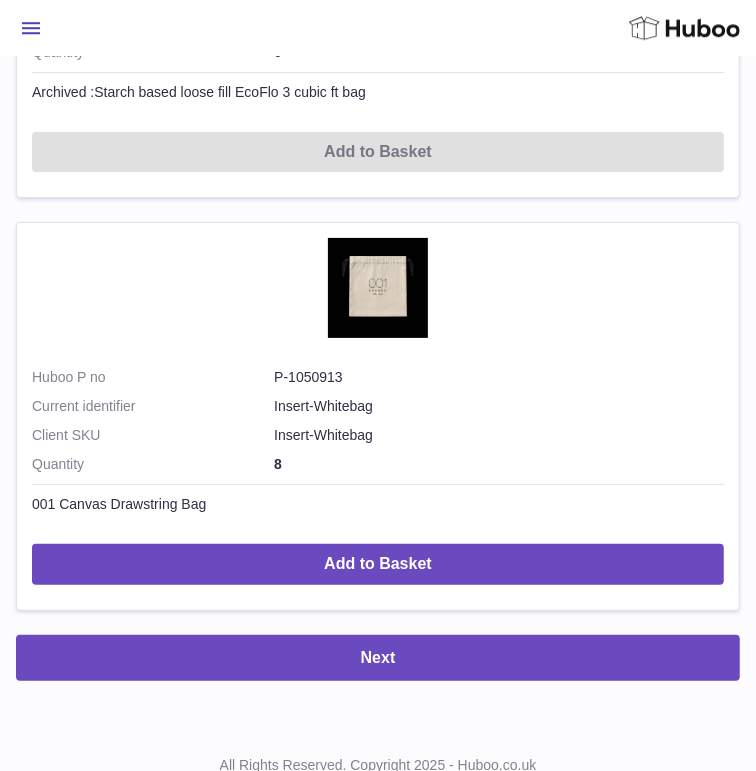 scroll, scrollTop: 3138, scrollLeft: 0, axis: vertical 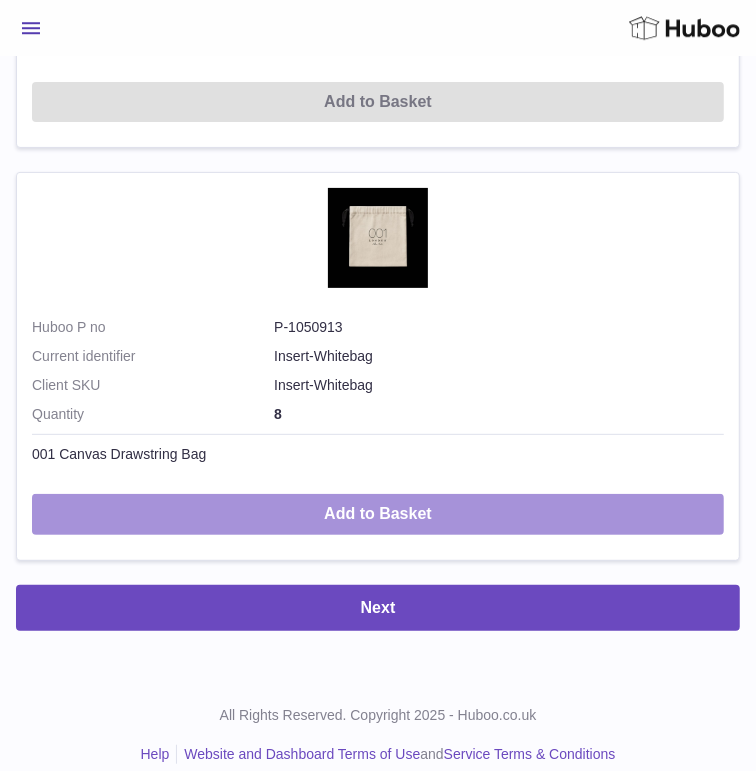 click on "Add to Basket" at bounding box center [378, 514] 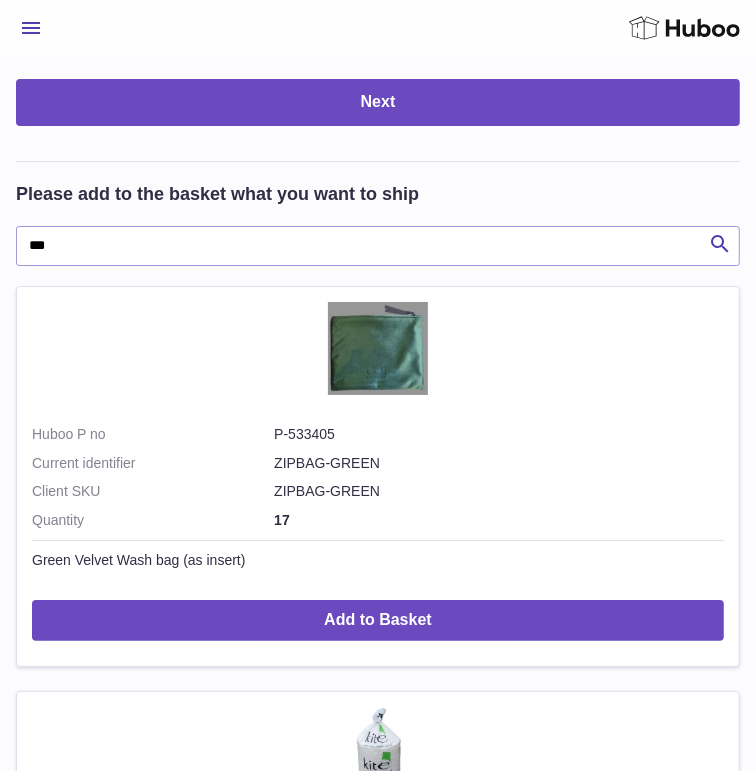 scroll, scrollTop: 2797, scrollLeft: 0, axis: vertical 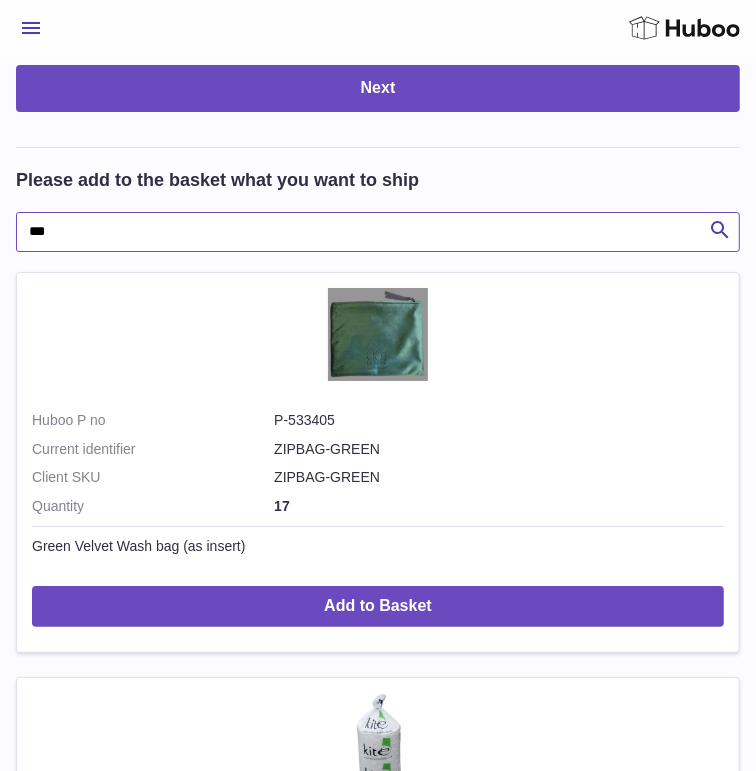 click on "***" at bounding box center [378, 232] 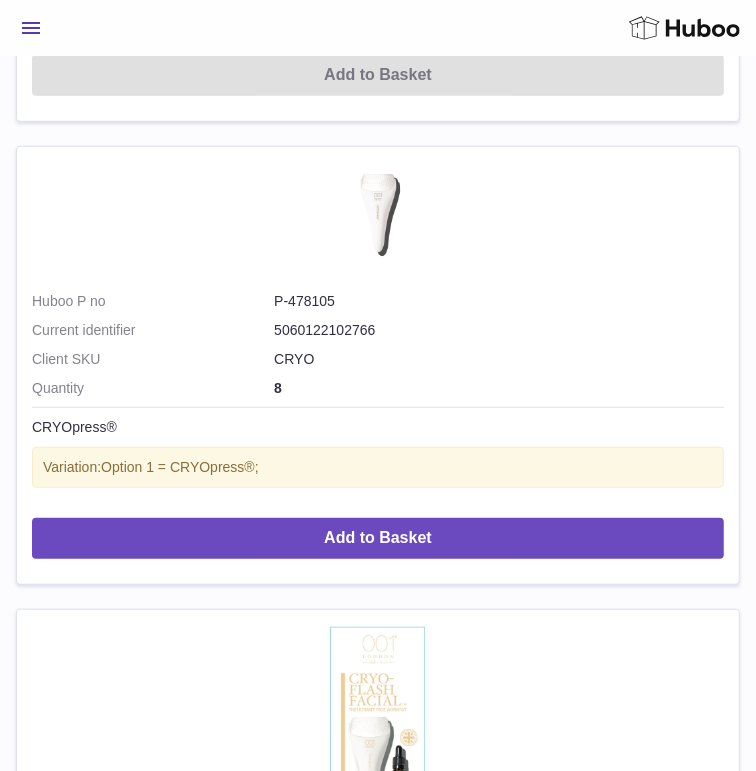 scroll, scrollTop: 3402, scrollLeft: 0, axis: vertical 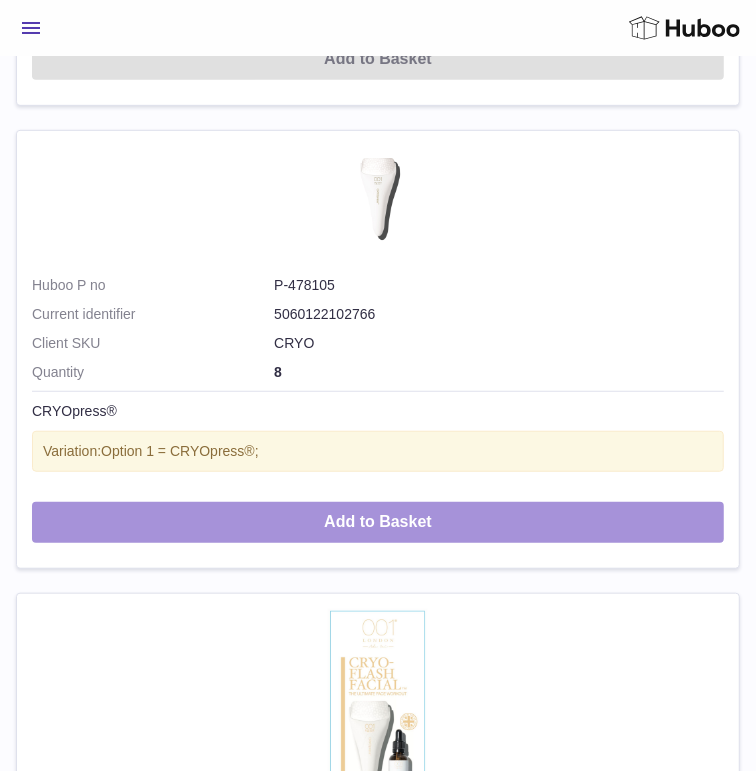 type on "****" 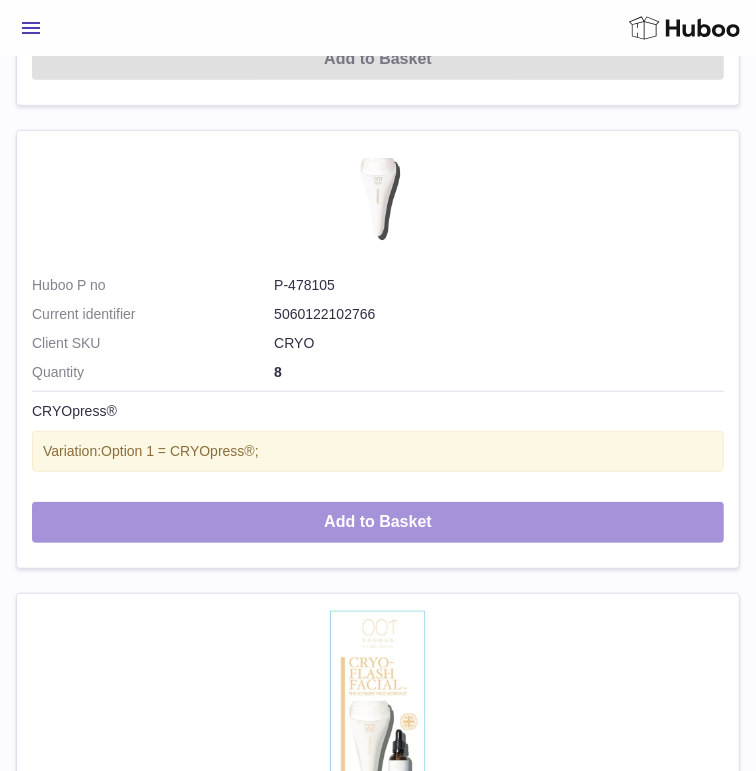 click on "Add to Basket" at bounding box center [378, 522] 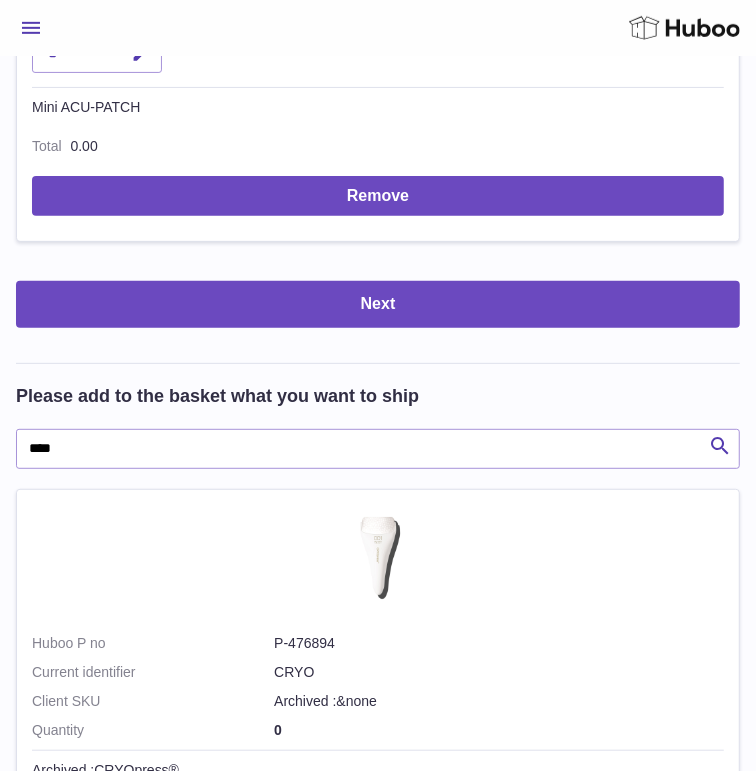 scroll, scrollTop: 3229, scrollLeft: 0, axis: vertical 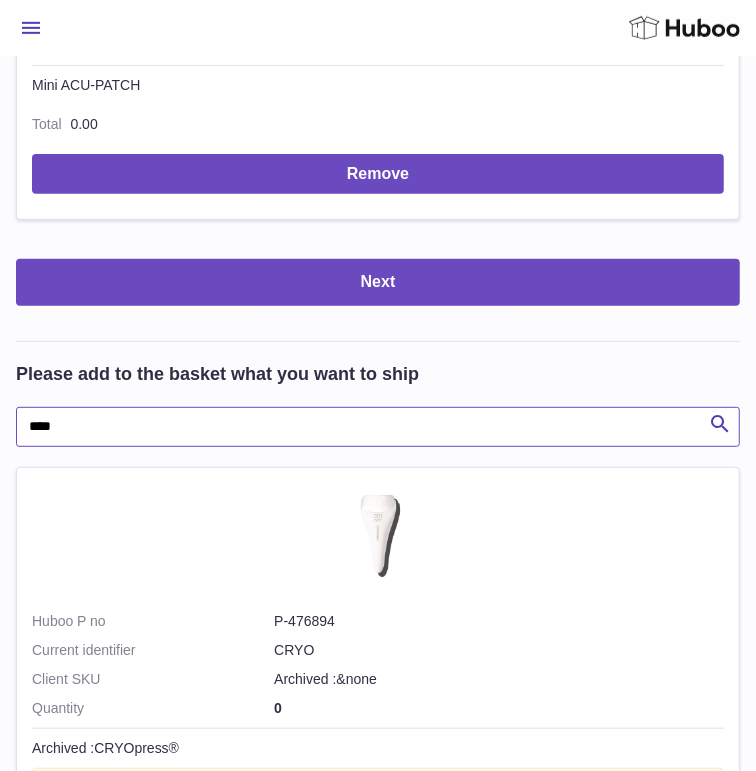 click on "****" at bounding box center [378, 427] 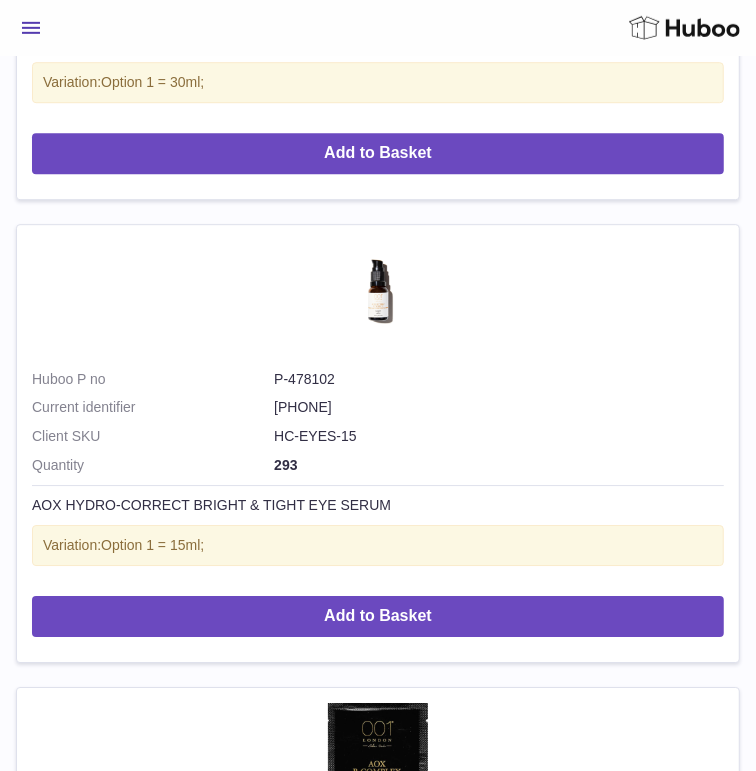 scroll, scrollTop: 5326, scrollLeft: 0, axis: vertical 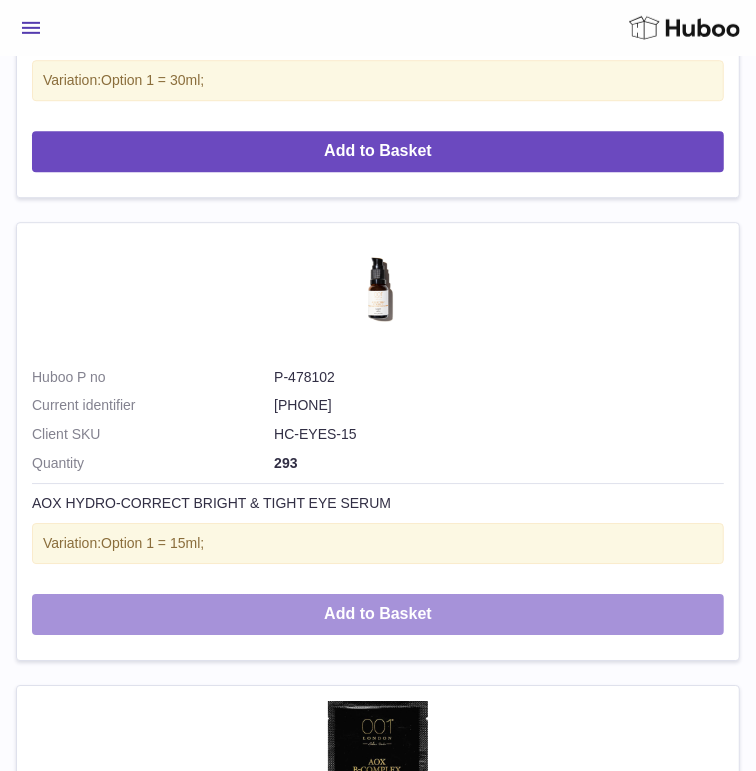 click on "Add to Basket" at bounding box center (378, 614) 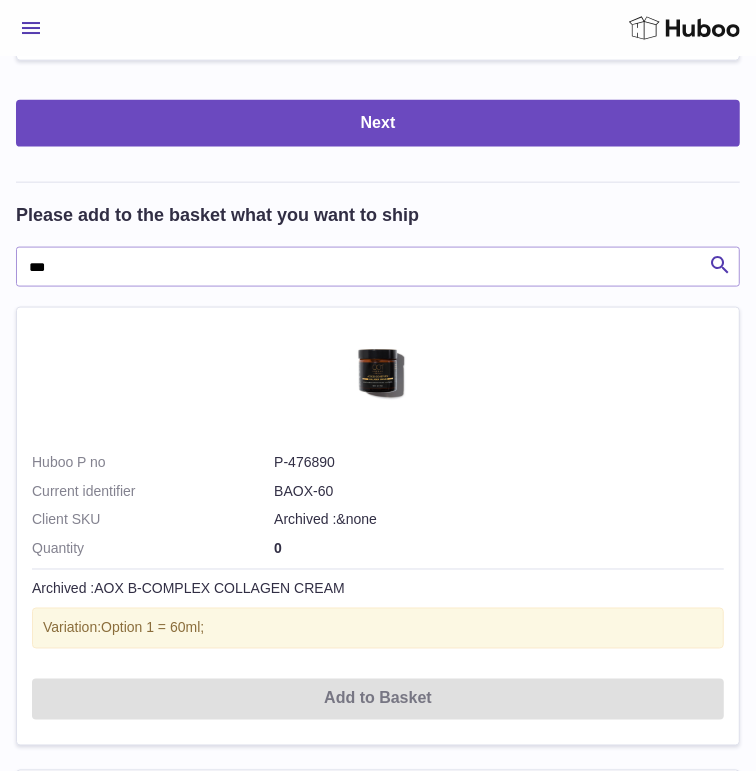 scroll, scrollTop: 4022, scrollLeft: 0, axis: vertical 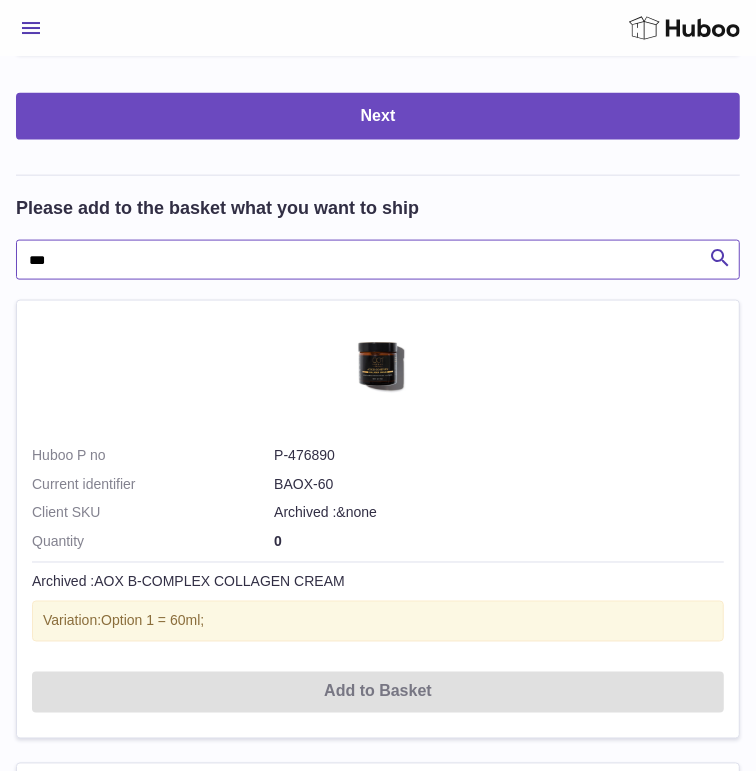 click on "***" at bounding box center (378, 260) 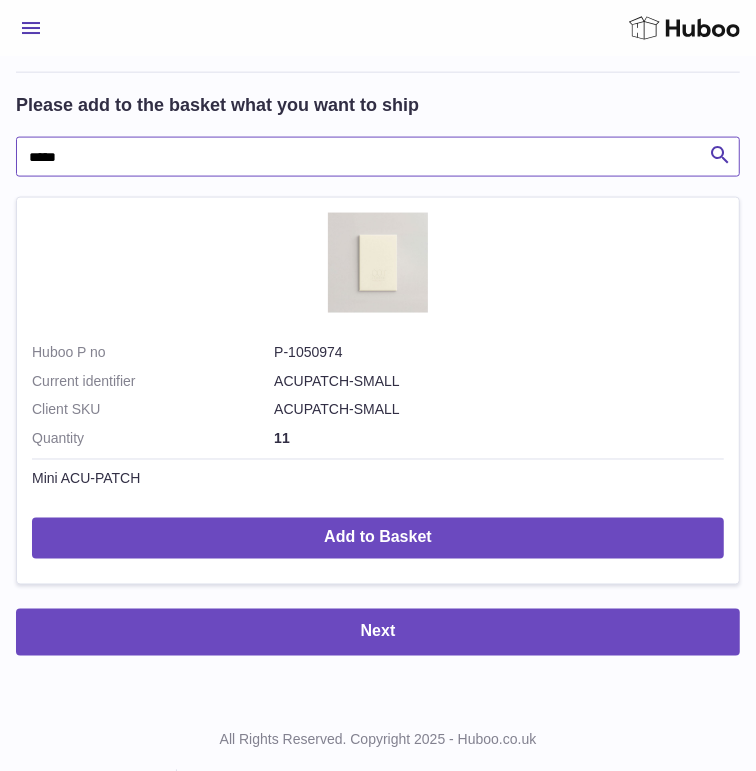 scroll, scrollTop: 4163, scrollLeft: 0, axis: vertical 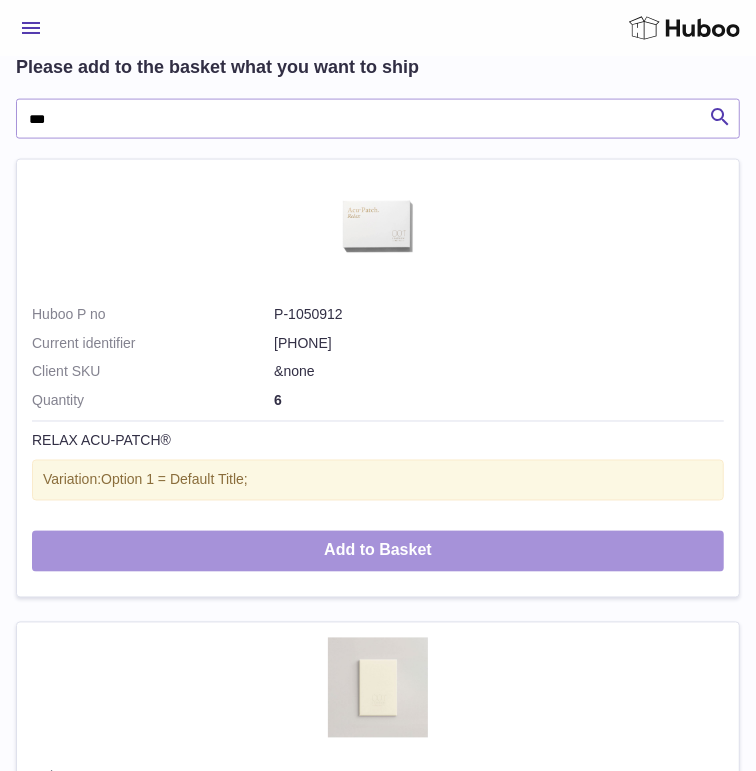 click on "Add to Basket" at bounding box center (378, 551) 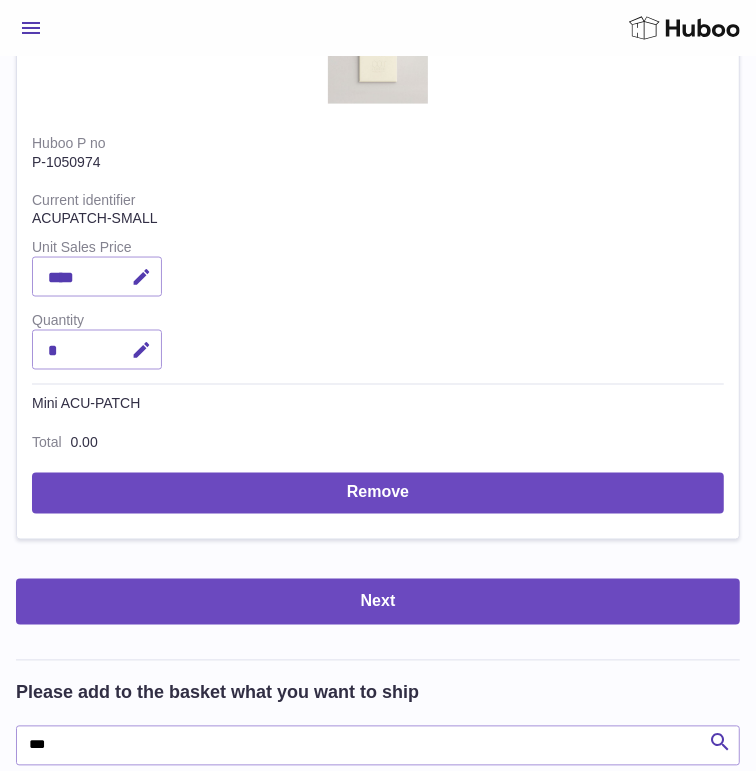 scroll, scrollTop: 4788, scrollLeft: 0, axis: vertical 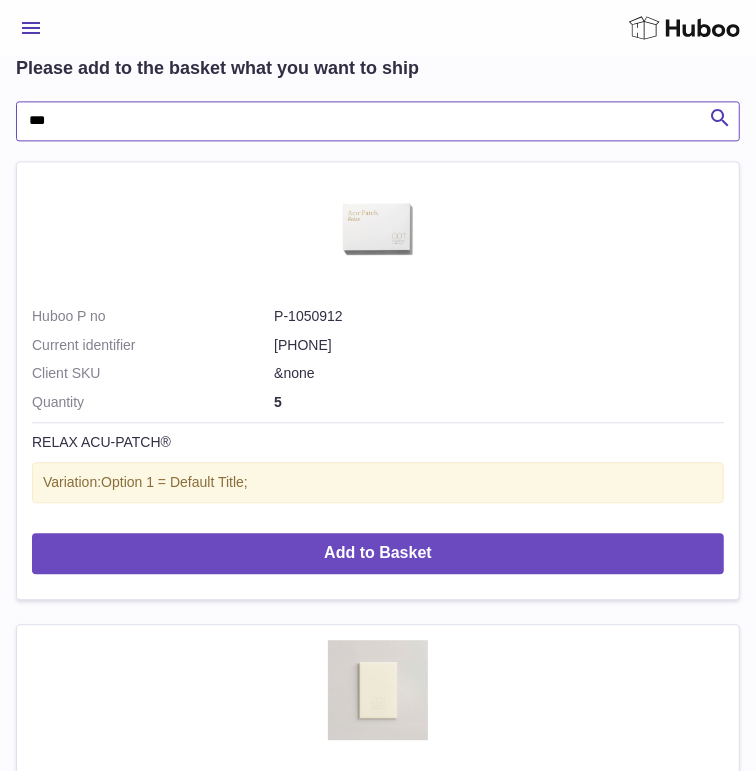 click on "***" at bounding box center [378, 121] 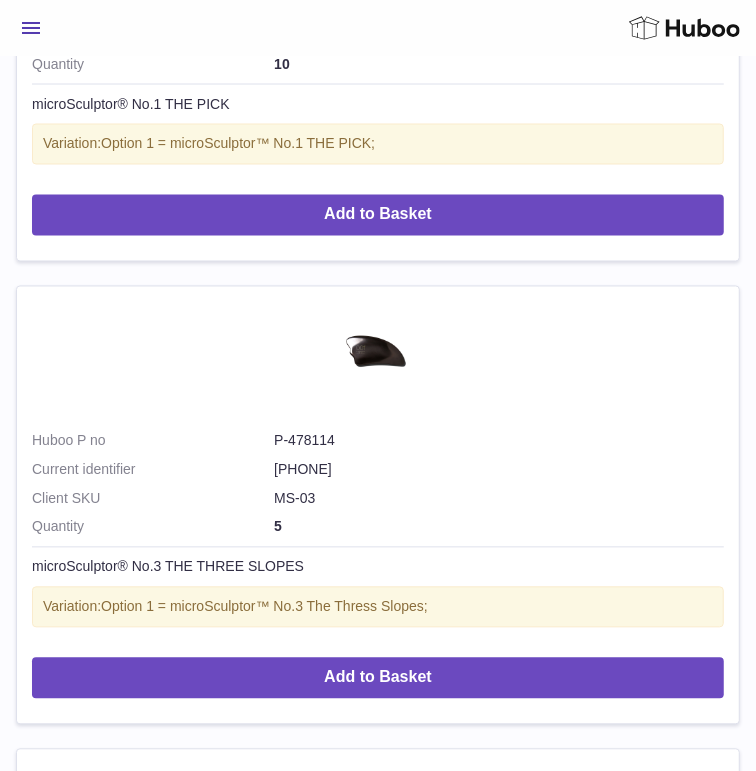 scroll, scrollTop: 7481, scrollLeft: 0, axis: vertical 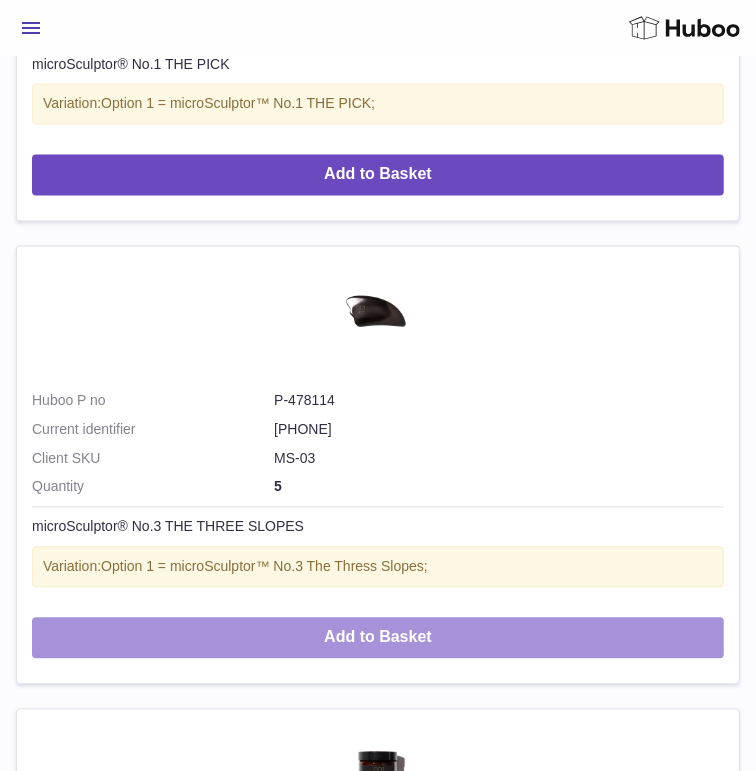 type on "*****" 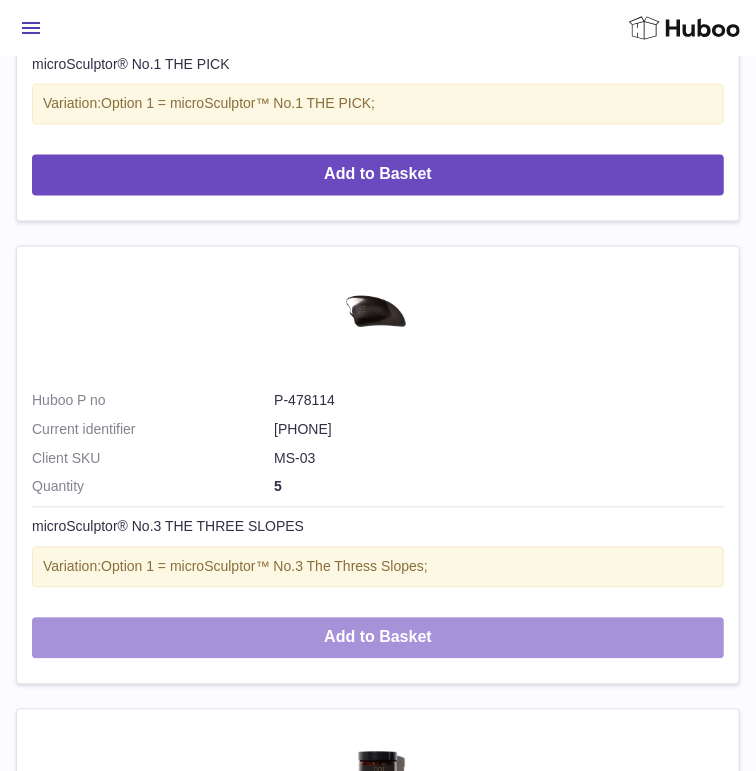 click on "Add to Basket" at bounding box center [378, 638] 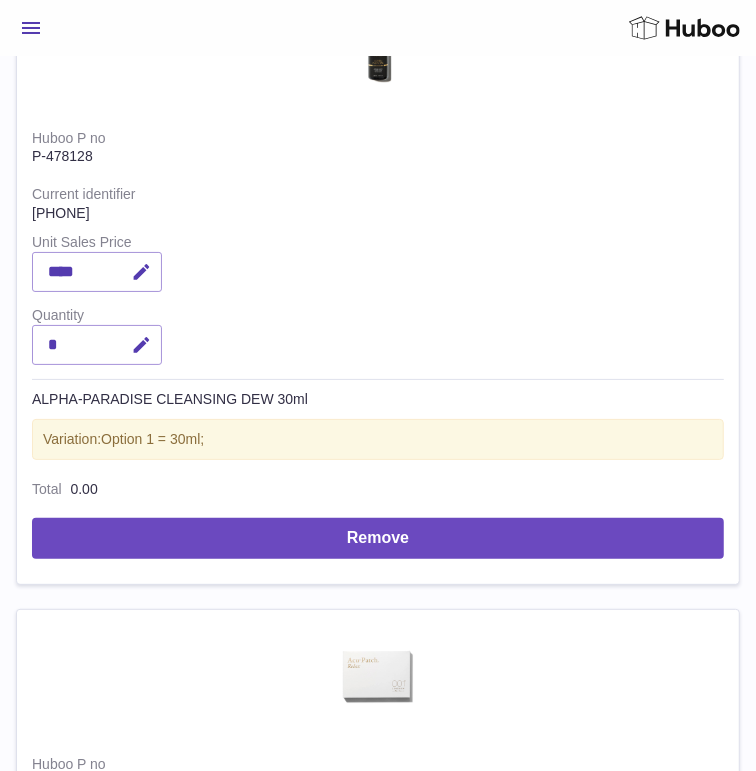 scroll, scrollTop: 2958, scrollLeft: 0, axis: vertical 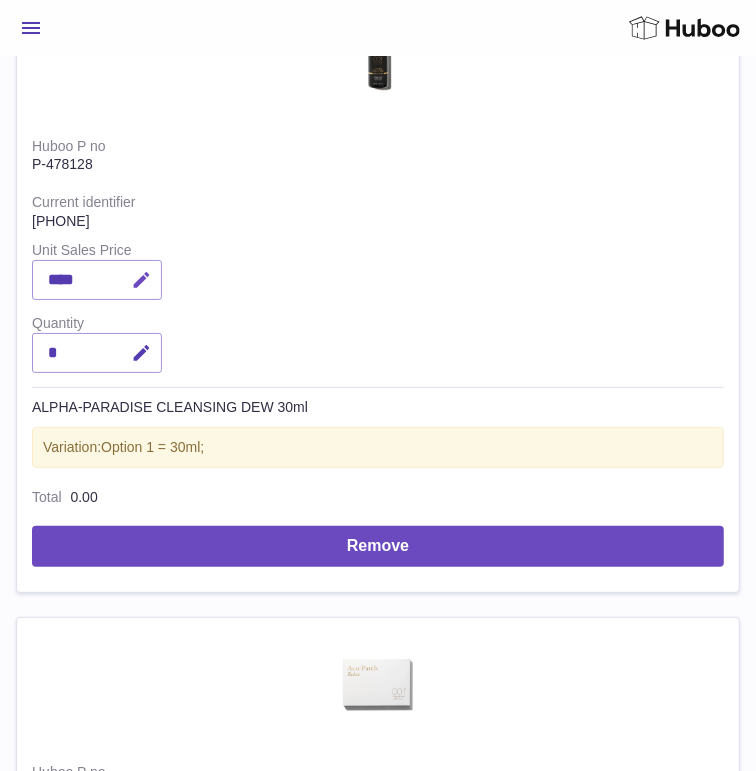 click at bounding box center [141, 280] 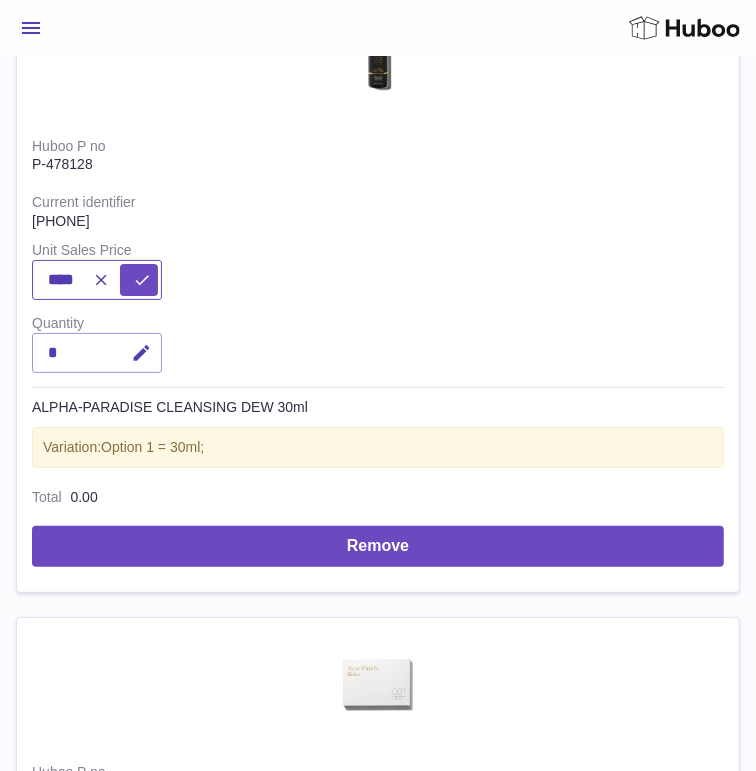 click on "****" at bounding box center (97, 280) 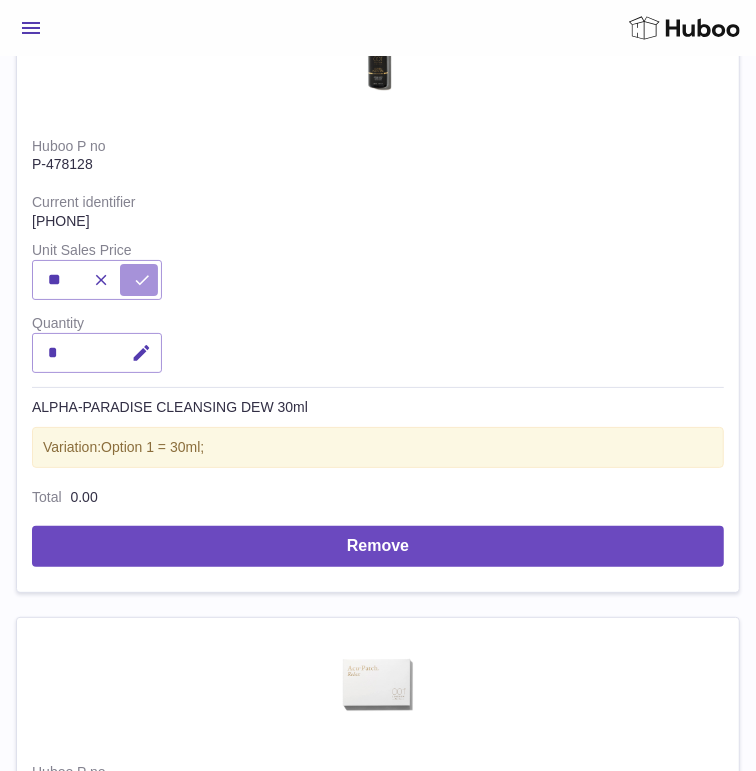 click at bounding box center (142, 280) 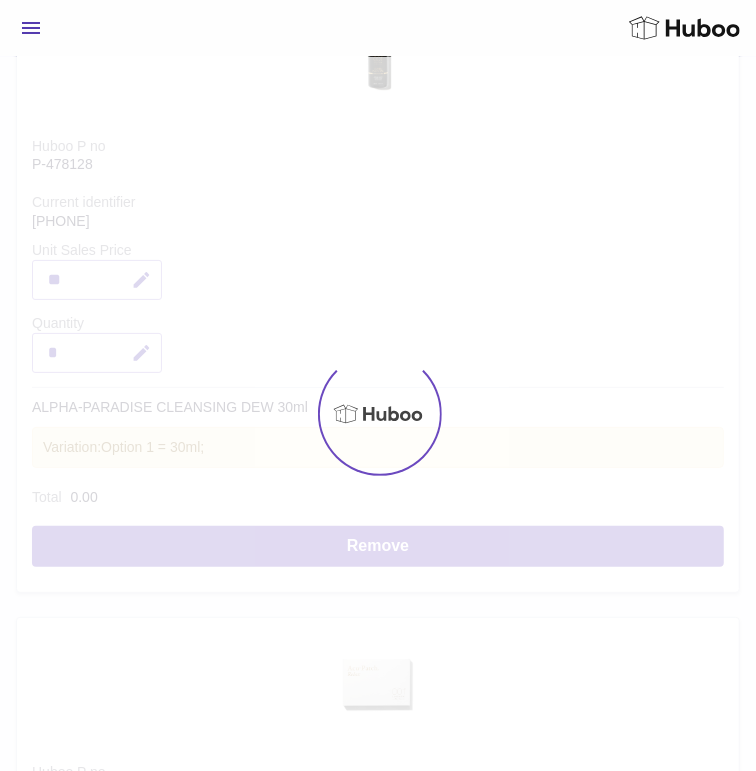 type on "*****" 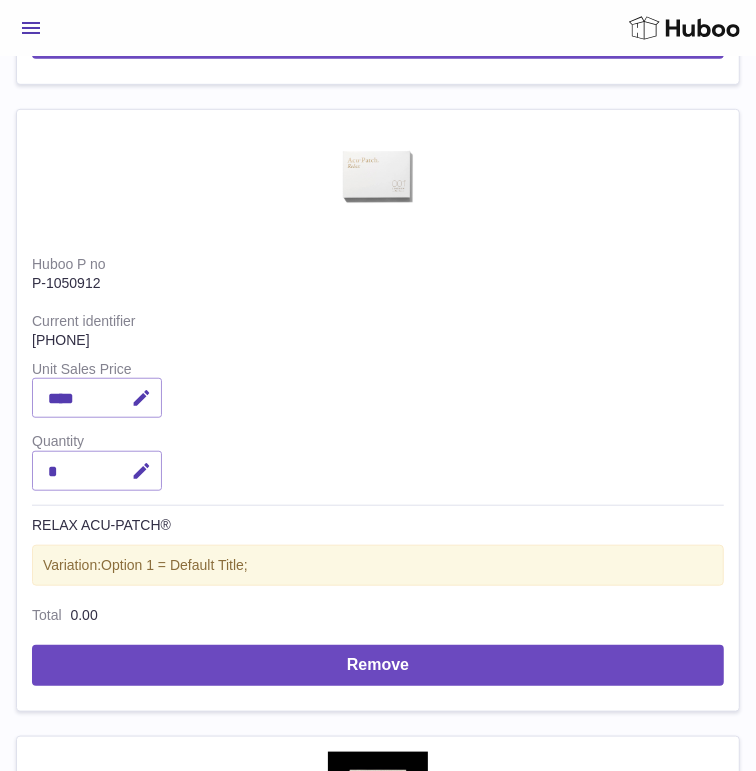 scroll, scrollTop: 3483, scrollLeft: 0, axis: vertical 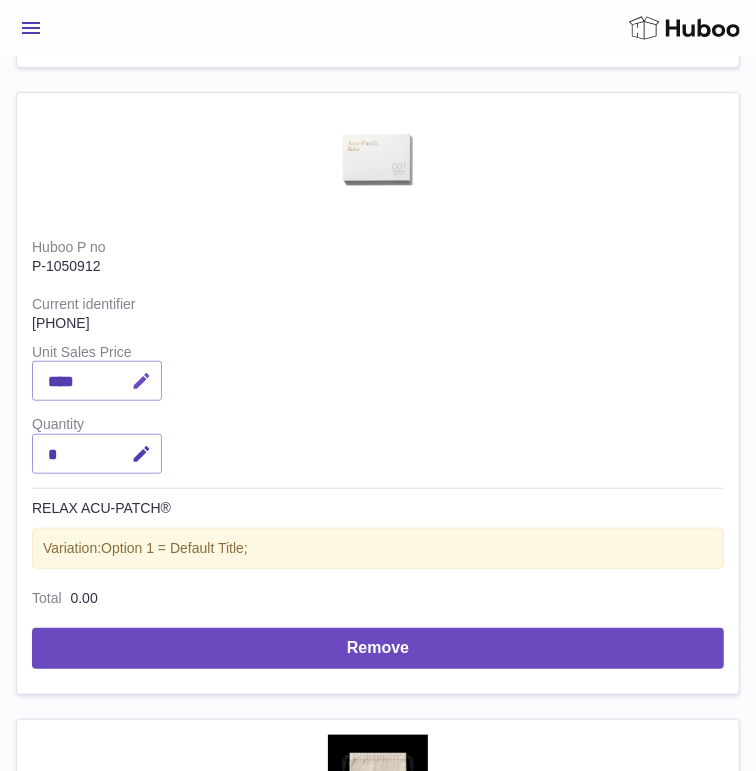 click at bounding box center (141, 381) 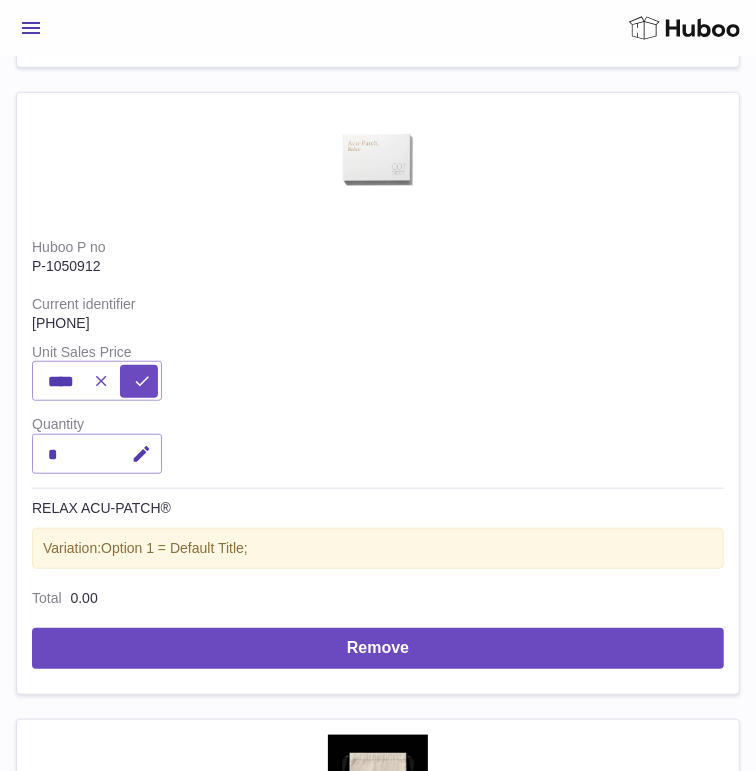 click at bounding box center [98, 381] 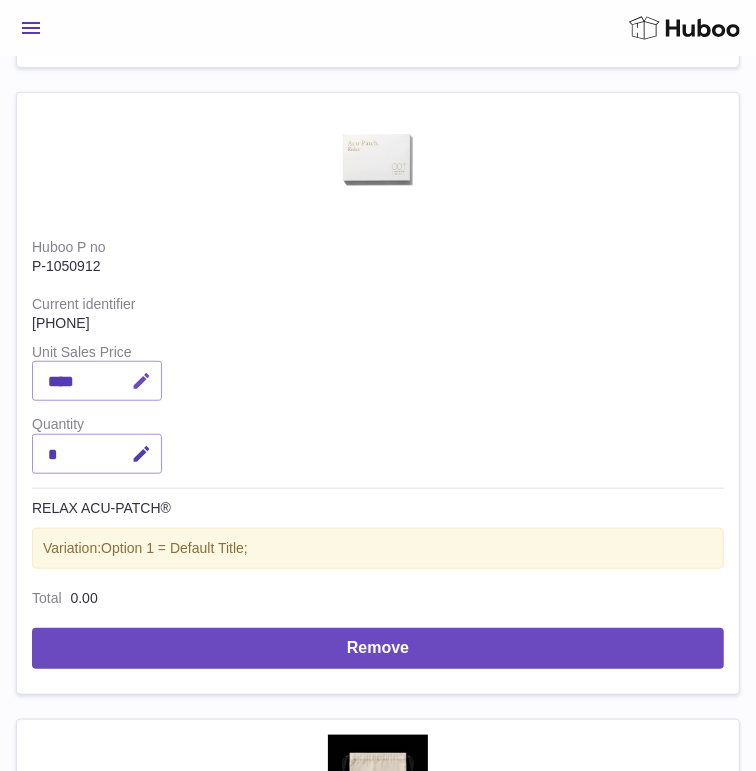 click at bounding box center (141, 381) 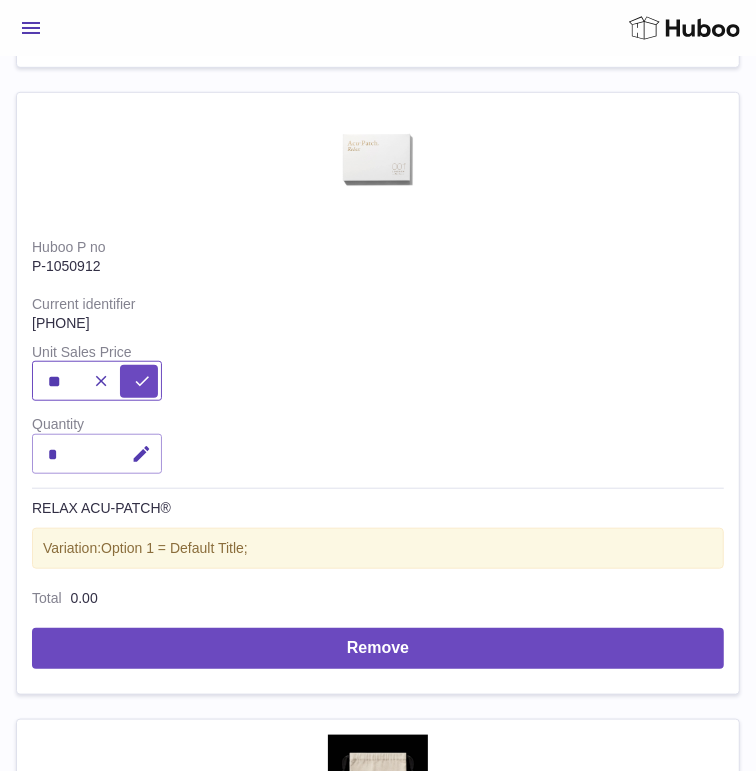type on "*" 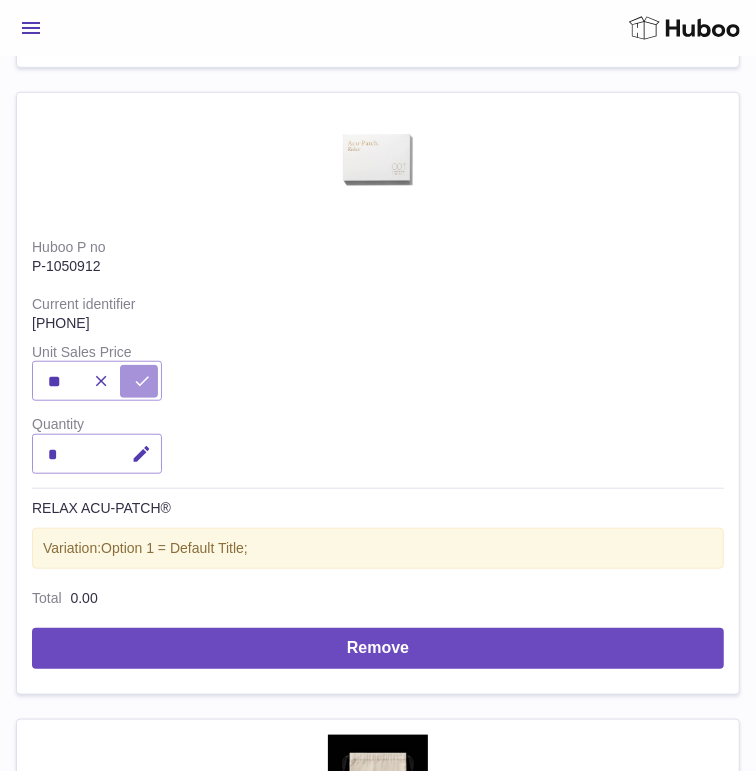 click at bounding box center (139, 381) 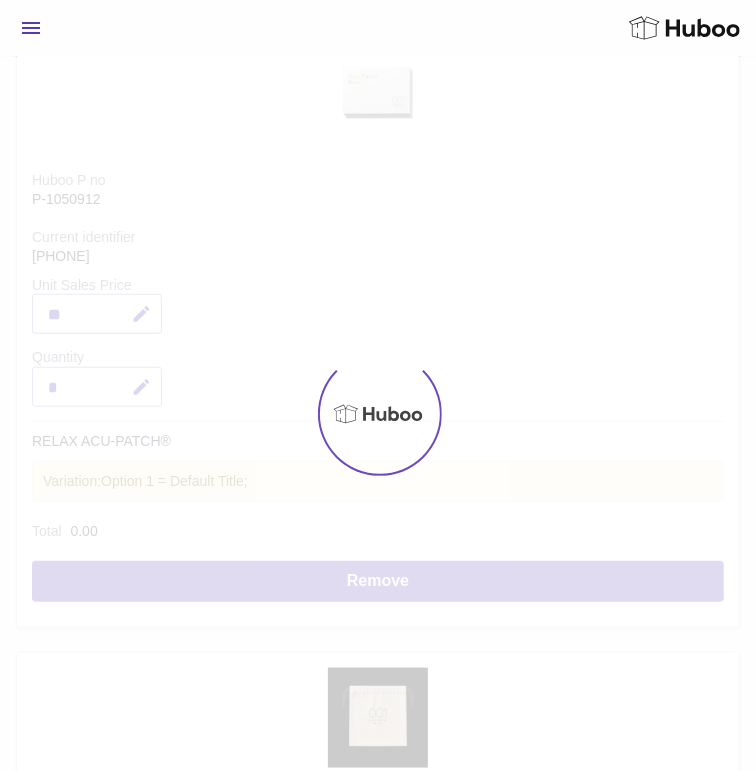 type on "*****" 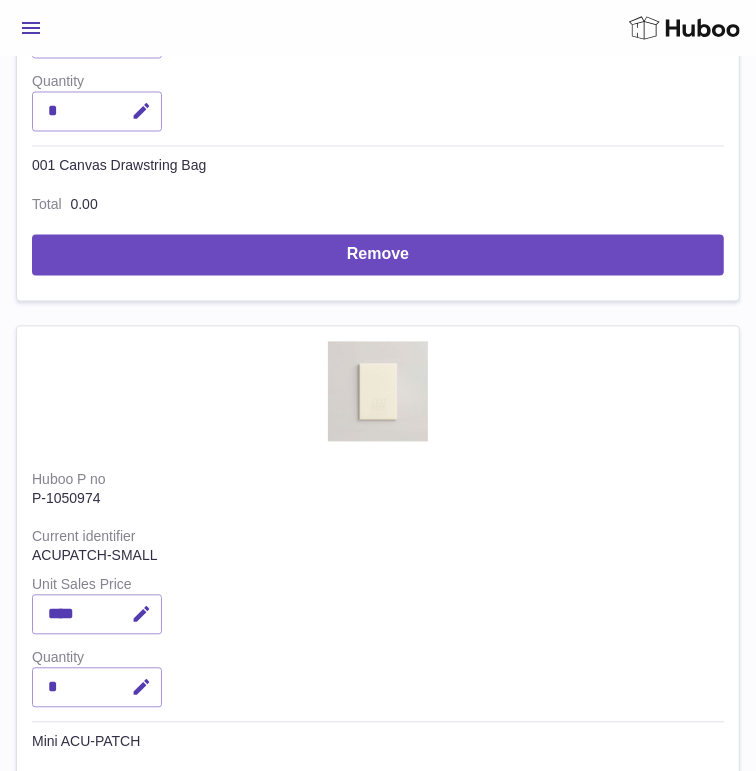 scroll, scrollTop: 4486, scrollLeft: 0, axis: vertical 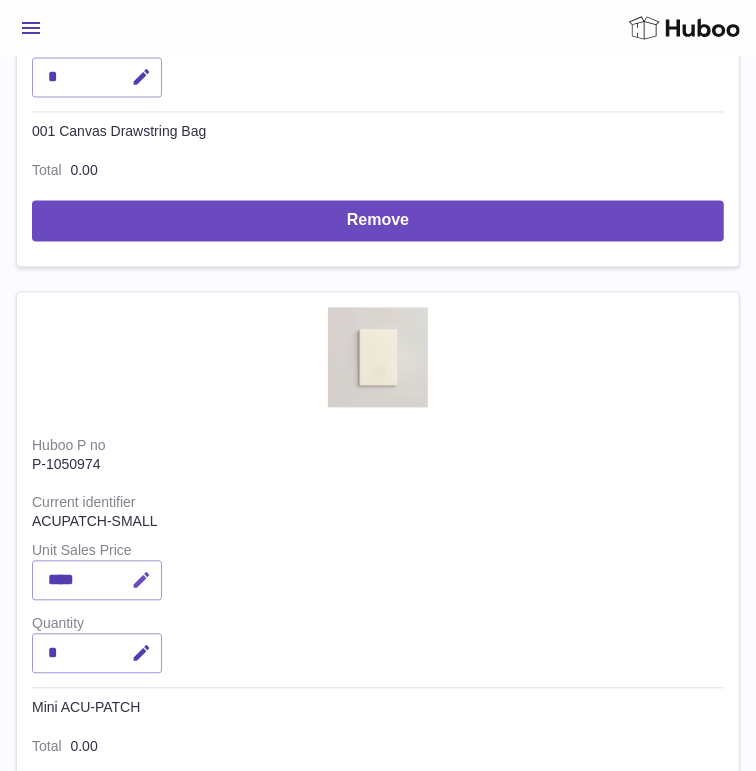 click at bounding box center (141, 581) 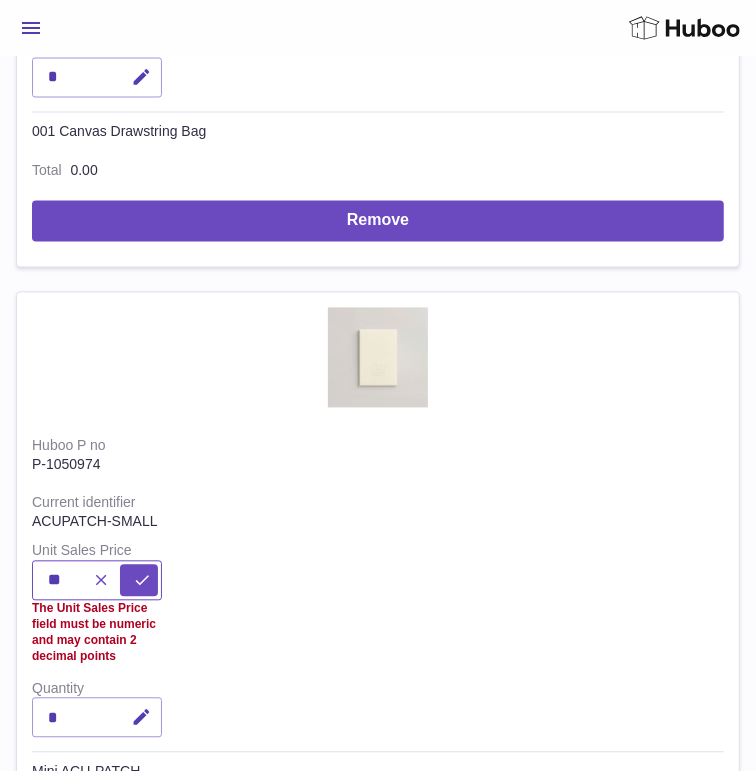 type on "*" 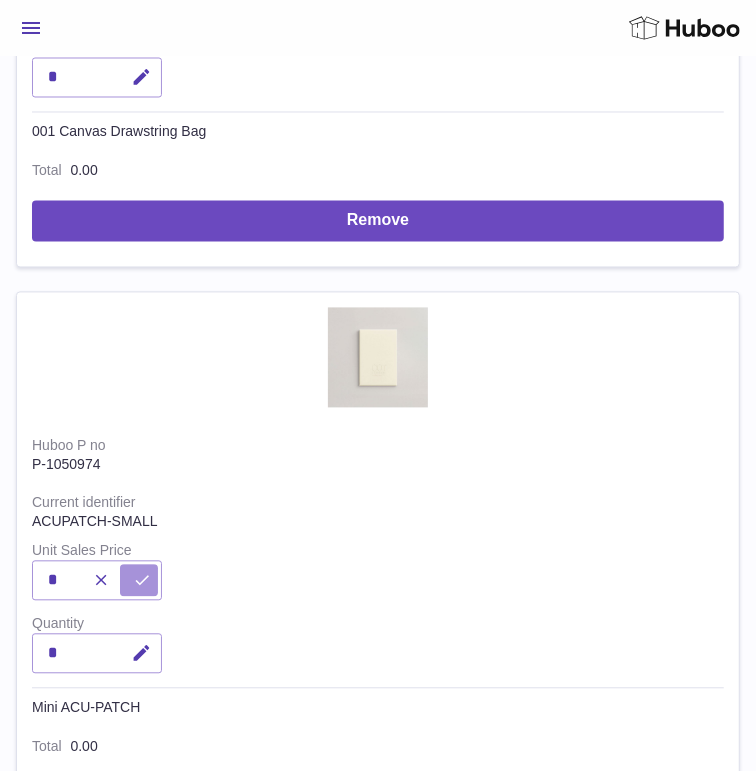 click at bounding box center [142, 581] 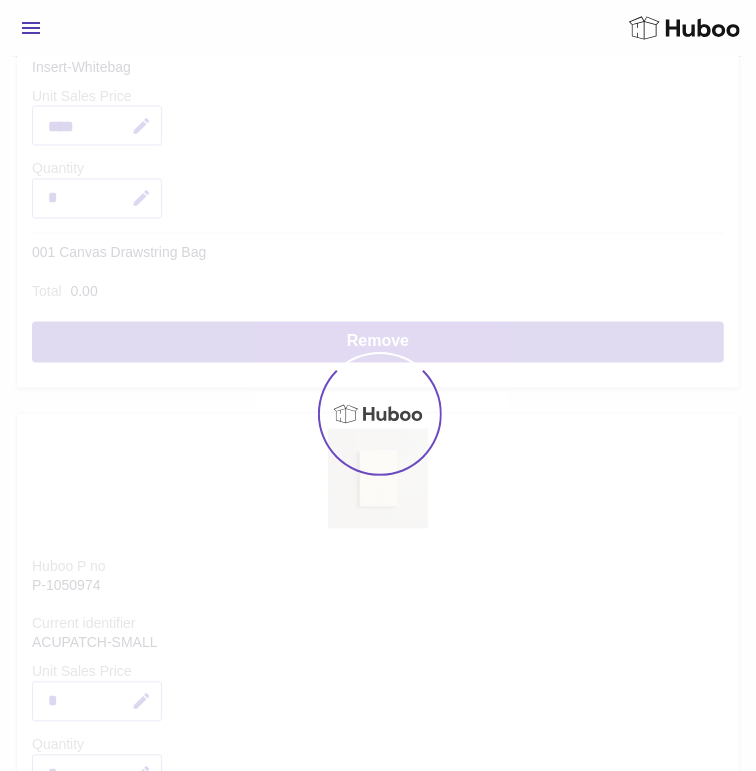 type on "****" 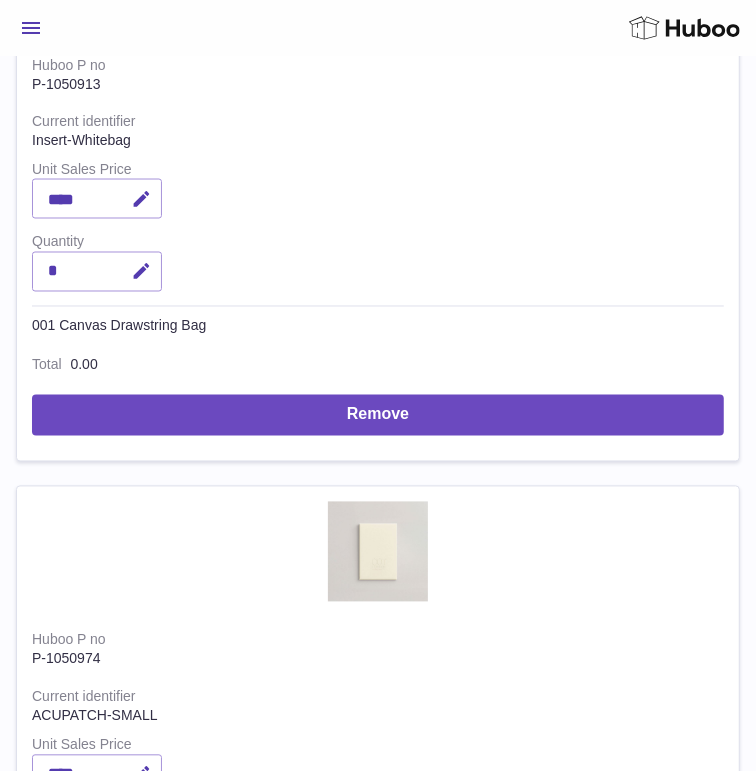 scroll, scrollTop: 4262, scrollLeft: 0, axis: vertical 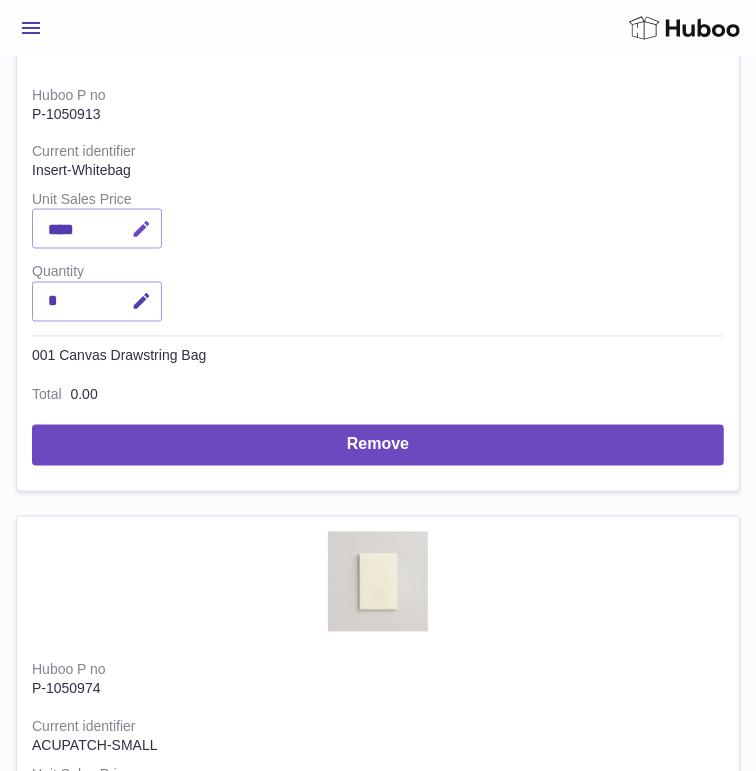 click at bounding box center (141, 229) 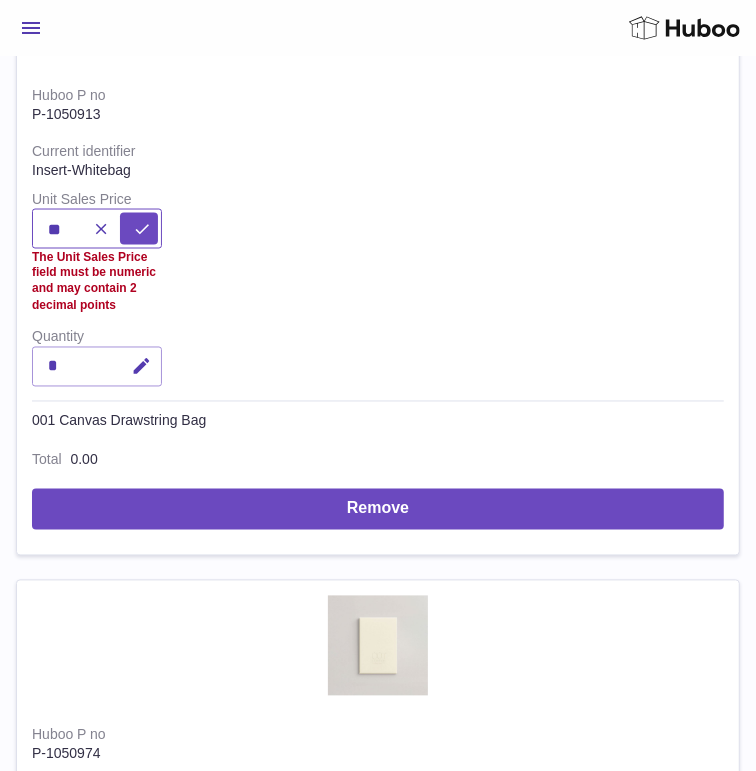 type on "*" 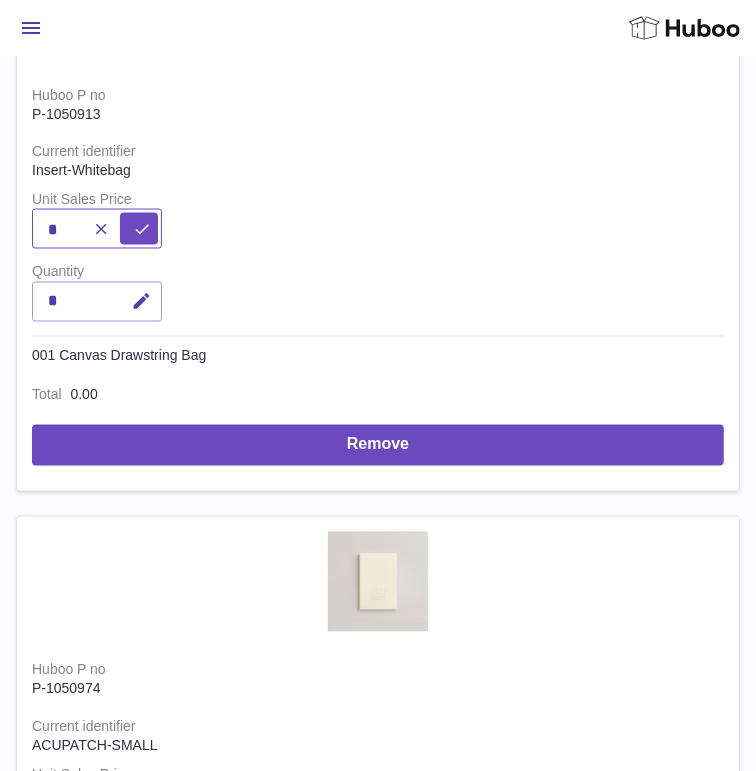 click on "*" at bounding box center [97, 229] 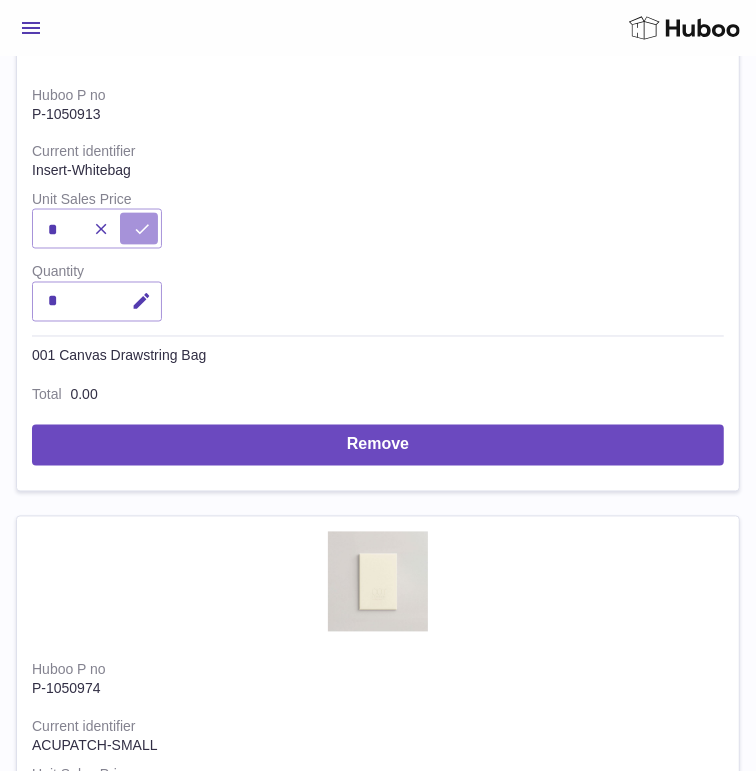 click at bounding box center [139, 229] 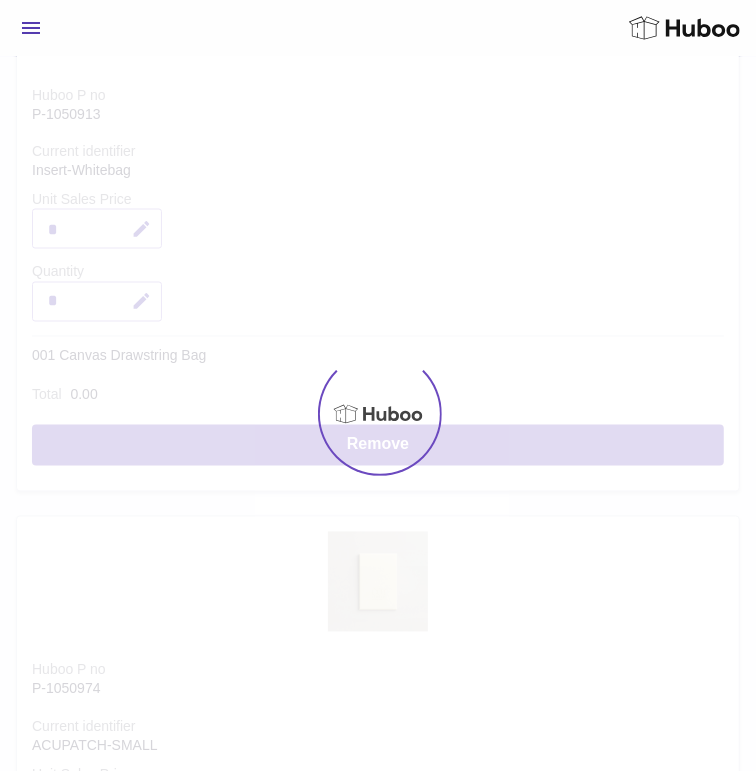 type on "****" 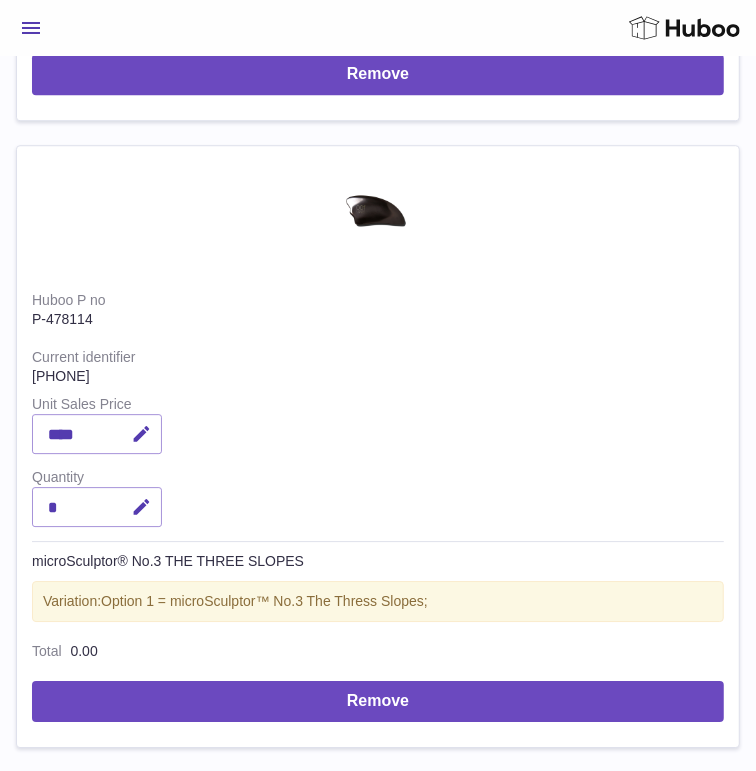 scroll, scrollTop: 2176, scrollLeft: 0, axis: vertical 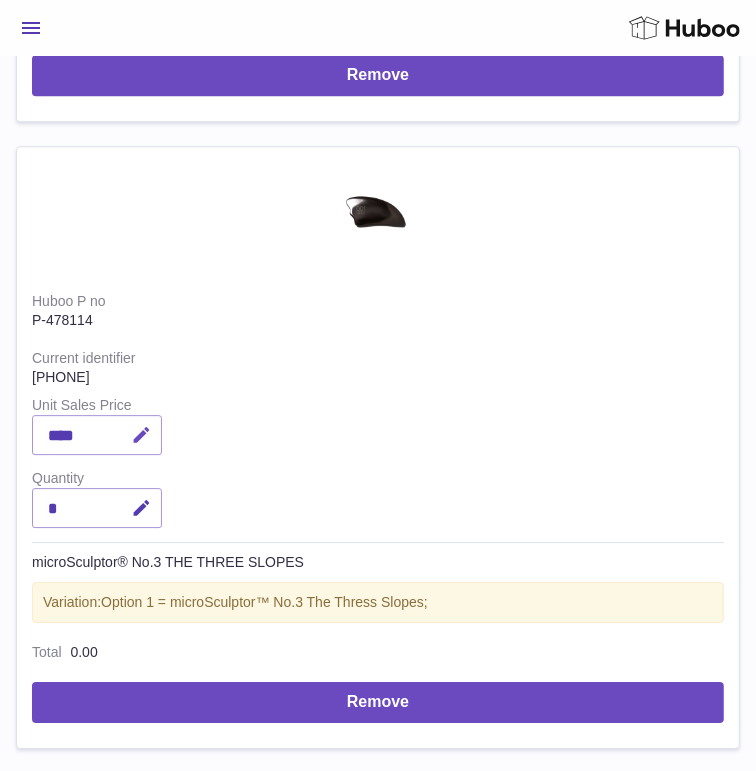click at bounding box center [141, 435] 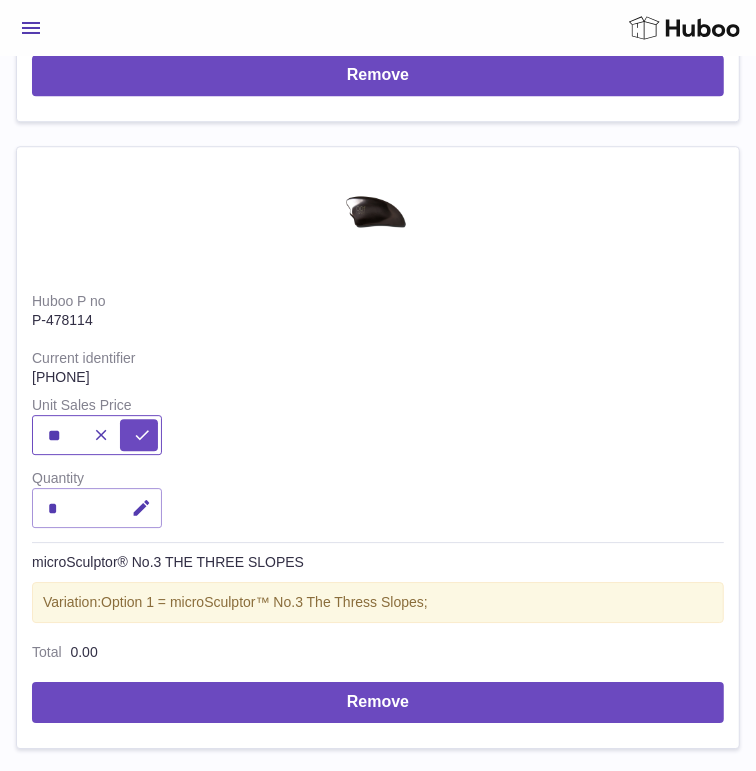 type on "*" 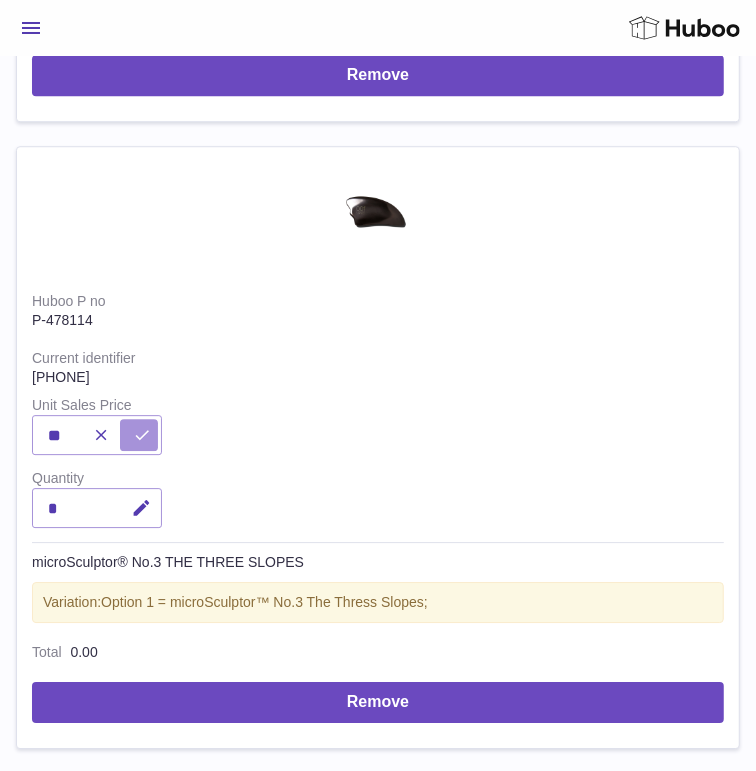 click at bounding box center (142, 435) 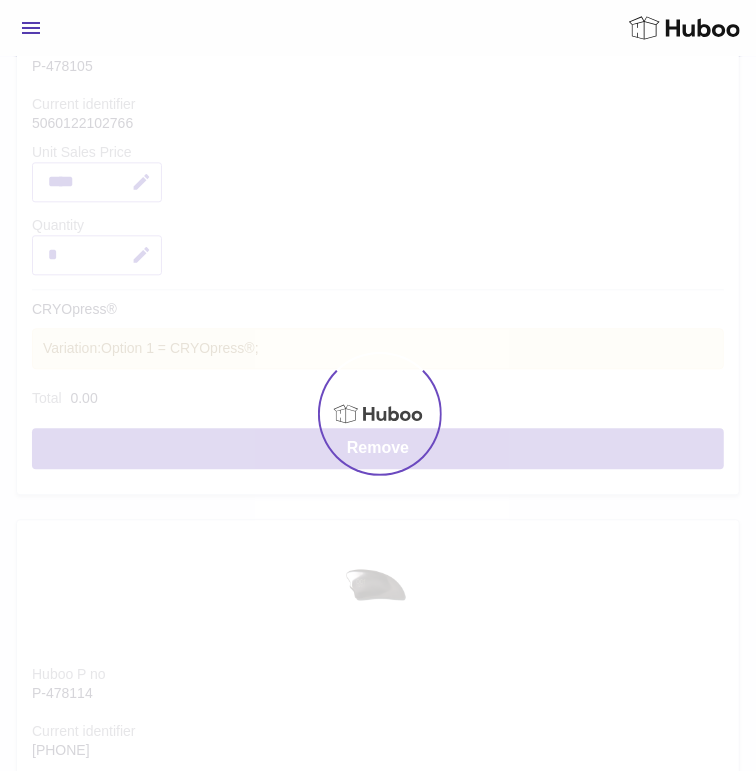 type on "*****" 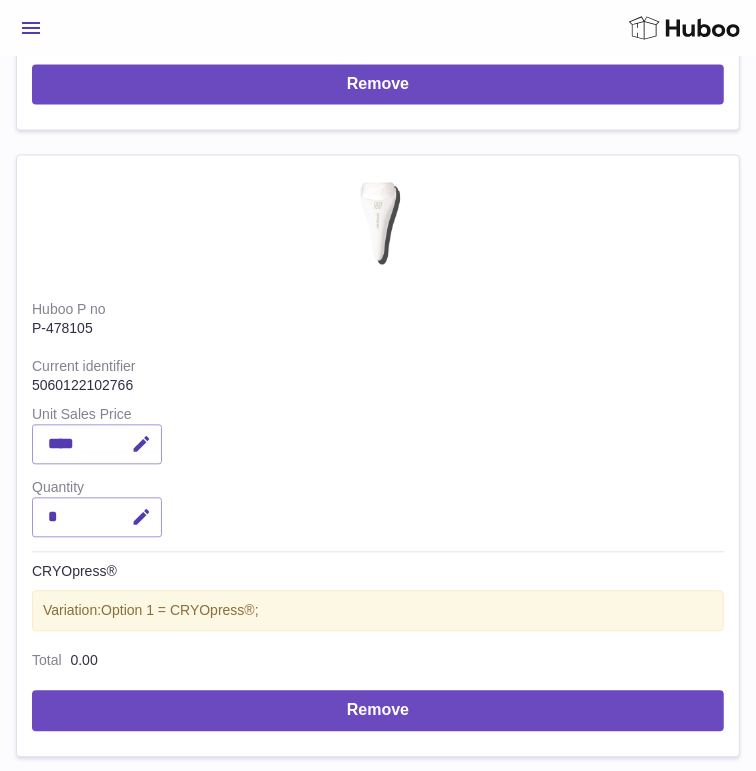 scroll, scrollTop: 1540, scrollLeft: 0, axis: vertical 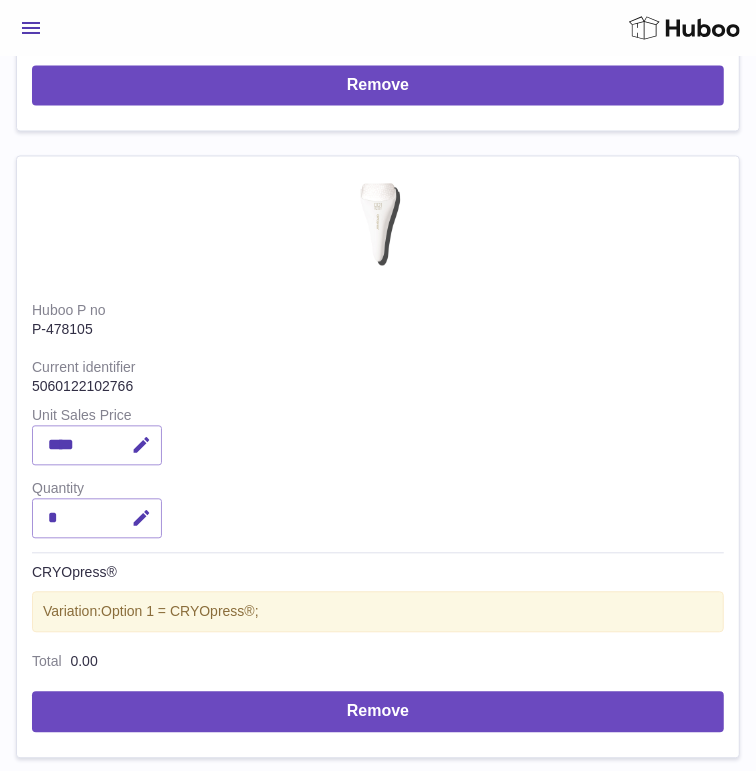 click at bounding box center [138, 445] 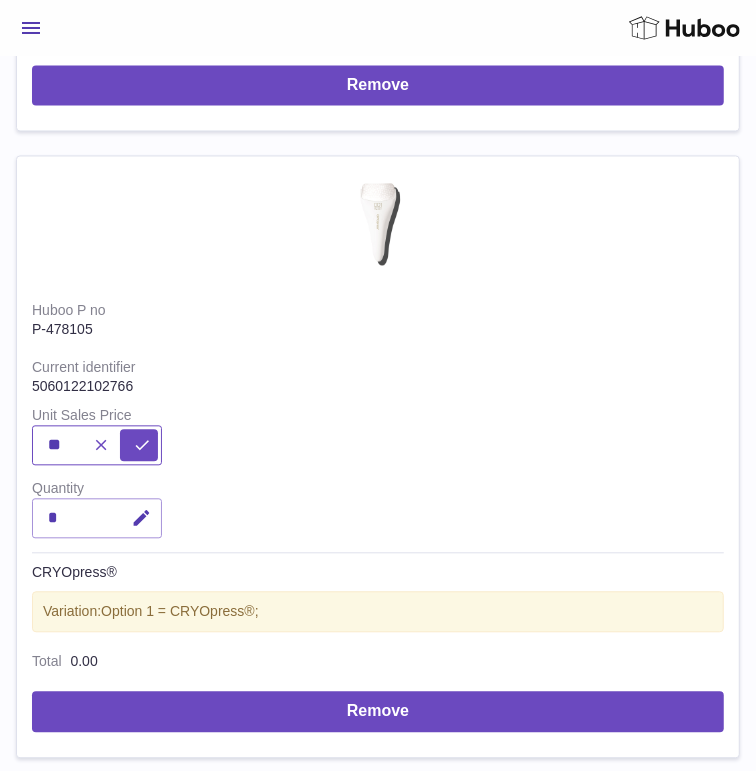type on "*" 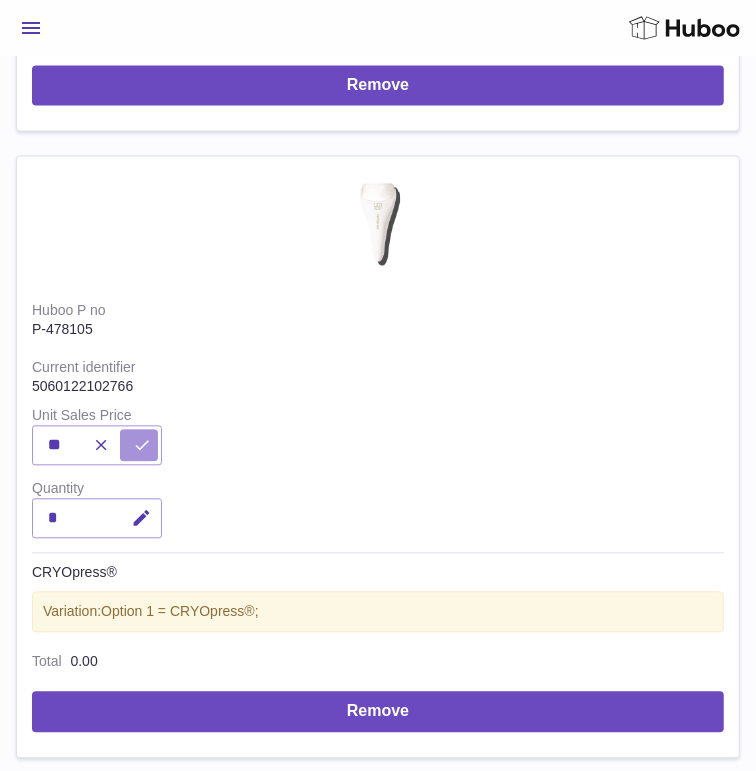 click at bounding box center [139, 445] 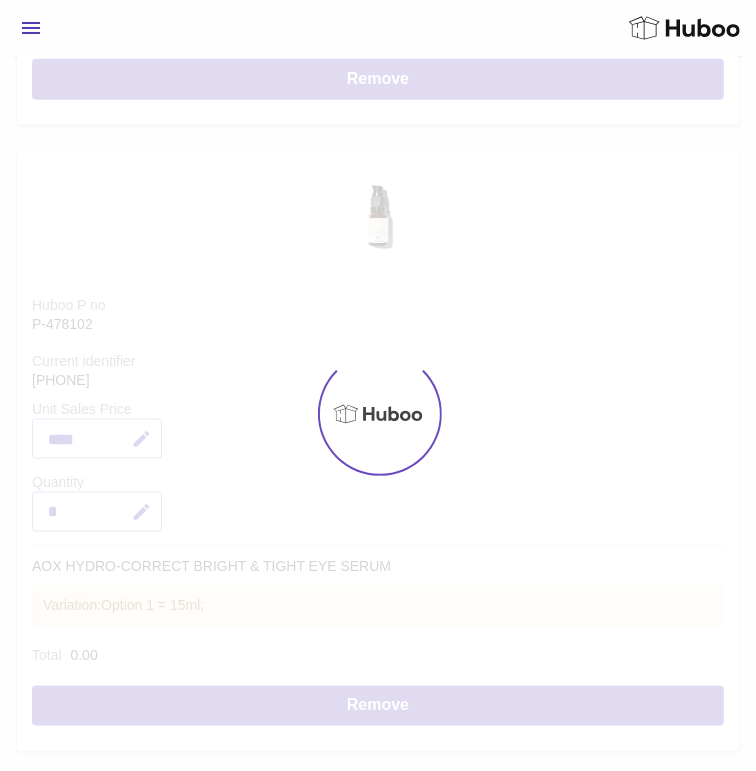 type on "*****" 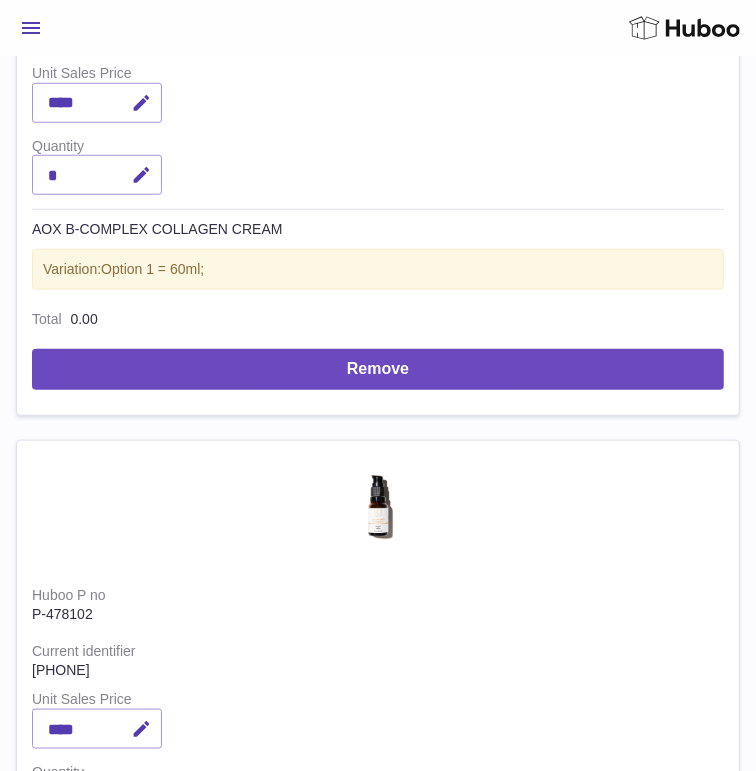 scroll, scrollTop: 708, scrollLeft: 0, axis: vertical 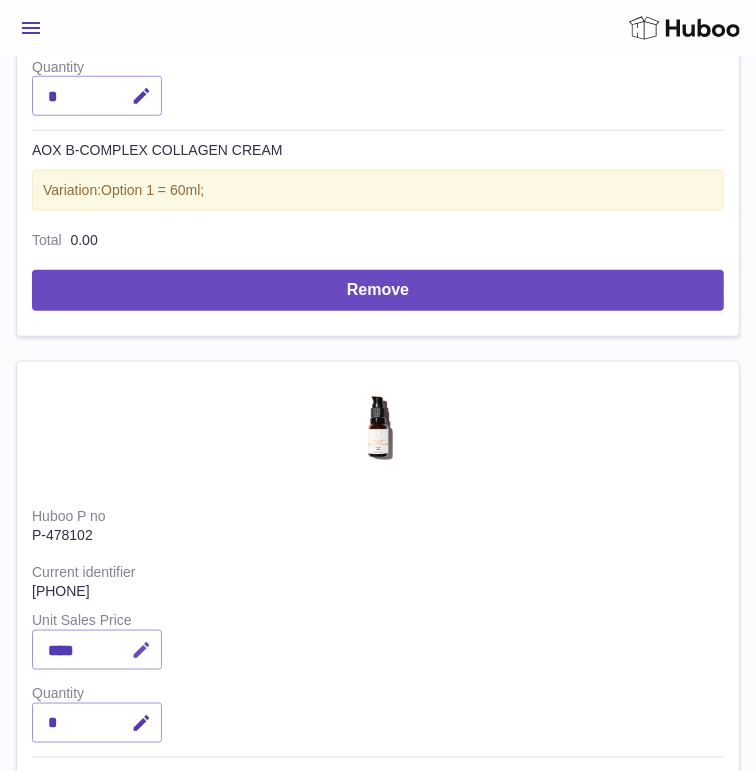 click at bounding box center [141, 650] 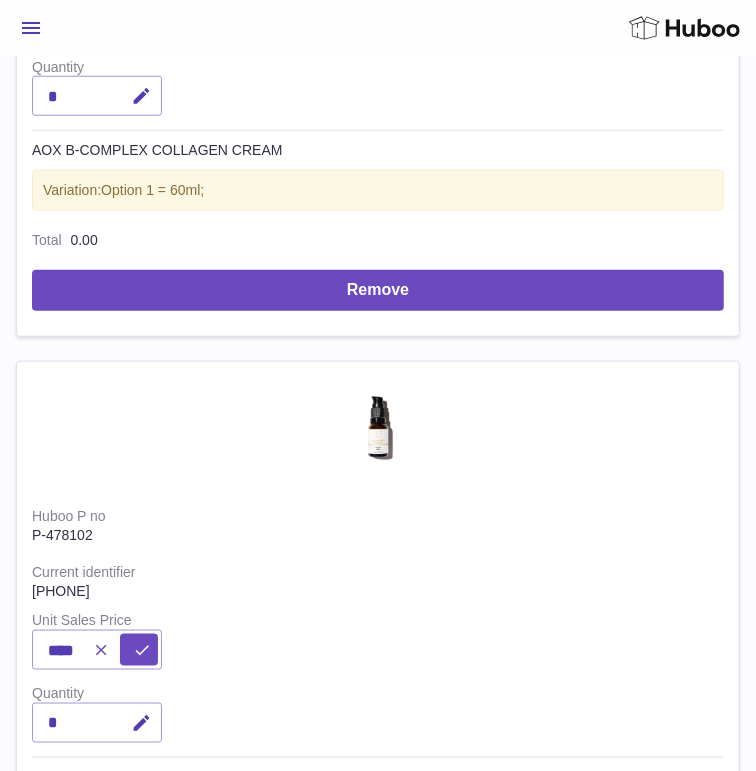 click at bounding box center [98, 650] 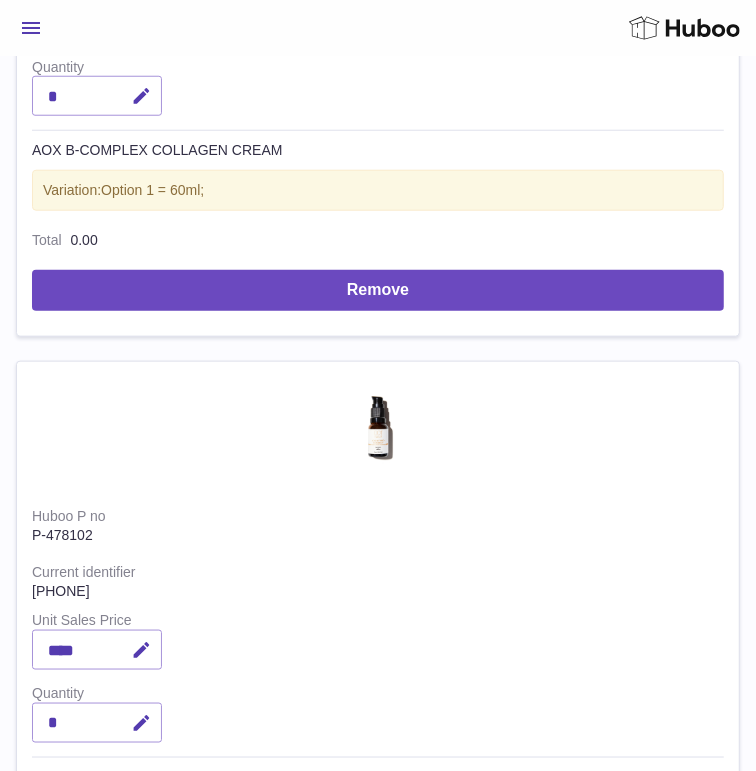 click on "****" at bounding box center (97, 650) 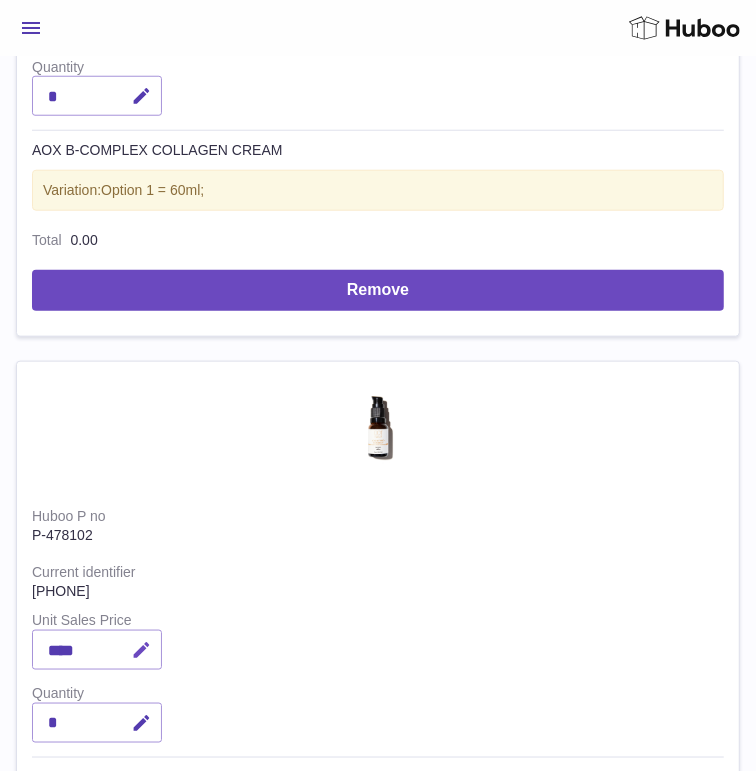 click at bounding box center (138, 650) 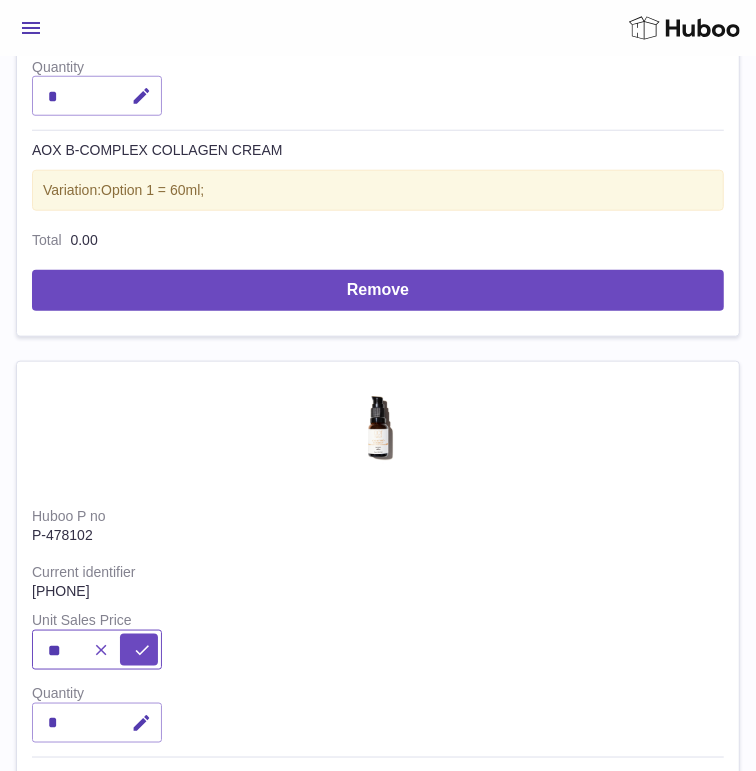 type on "*" 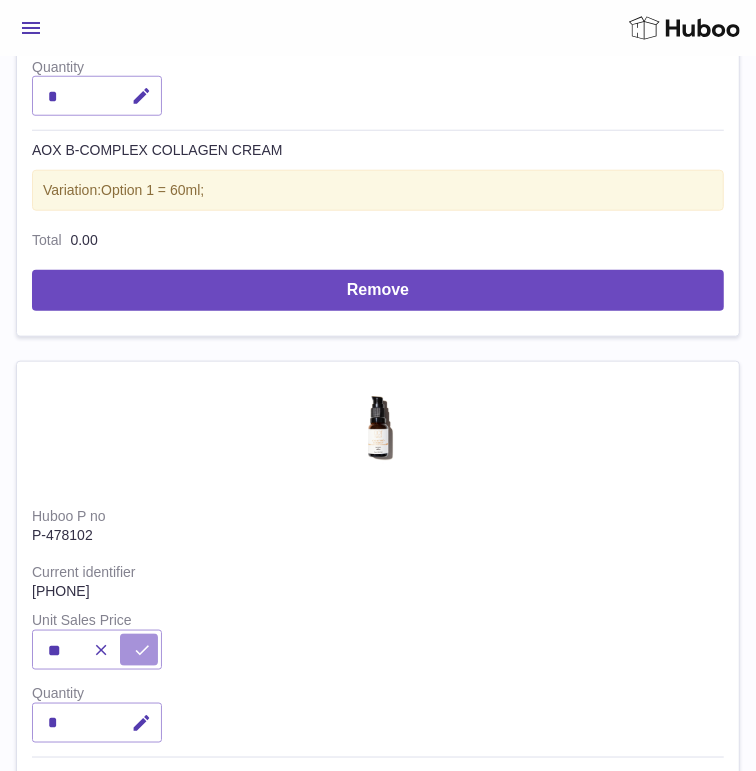 click at bounding box center [139, 650] 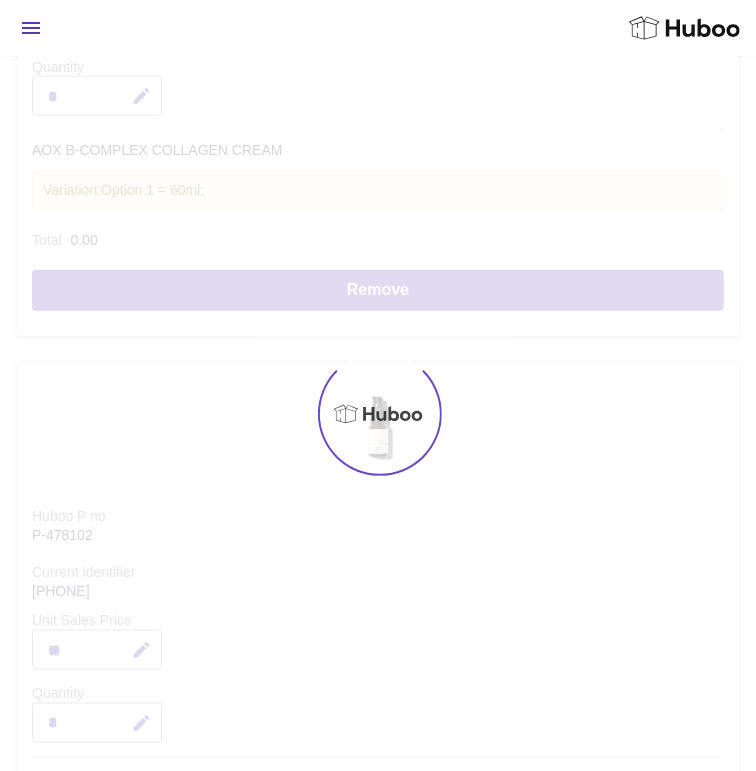 type on "*****" 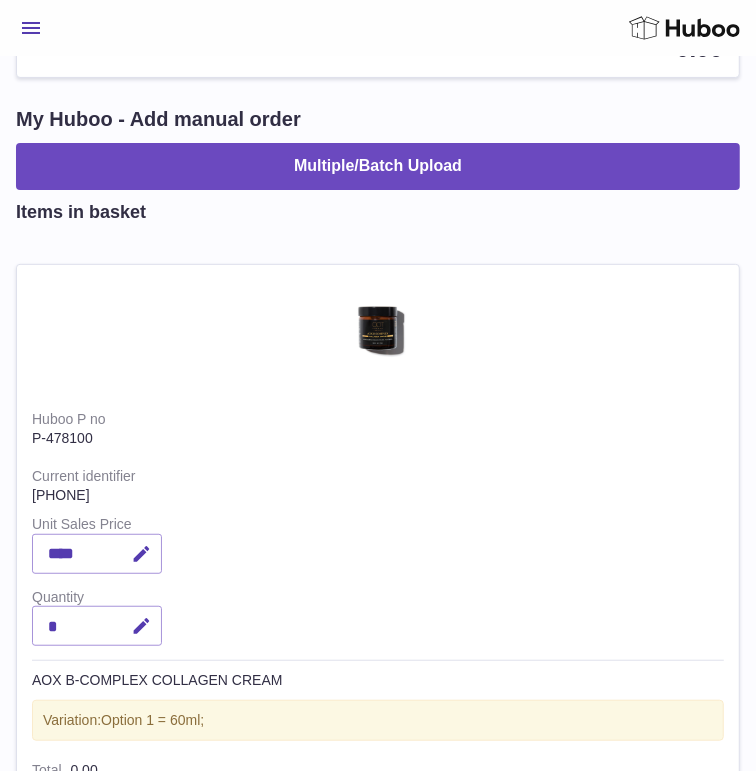 scroll, scrollTop: 119, scrollLeft: 0, axis: vertical 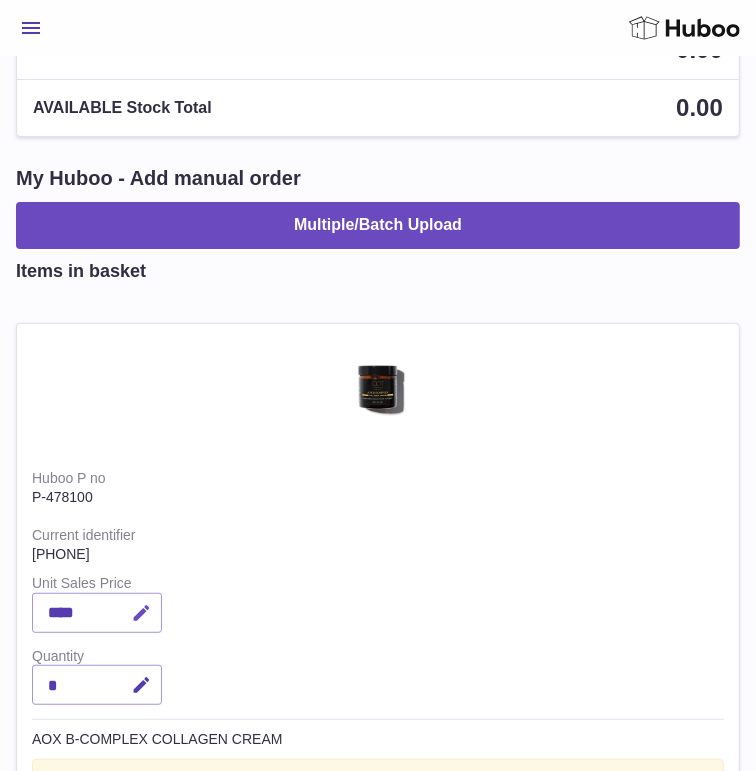 click at bounding box center (141, 613) 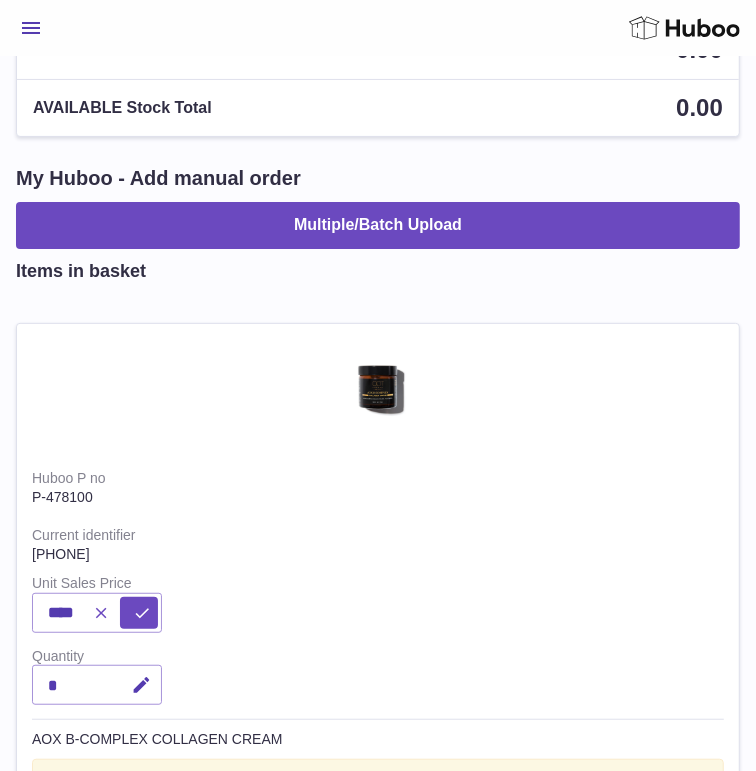 click at bounding box center [101, 613] 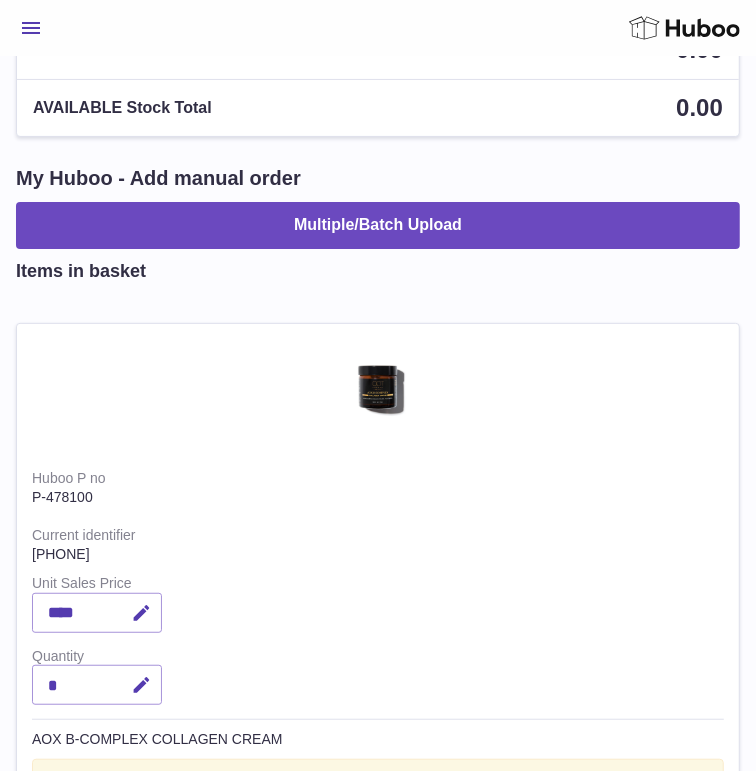 click on "****" at bounding box center [97, 613] 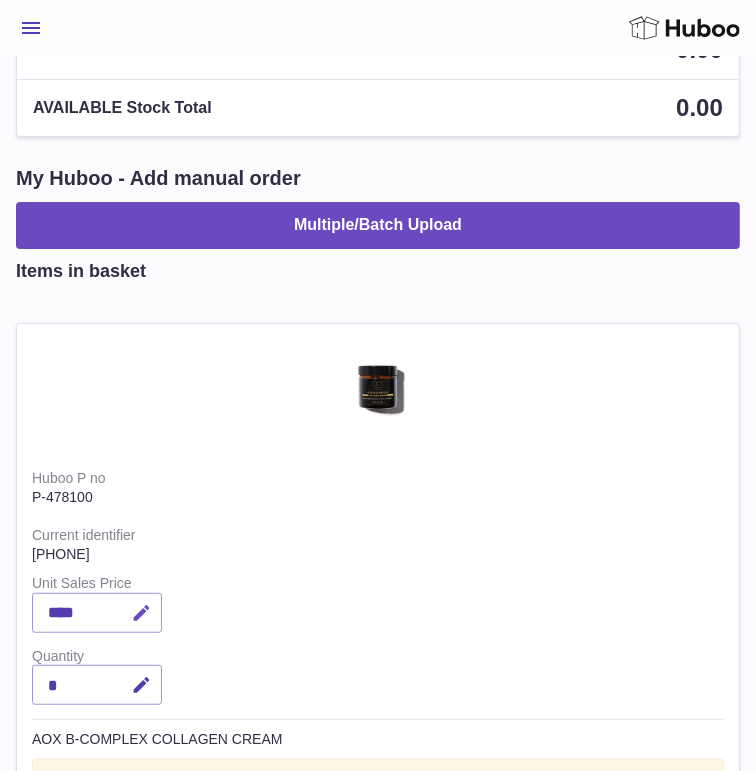 click at bounding box center (138, 613) 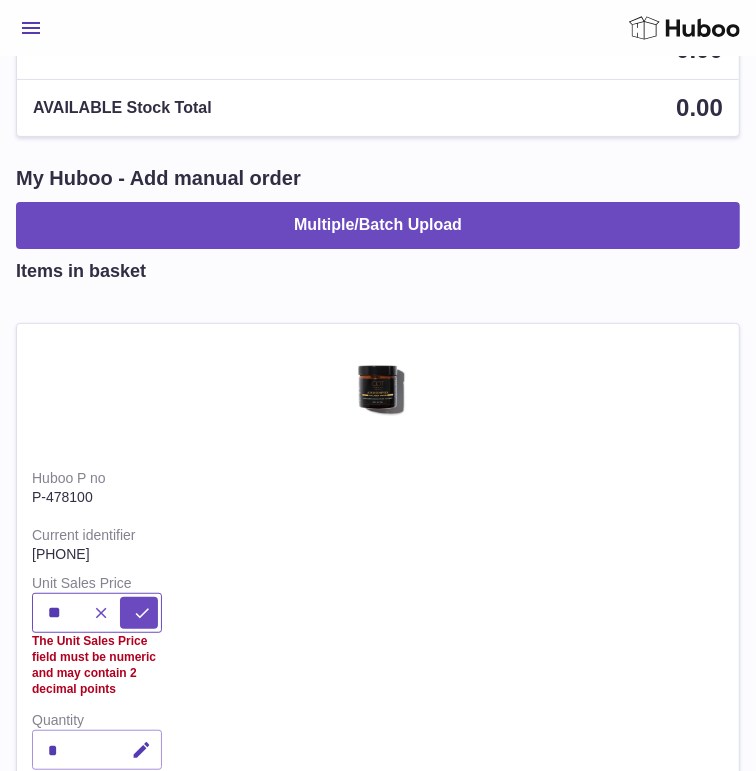 type on "*" 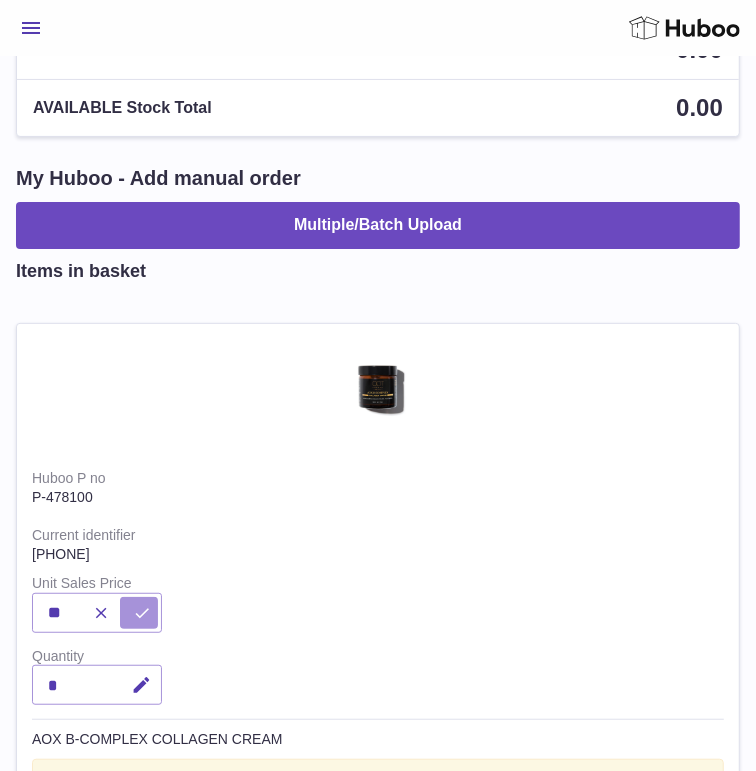 click at bounding box center [142, 613] 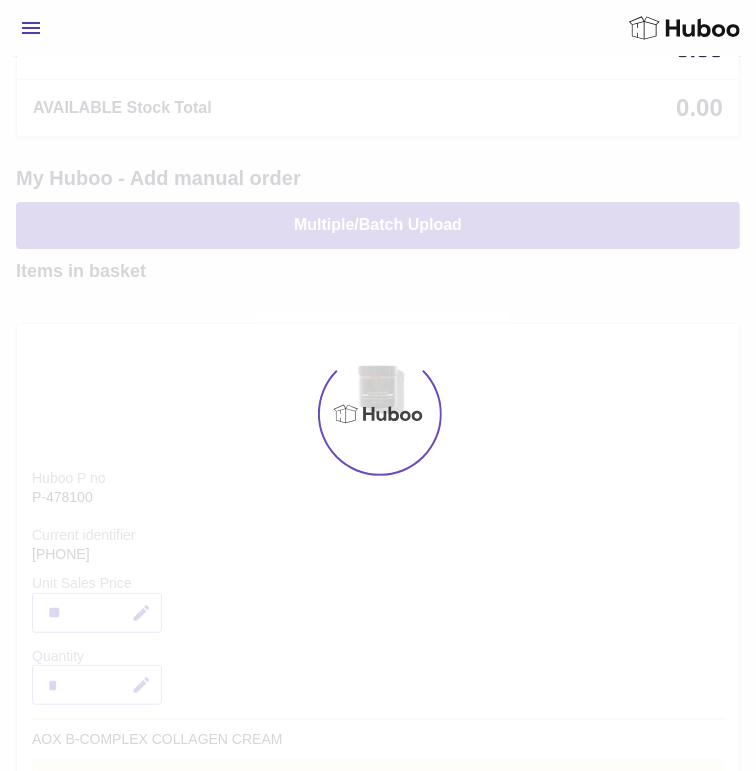 type on "*****" 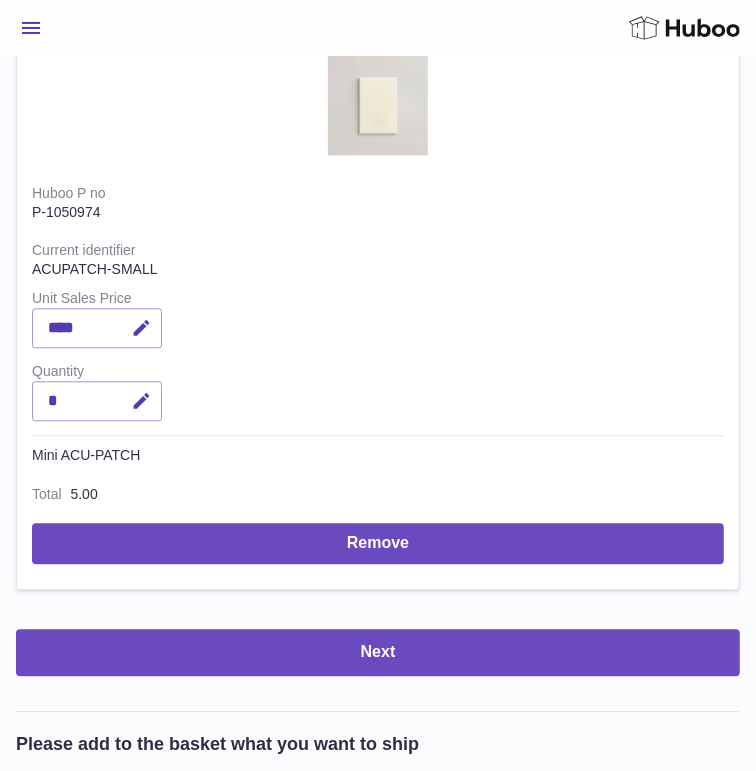scroll, scrollTop: 4748, scrollLeft: 0, axis: vertical 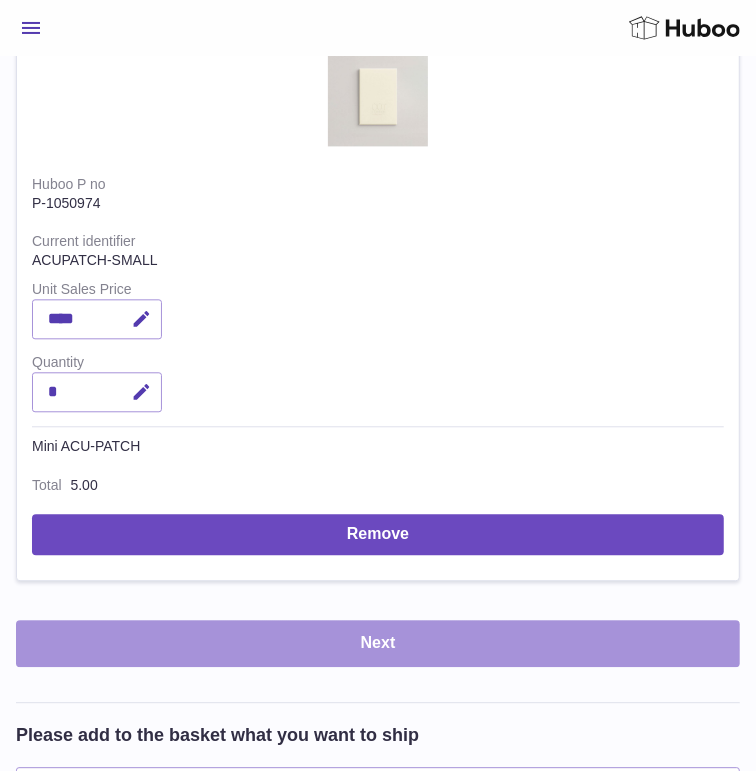 click on "Next" at bounding box center [378, 643] 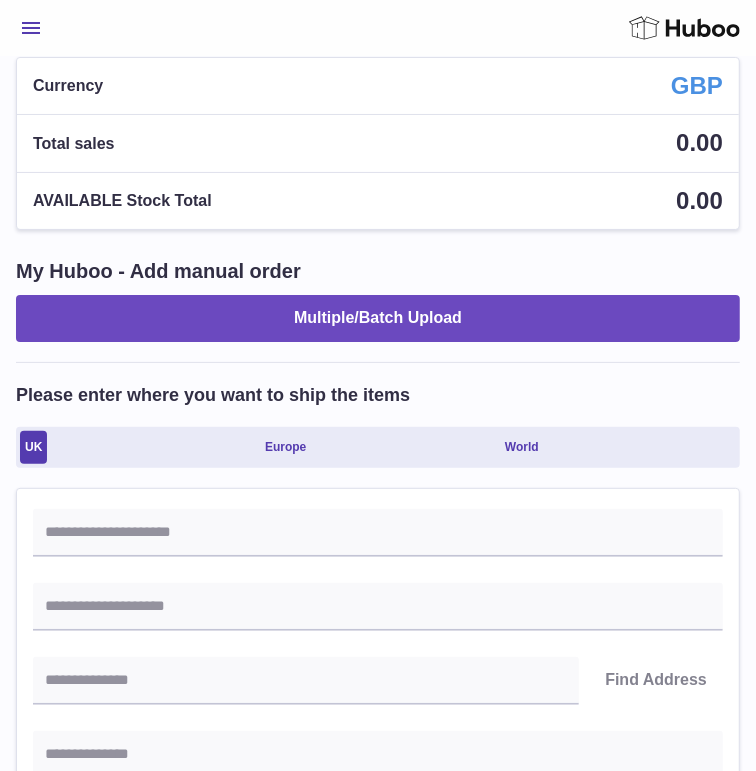 scroll, scrollTop: 31, scrollLeft: 0, axis: vertical 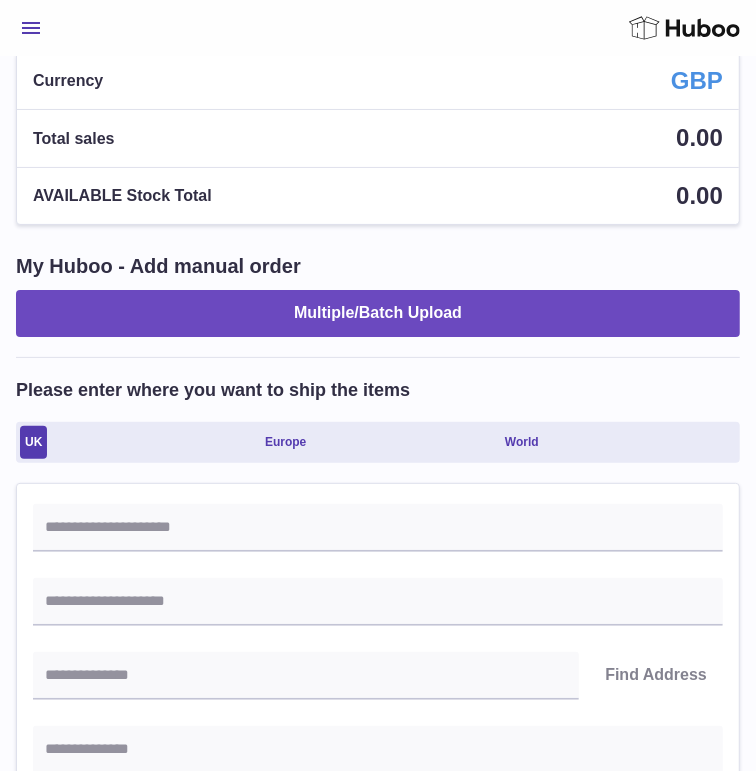 click on "Find Address
Please enter how you want to ship             Loading...
You require an order to be fulfilled which is going directly to another business or retailer rather than directly to a consumer. Please ensure you have contacted our customer service department for further information relating to any associated costs and (order completion) timescales, before proceeding.
Optional extra fields             Loading...       This will appear on the packing slip. e.g. 'Please contact us through Amazon'
B2C
Loading...
Back" at bounding box center [378, 1087] 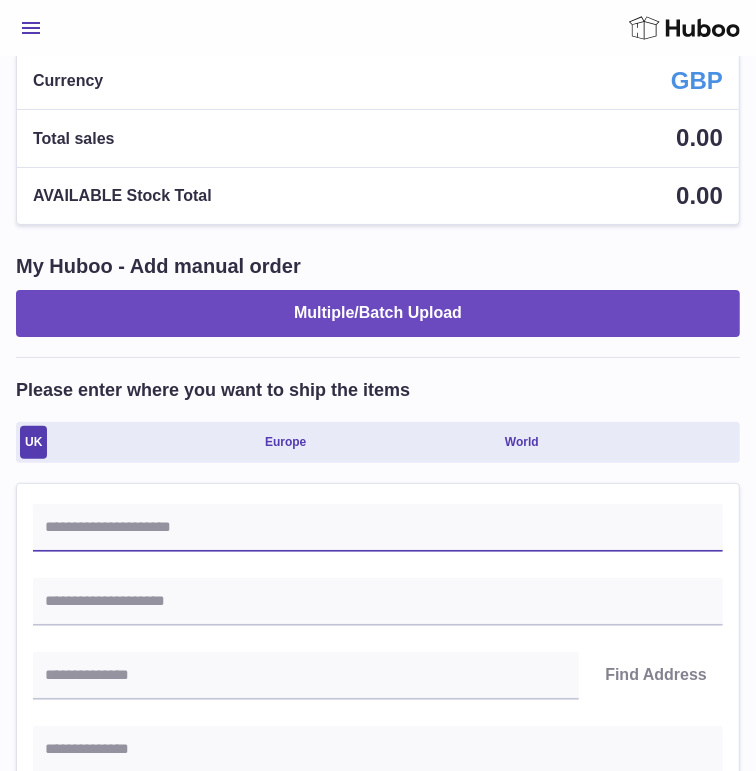 click at bounding box center [378, 528] 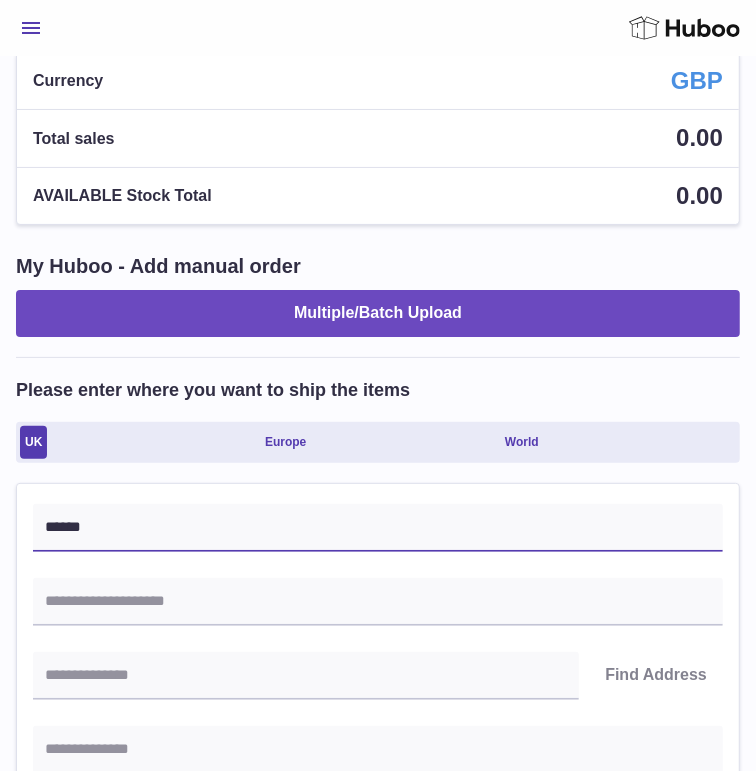 type on "******" 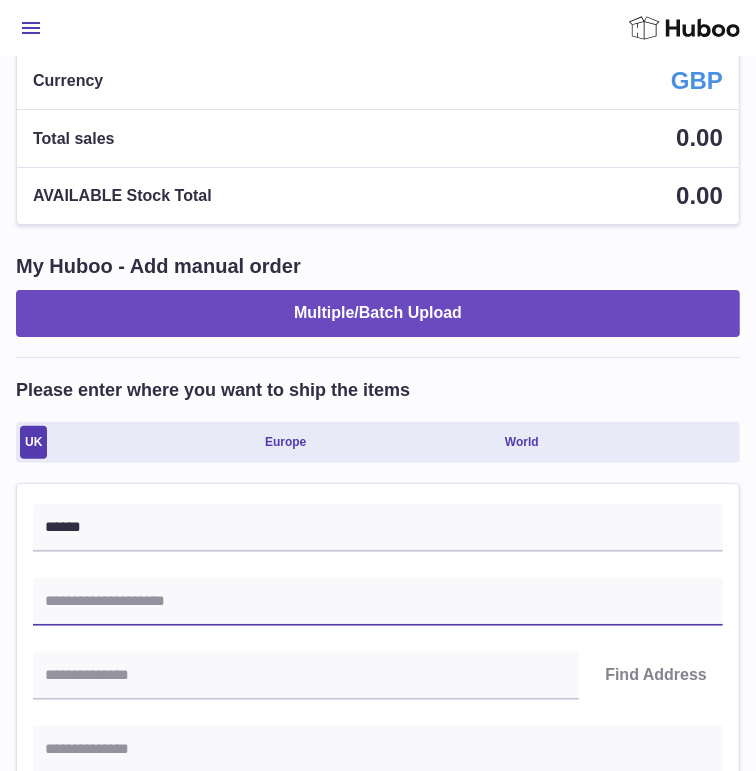 click at bounding box center [378, 602] 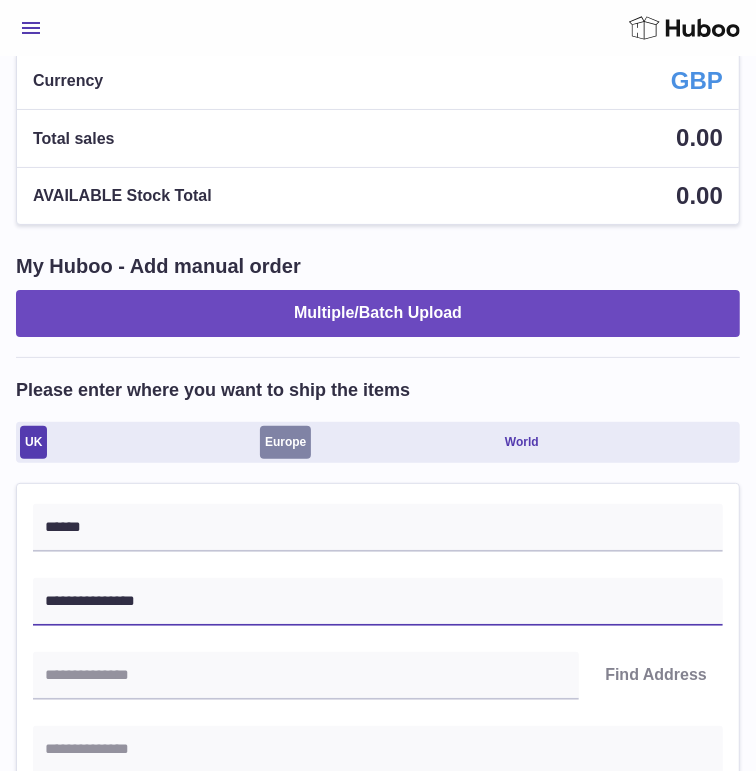 type on "**********" 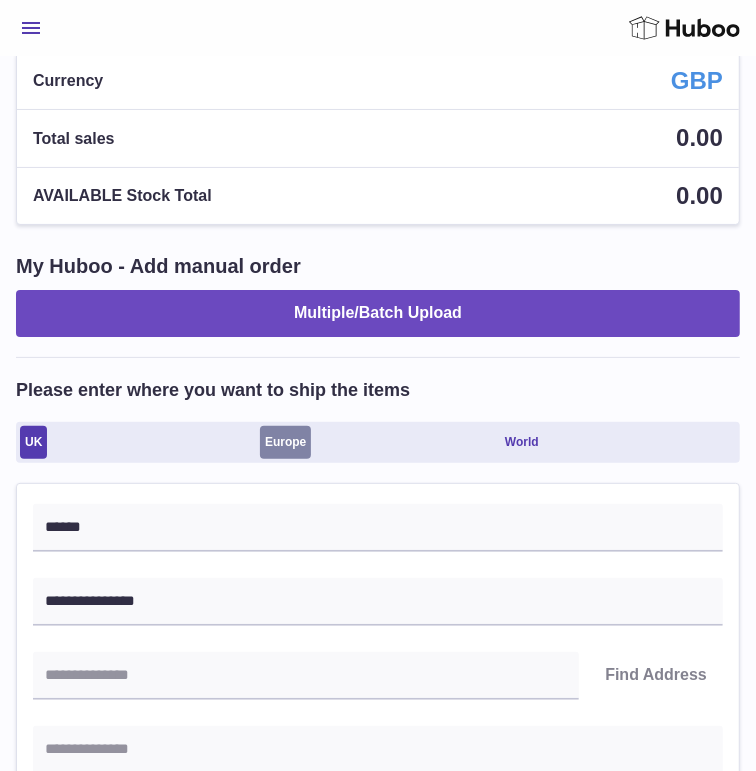 click on "Europe" at bounding box center (285, 442) 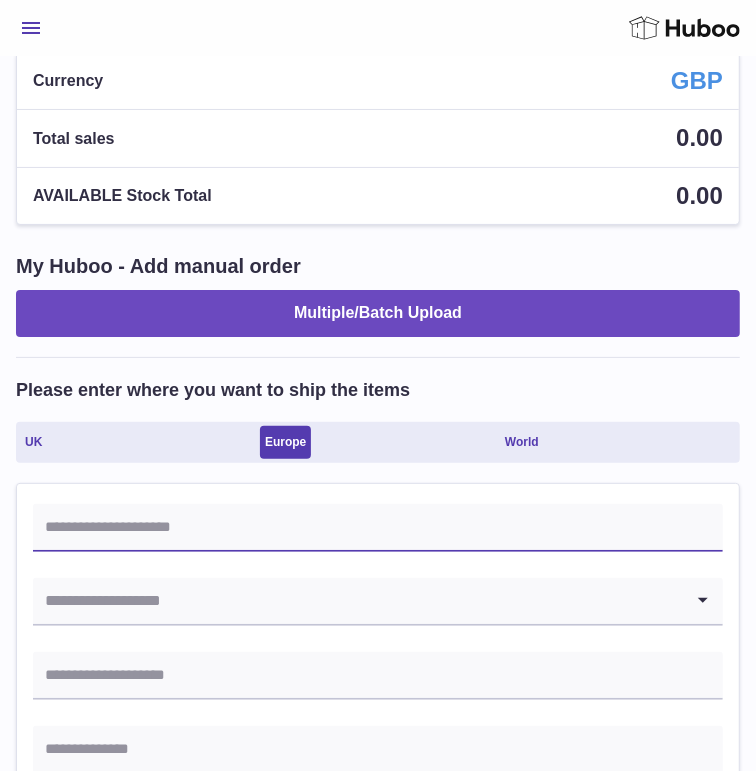 click at bounding box center (378, 528) 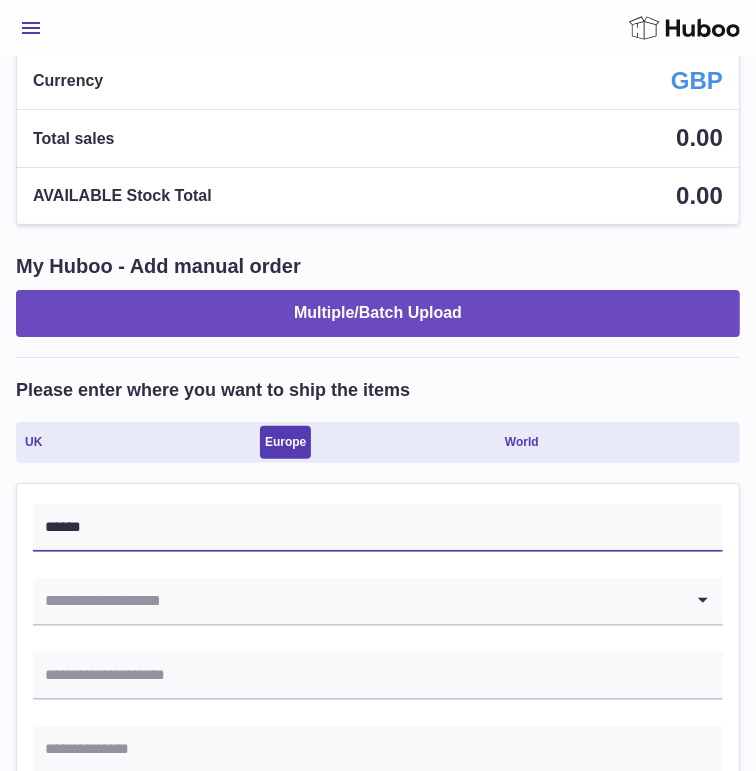 type on "******" 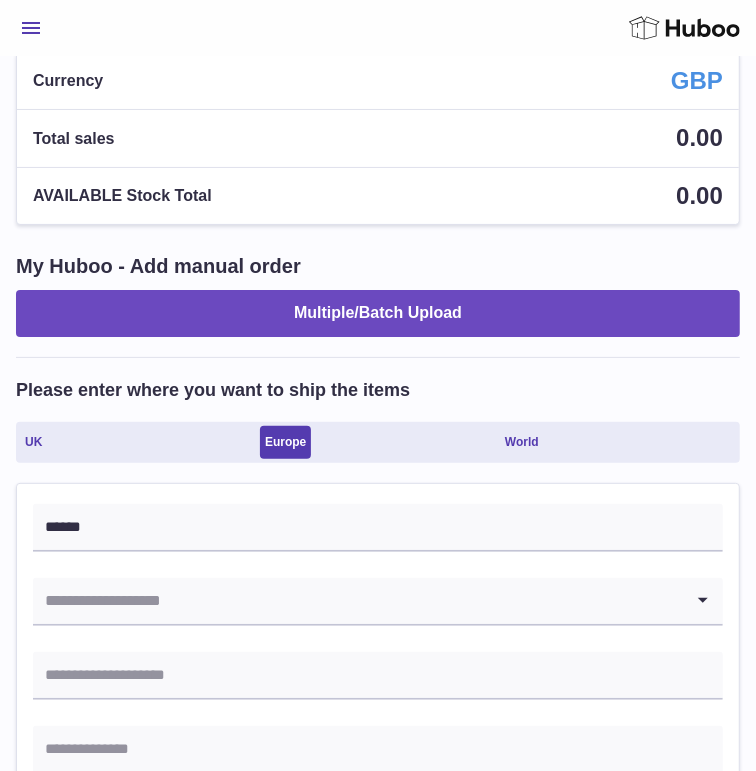 click at bounding box center (358, 601) 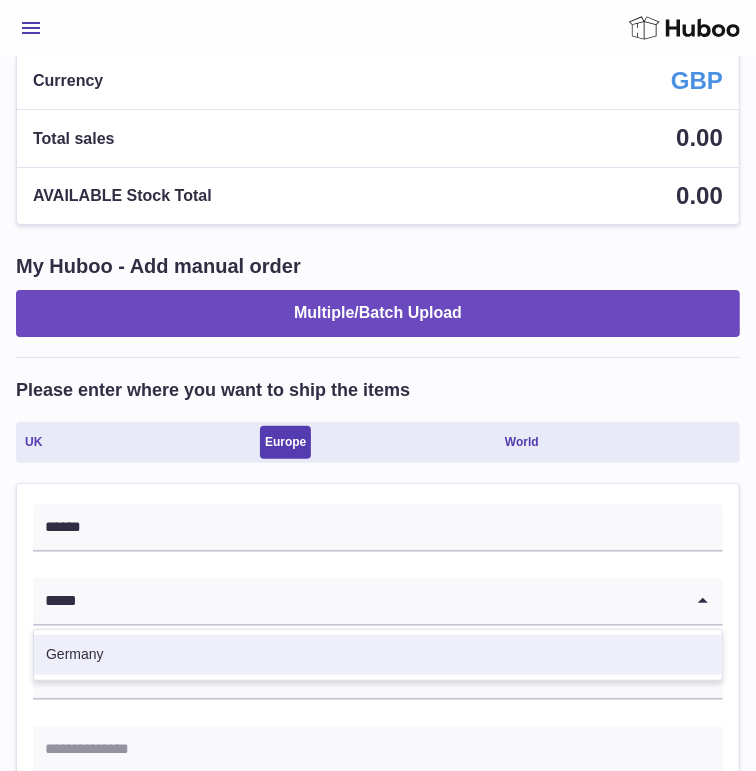 click on "Germany" at bounding box center [378, 655] 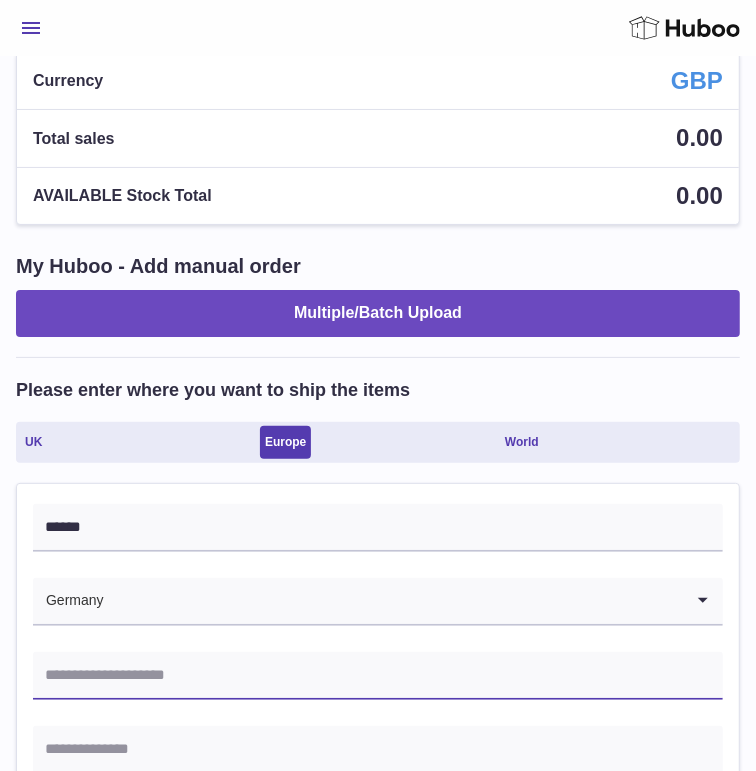 click at bounding box center [378, 676] 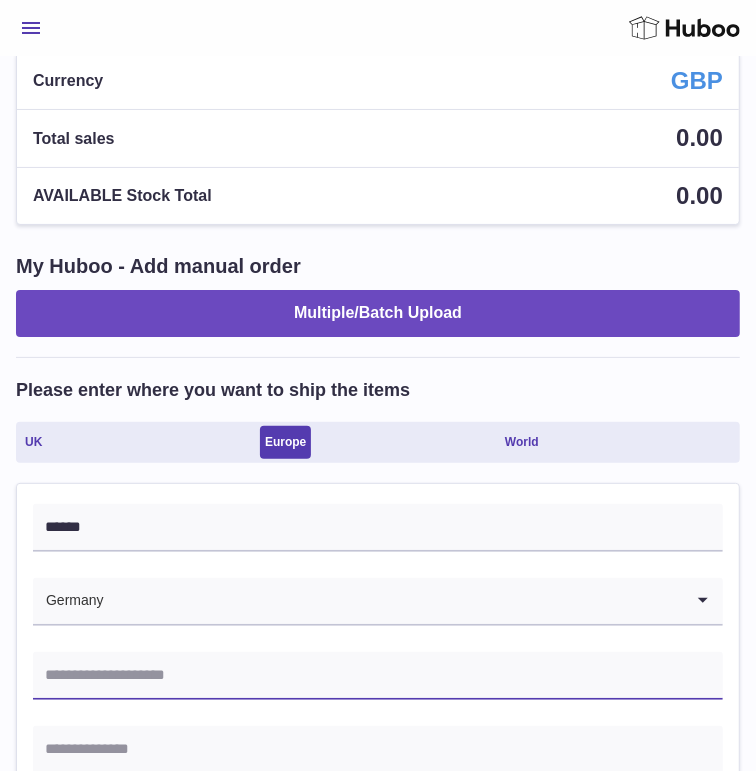 paste on "**********" 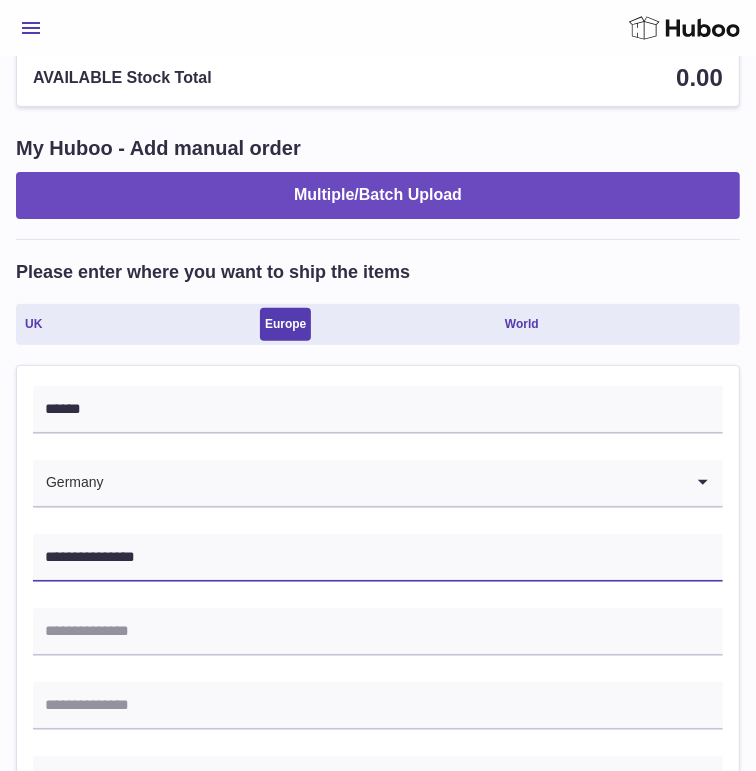 scroll, scrollTop: 160, scrollLeft: 0, axis: vertical 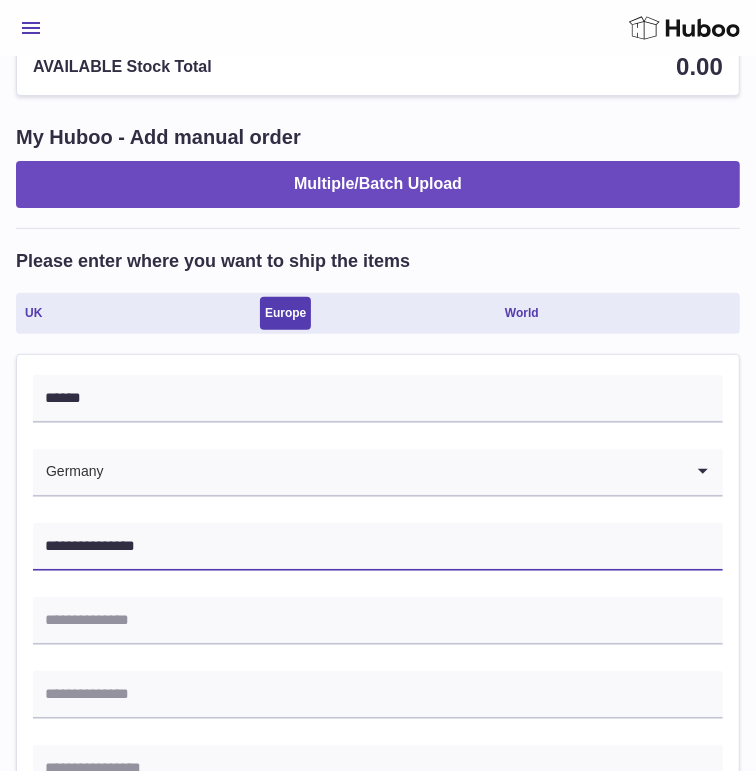 type on "**********" 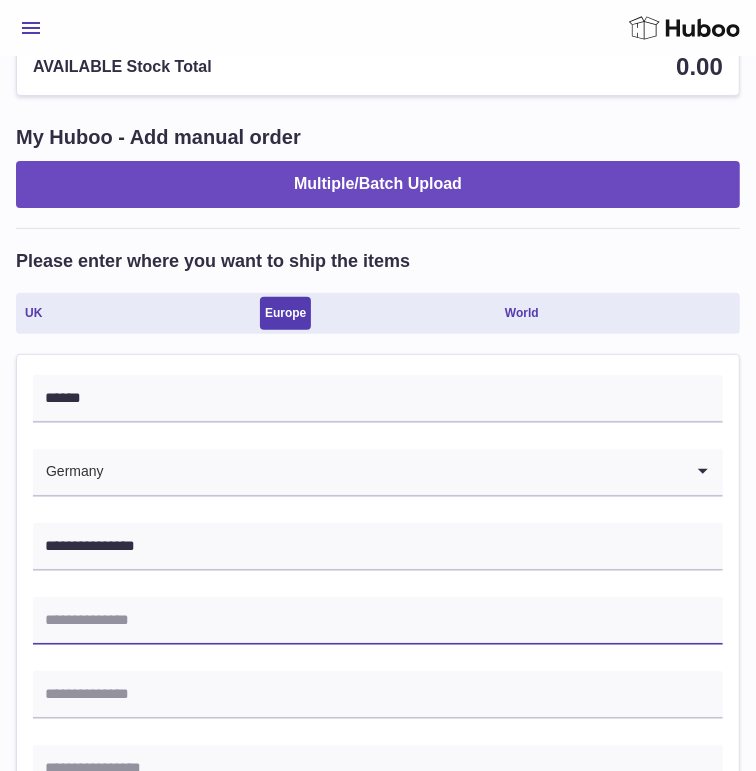 click at bounding box center [378, 621] 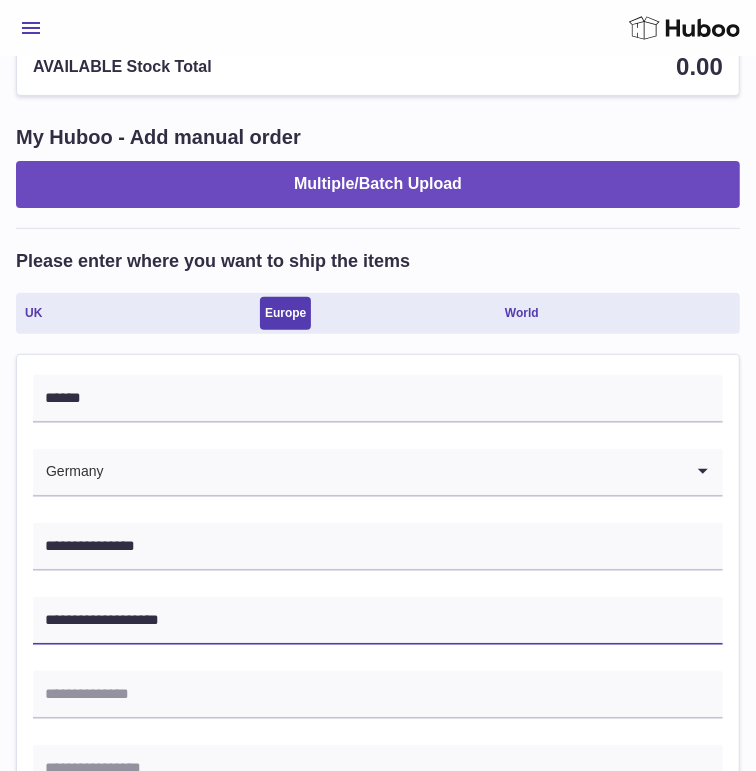 paste on "**********" 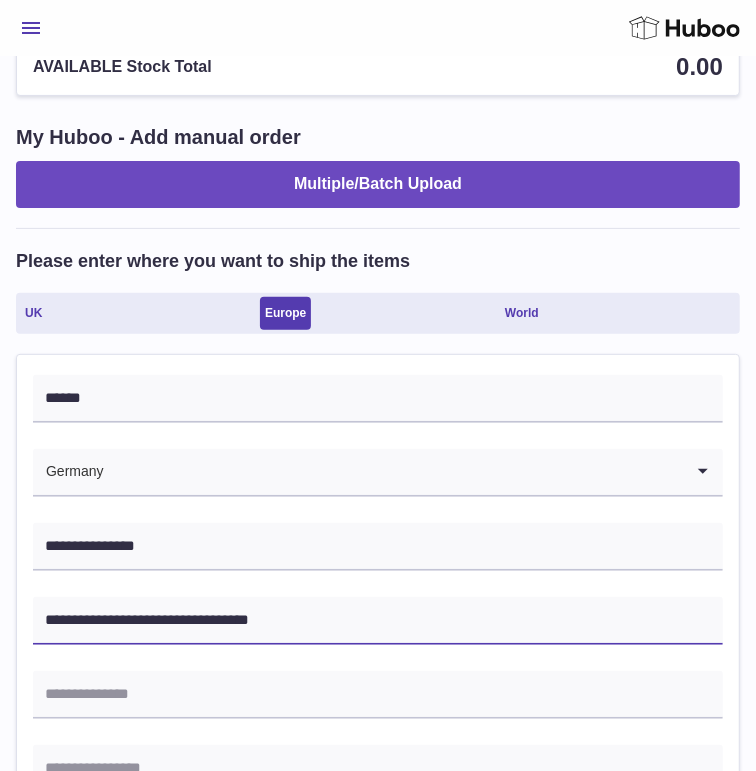 type on "**********" 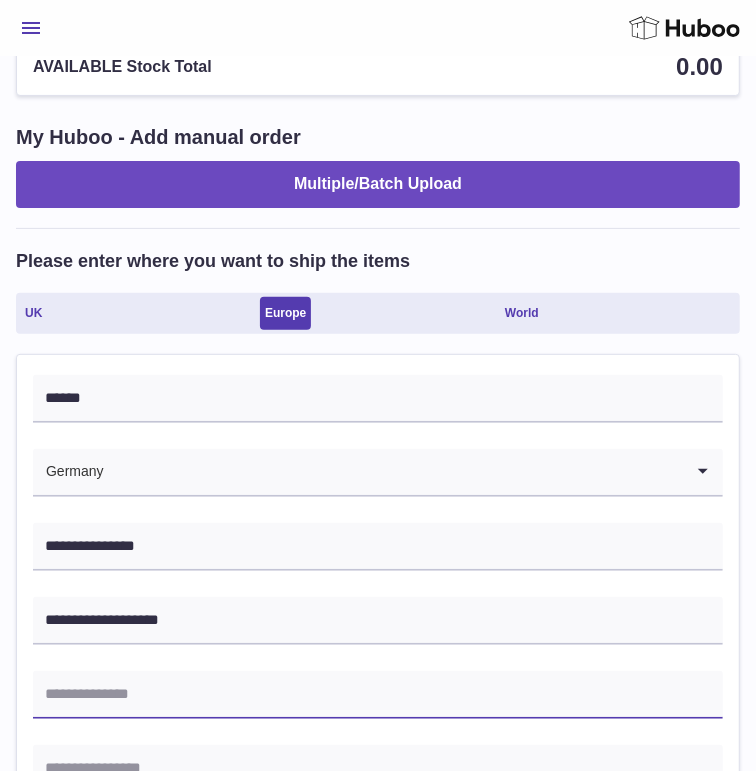click at bounding box center (378, 695) 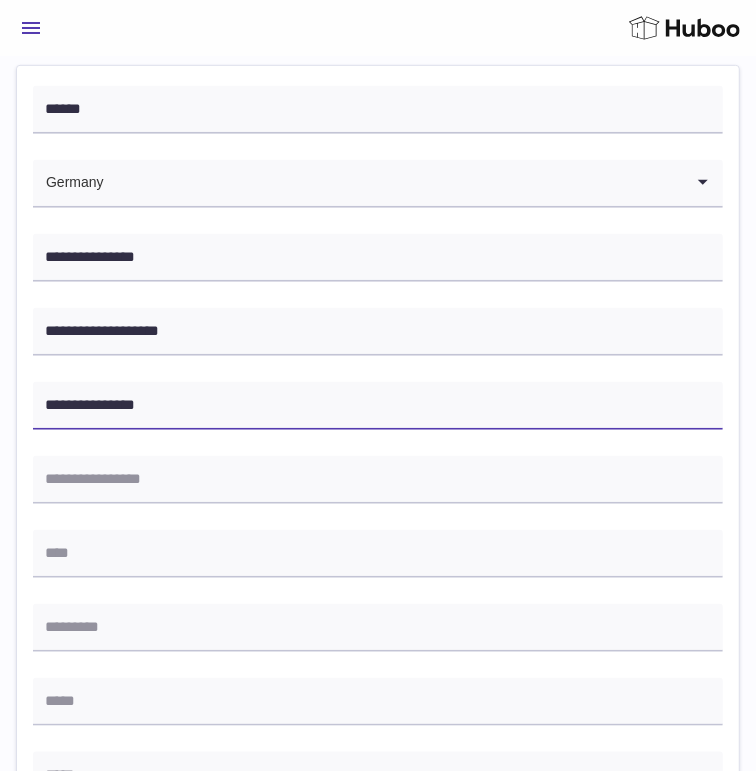 scroll, scrollTop: 471, scrollLeft: 0, axis: vertical 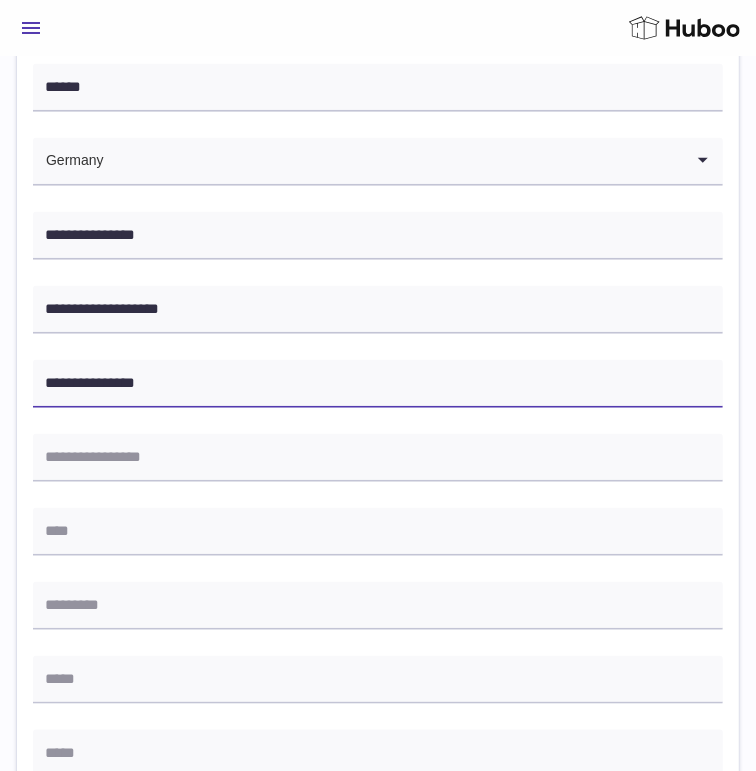 type on "**********" 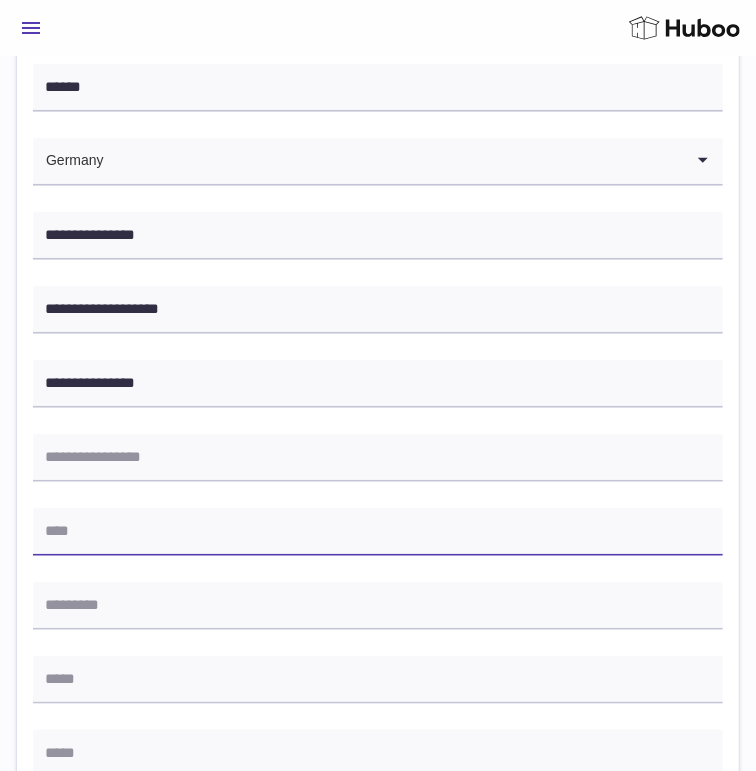 click at bounding box center (378, 532) 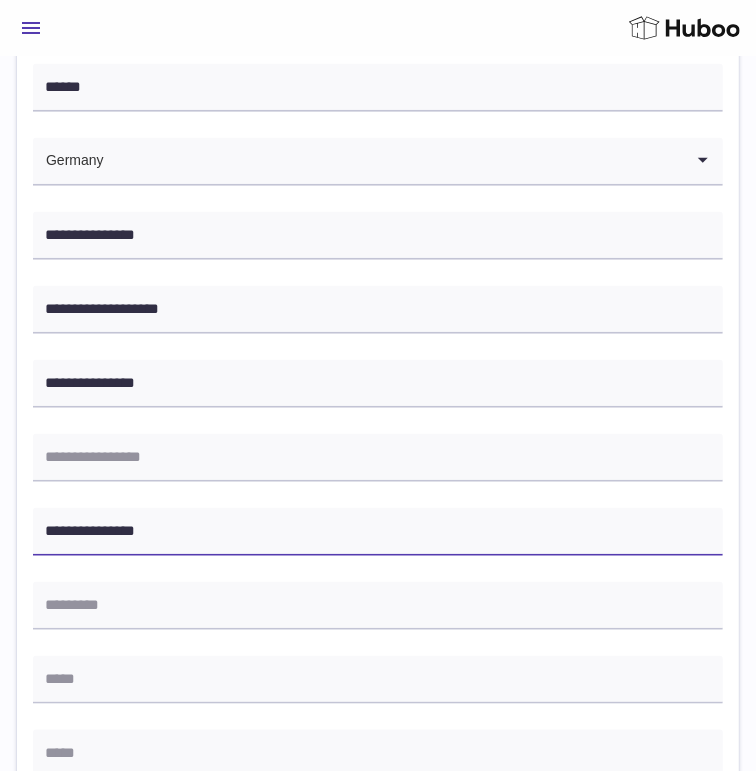 type on "**********" 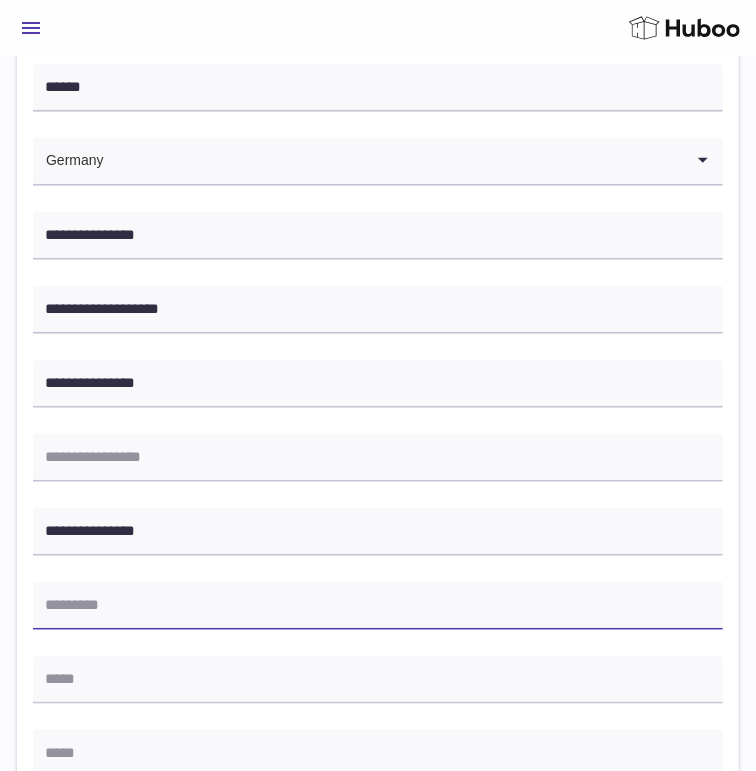 click at bounding box center (378, 606) 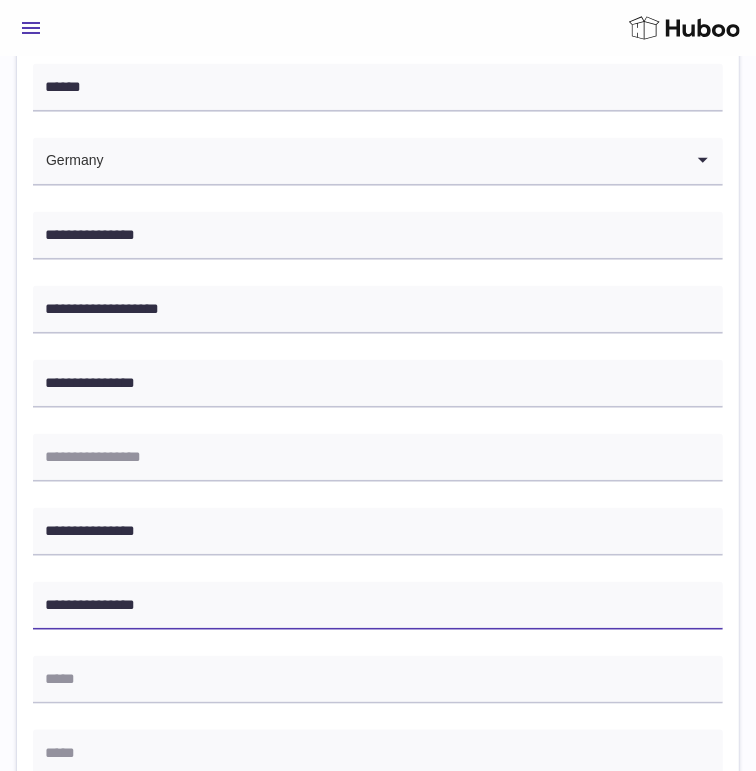 drag, startPoint x: 93, startPoint y: 601, endPoint x: 272, endPoint y: 589, distance: 179.40178 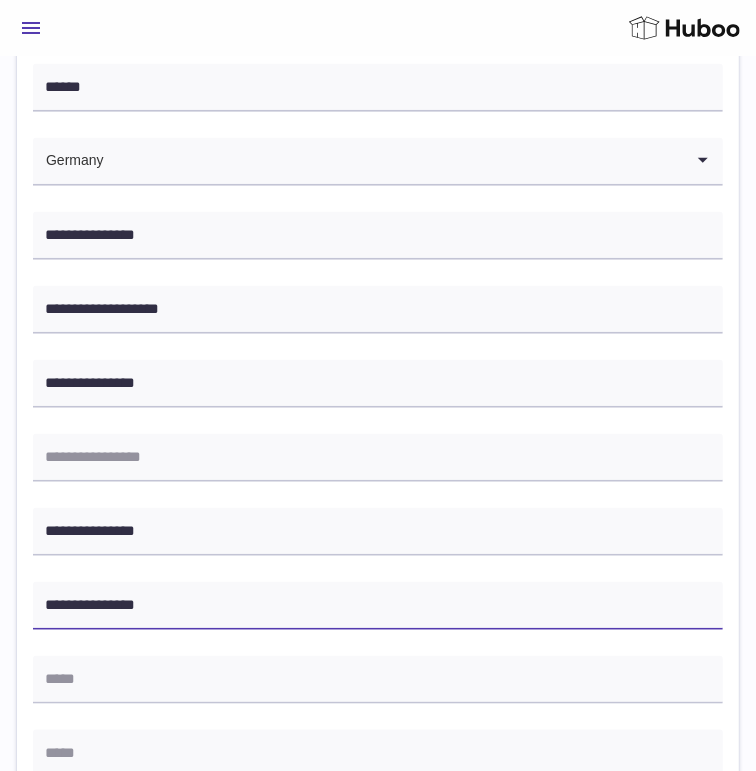 click on "**********" at bounding box center (378, 606) 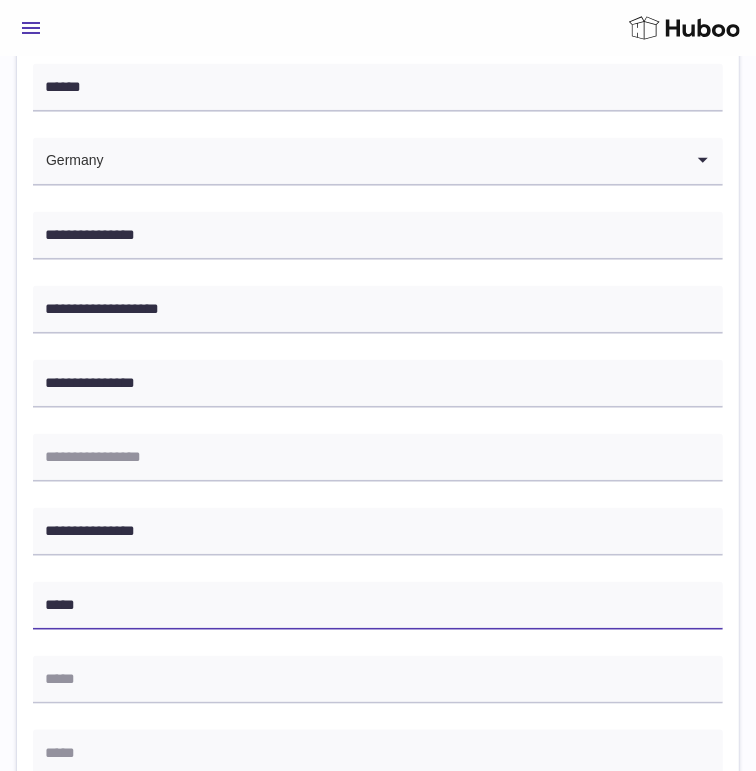 type on "*****" 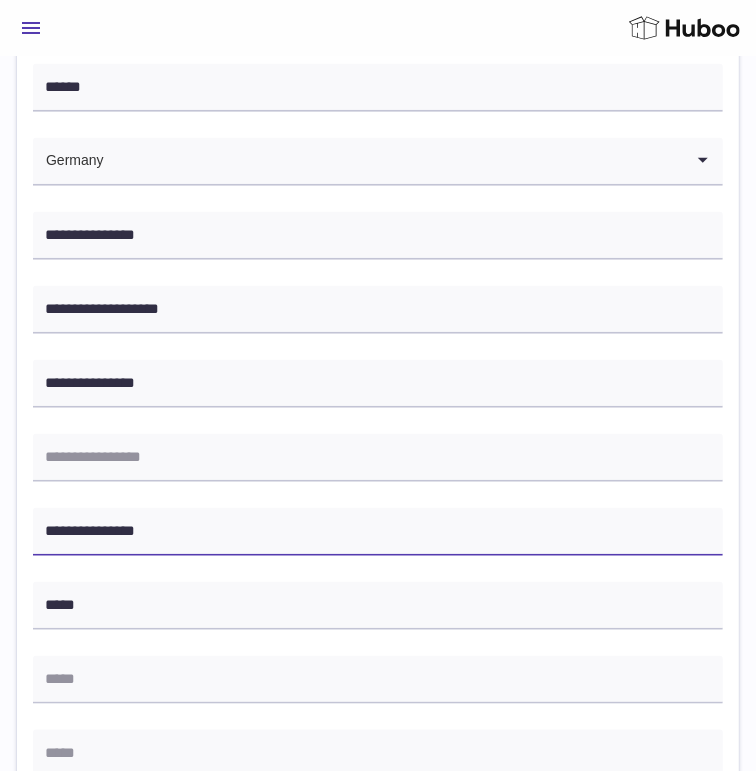 click on "**********" at bounding box center [378, 532] 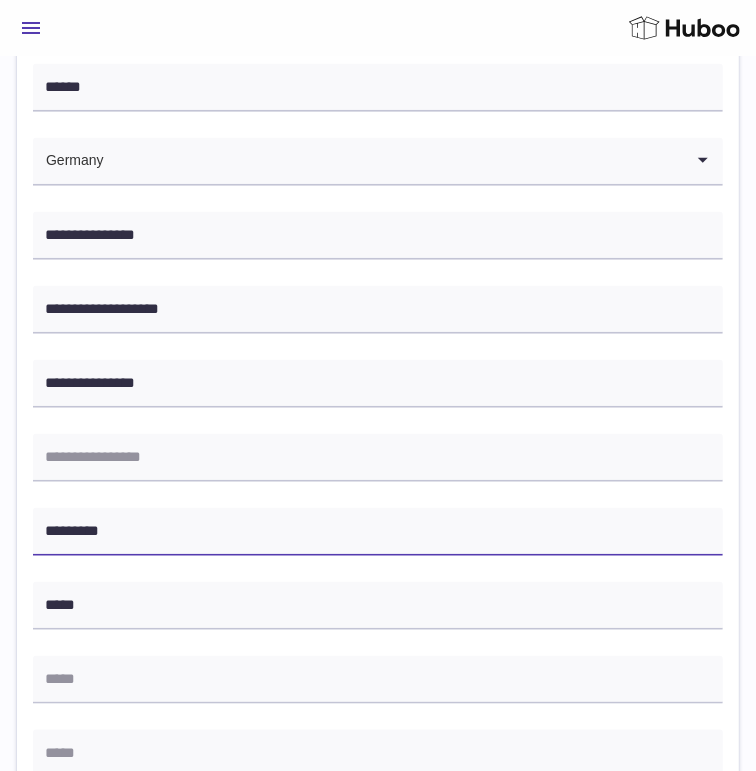 type on "*********" 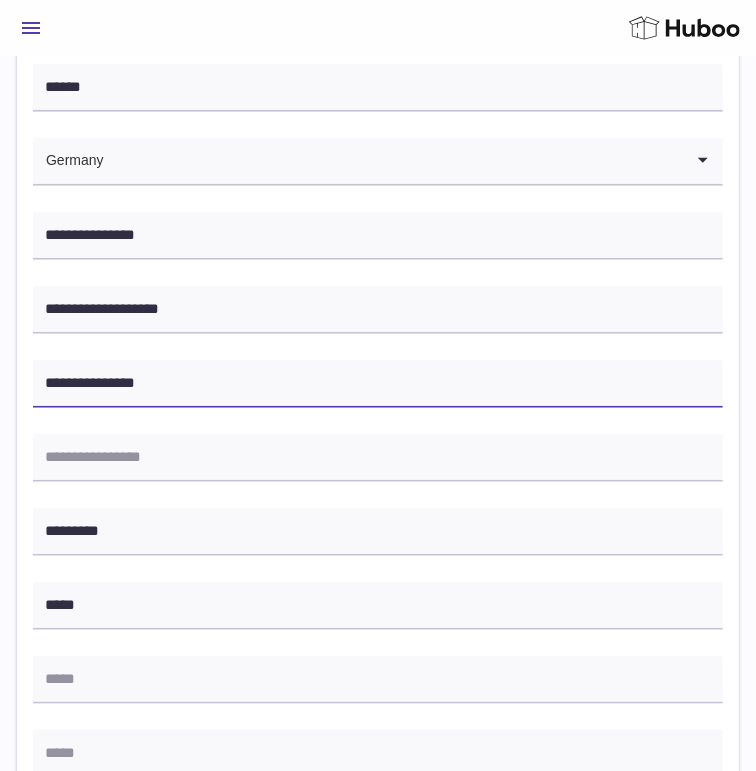 click on "**********" at bounding box center (378, 384) 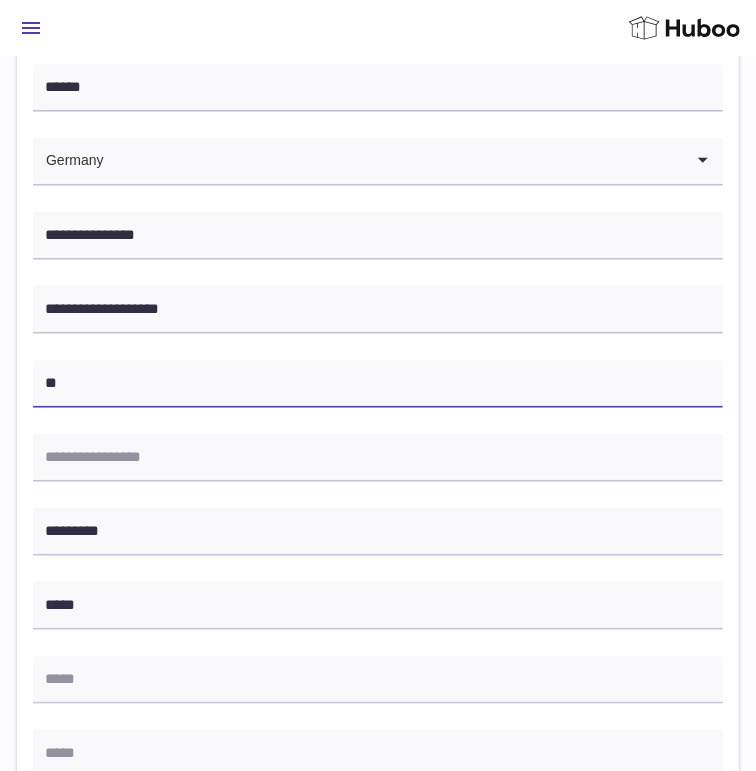 type on "*" 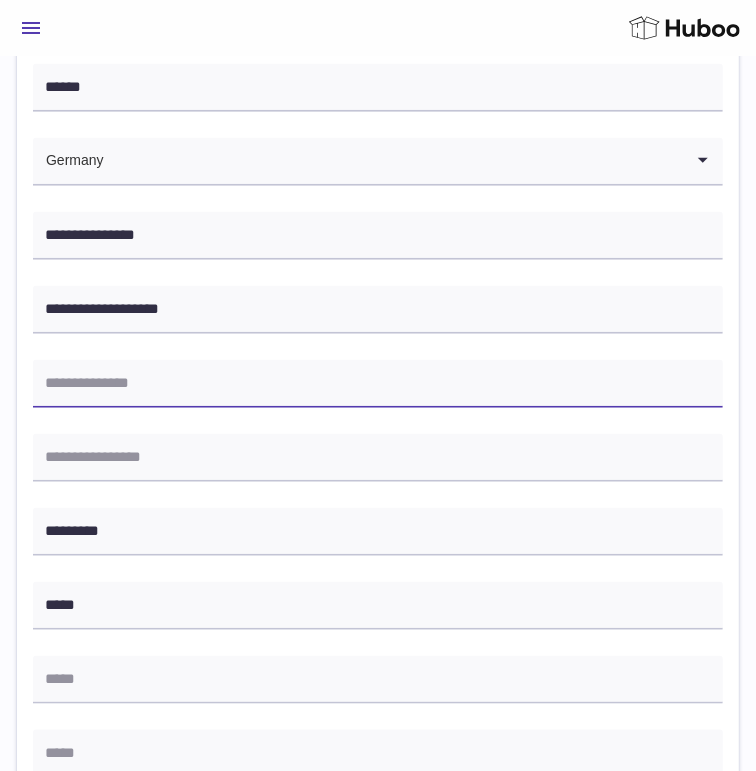 type 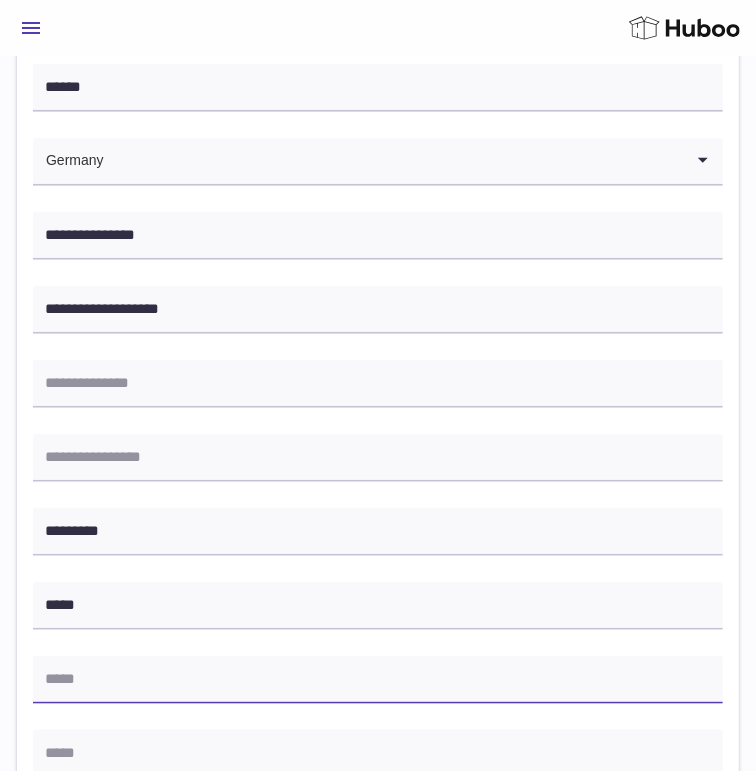 click at bounding box center (378, 680) 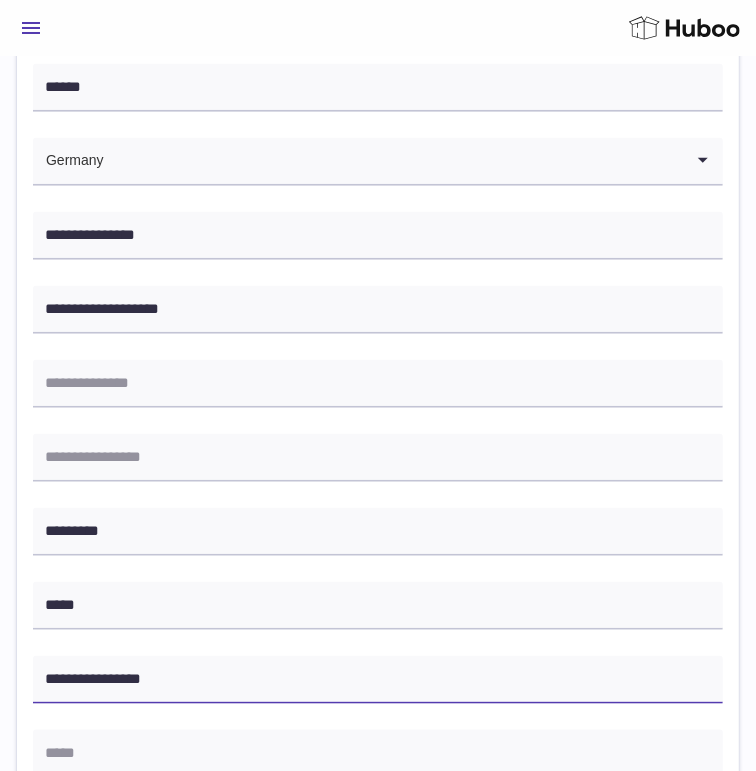 type on "**********" 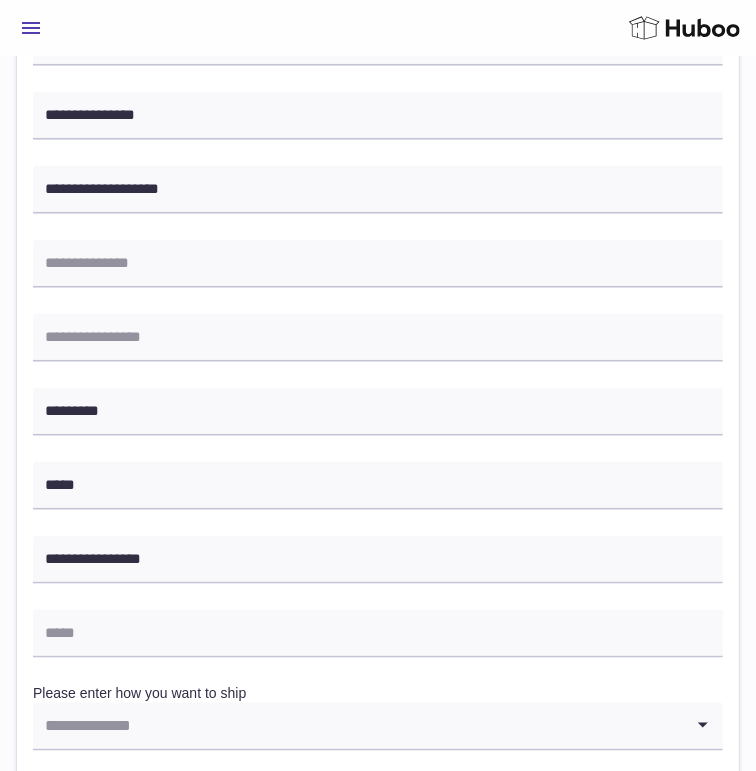 scroll, scrollTop: 651, scrollLeft: 0, axis: vertical 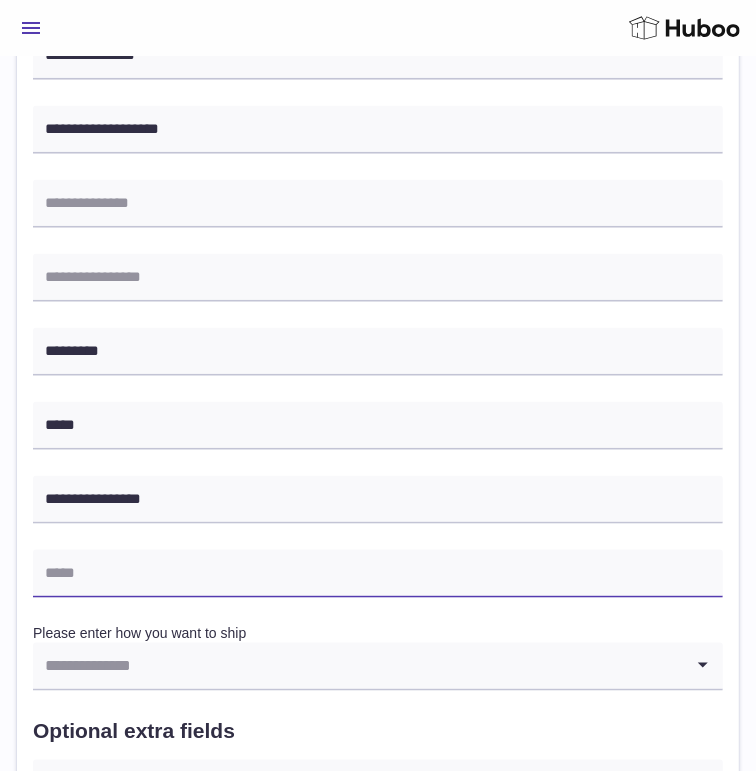 click at bounding box center [378, 574] 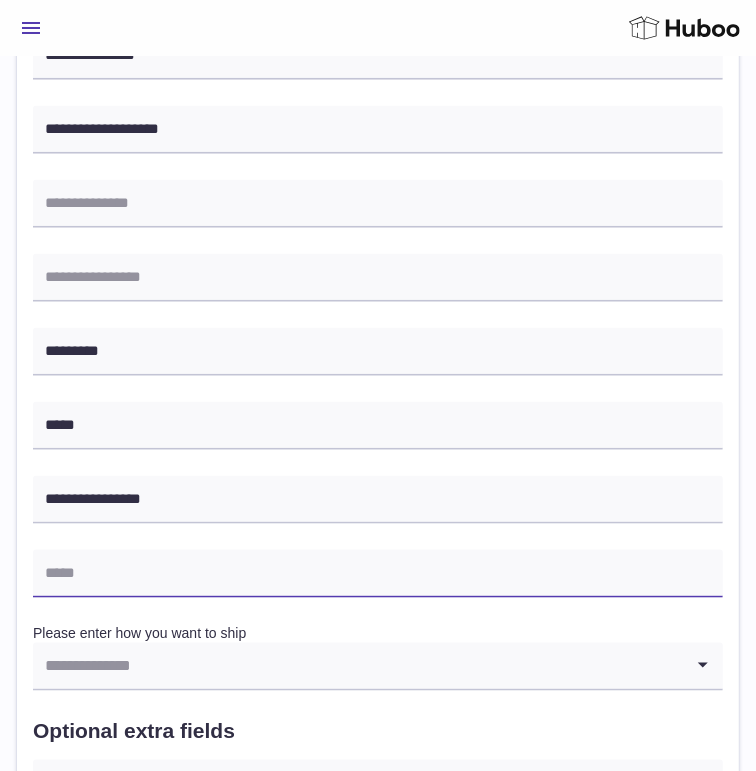 paste on "**********" 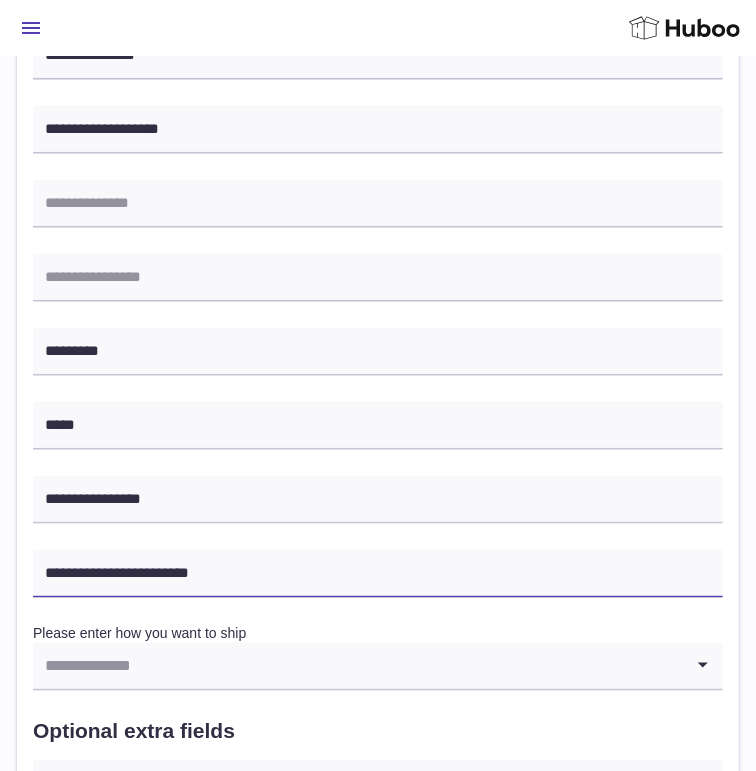 type on "**********" 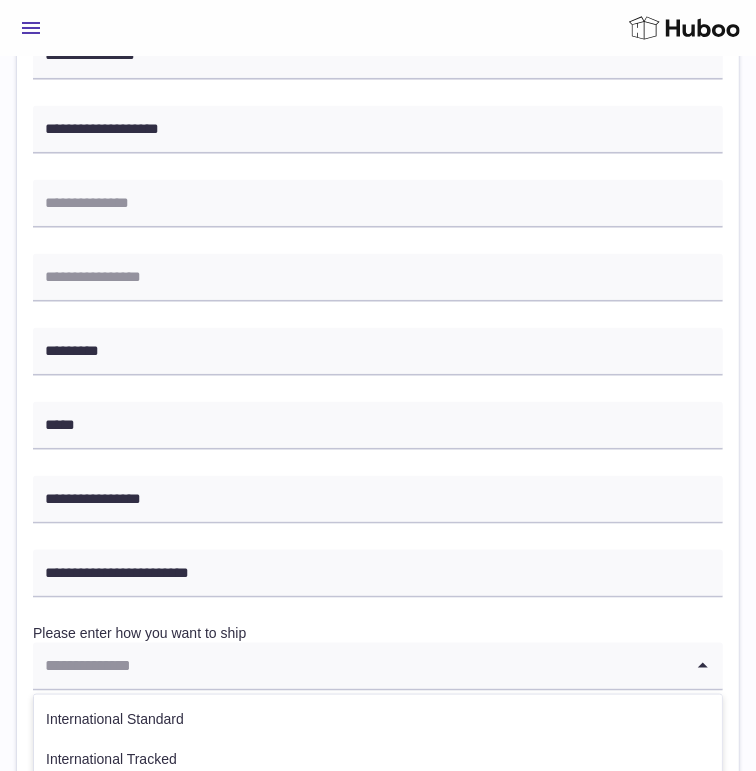 click at bounding box center [358, 666] 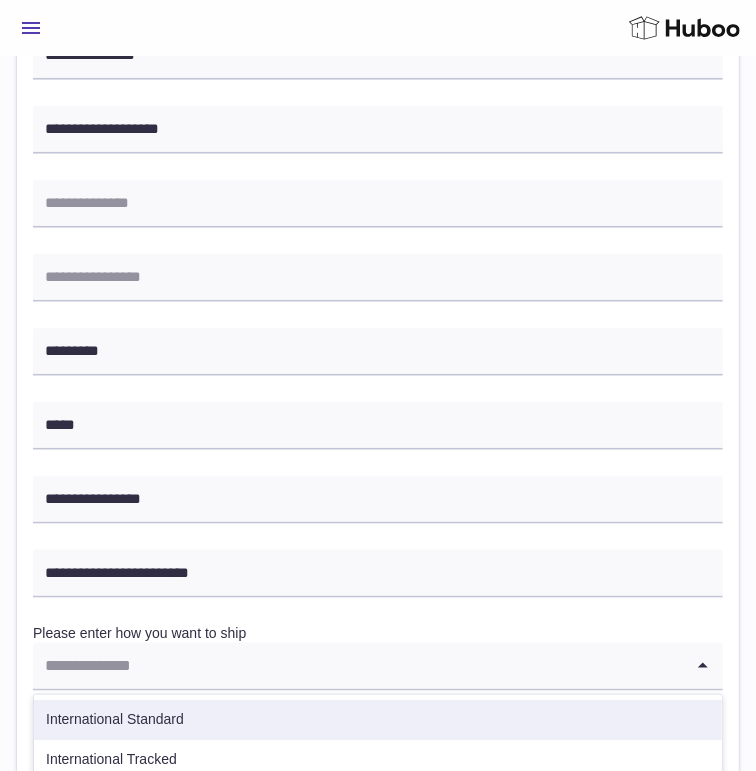 scroll, scrollTop: 101, scrollLeft: 0, axis: vertical 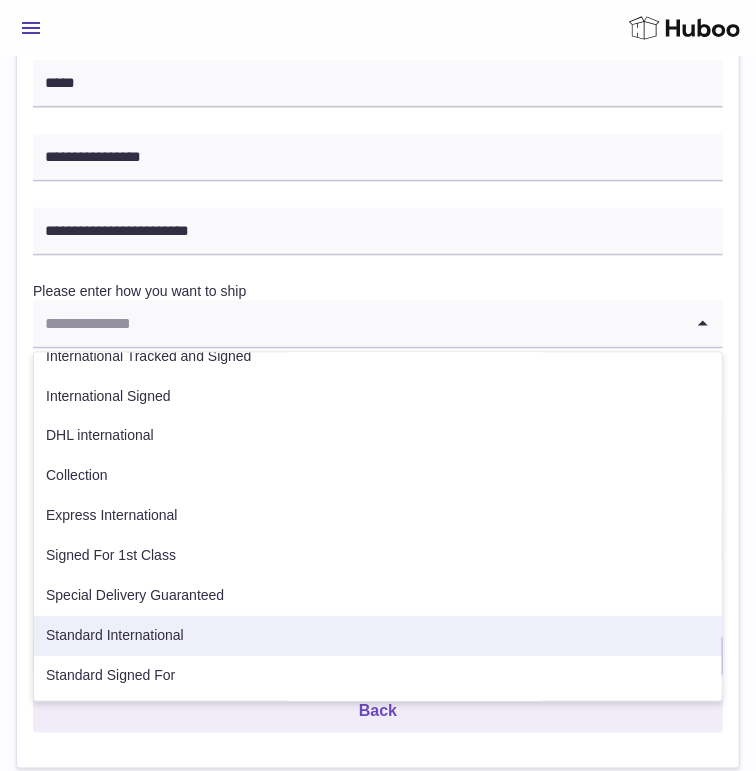 click on "Standard International" at bounding box center [378, 636] 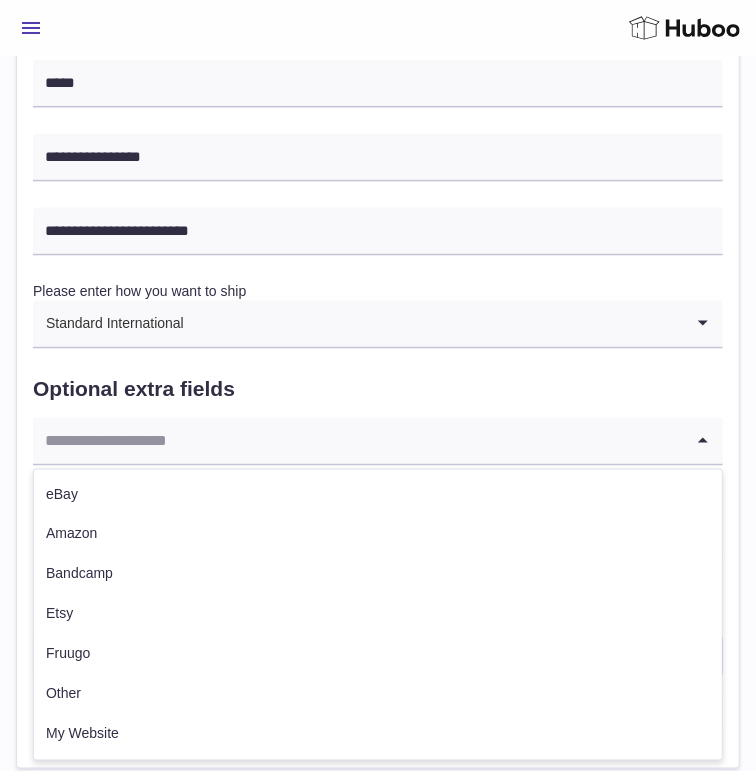 click at bounding box center (358, 441) 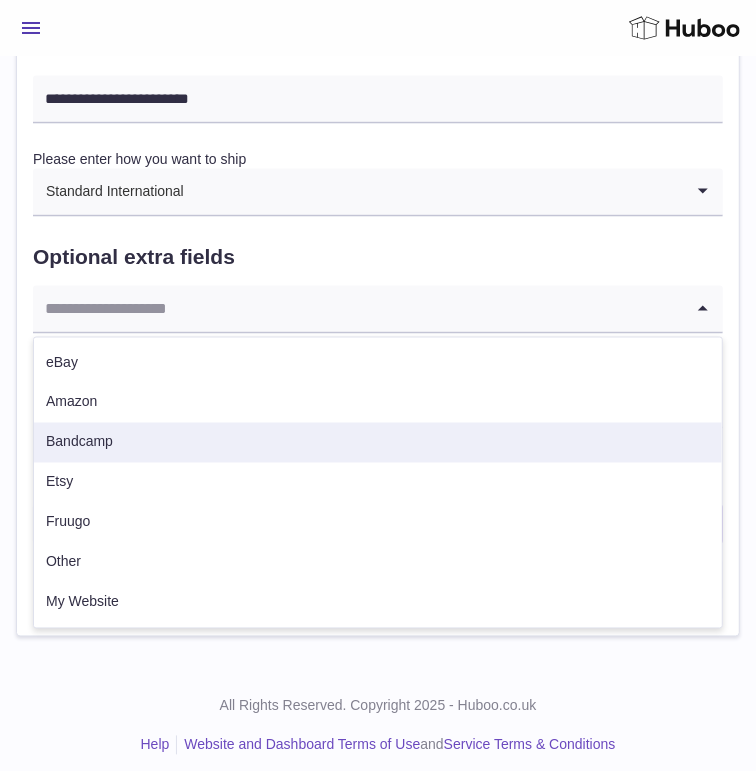 scroll, scrollTop: 1136, scrollLeft: 0, axis: vertical 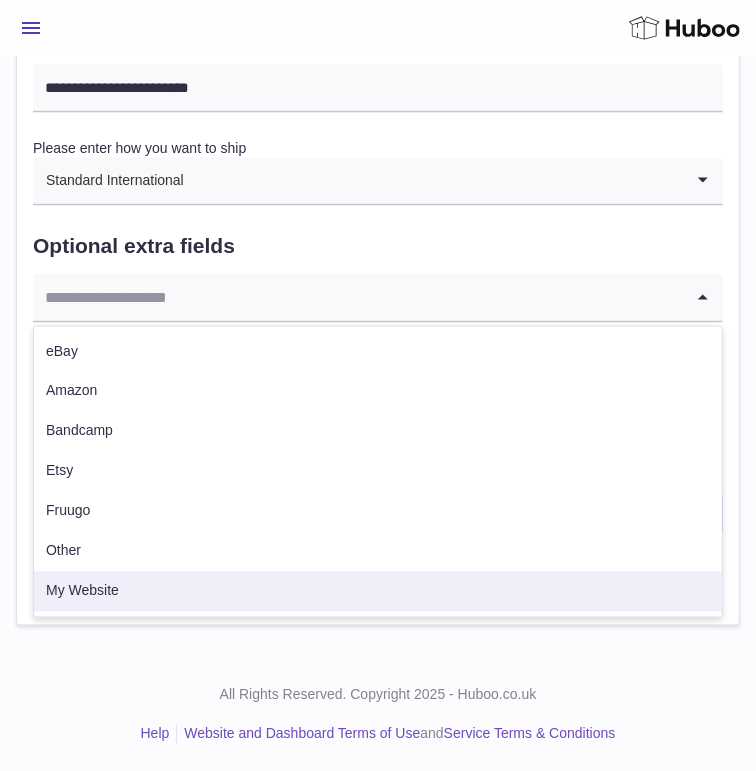 click on "My Website" at bounding box center (378, 592) 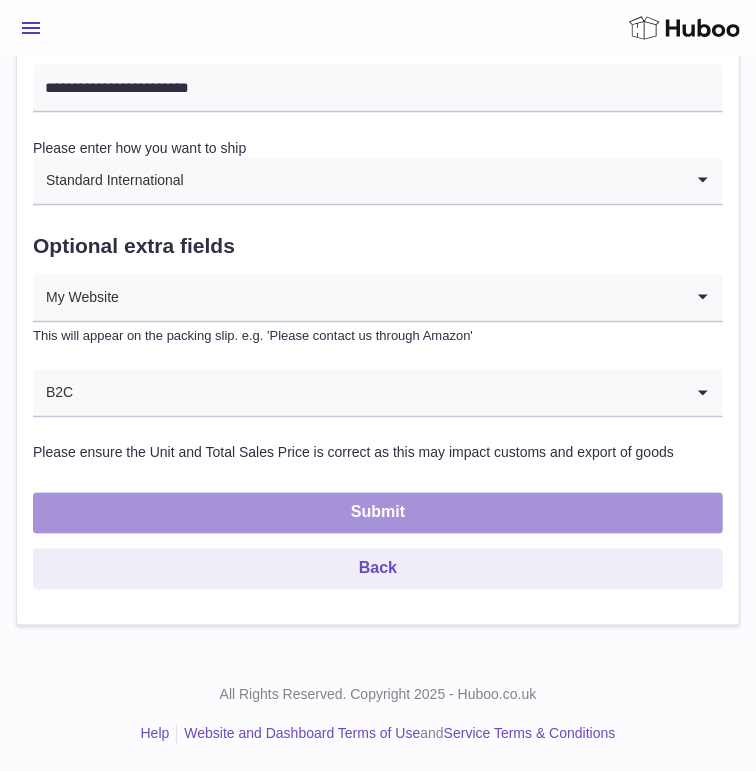 click on "Submit" at bounding box center [378, 513] 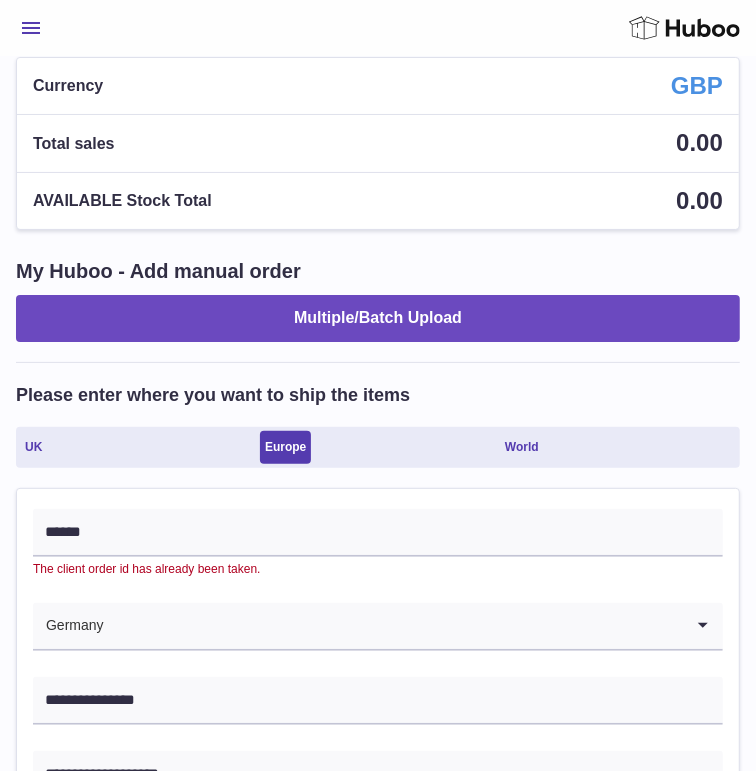 scroll, scrollTop: 0, scrollLeft: 0, axis: both 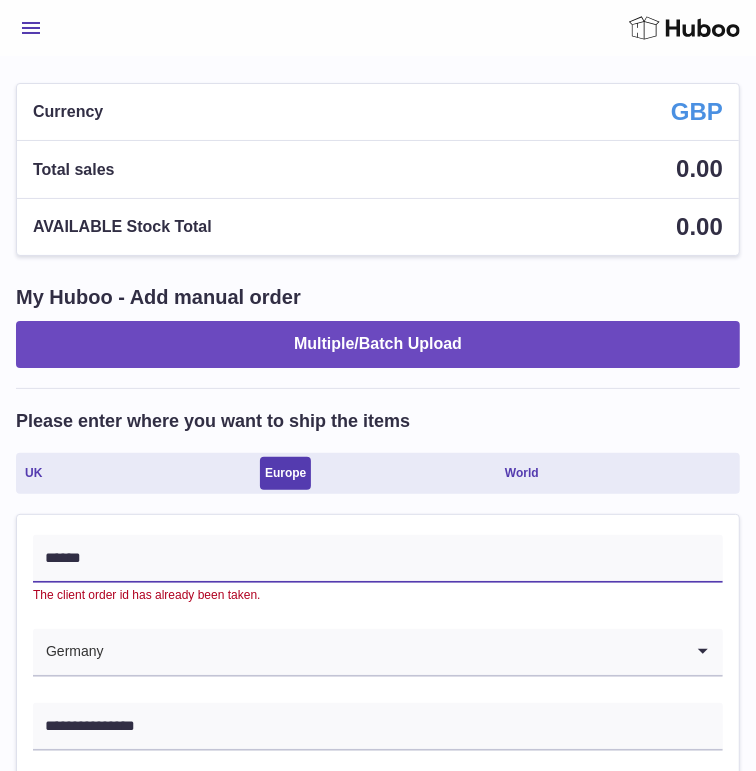 click on "******" at bounding box center (378, 559) 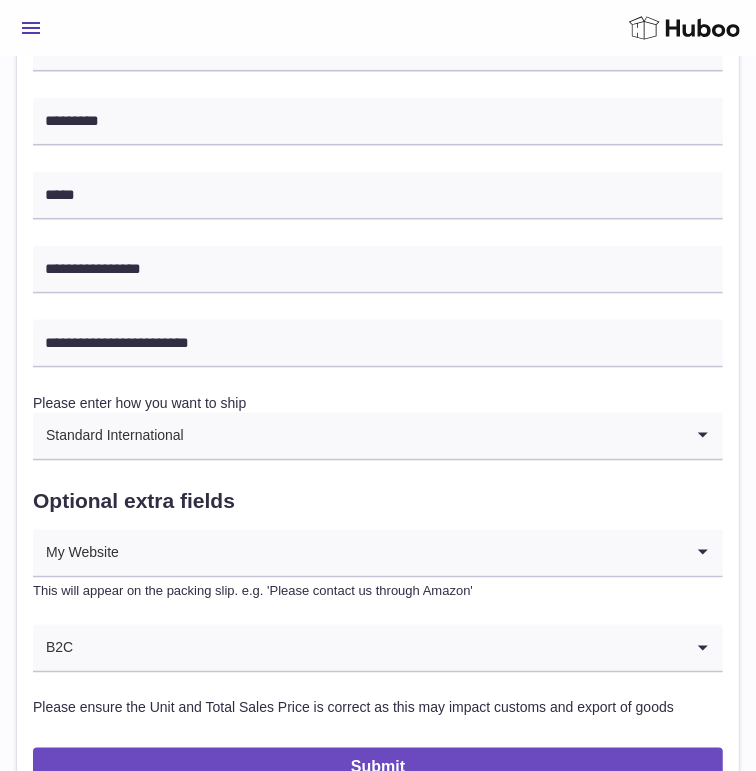 scroll, scrollTop: 1136, scrollLeft: 0, axis: vertical 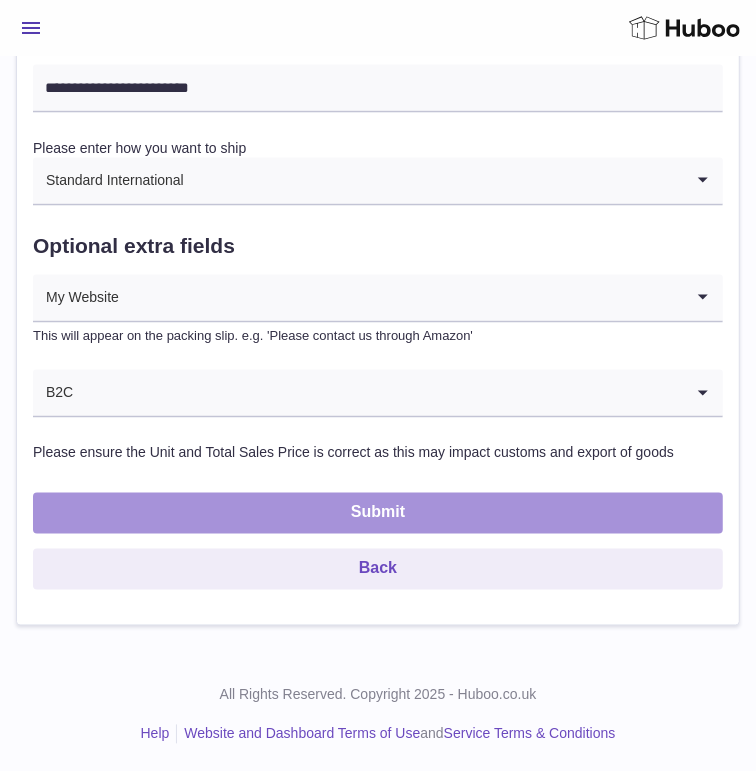 type on "********" 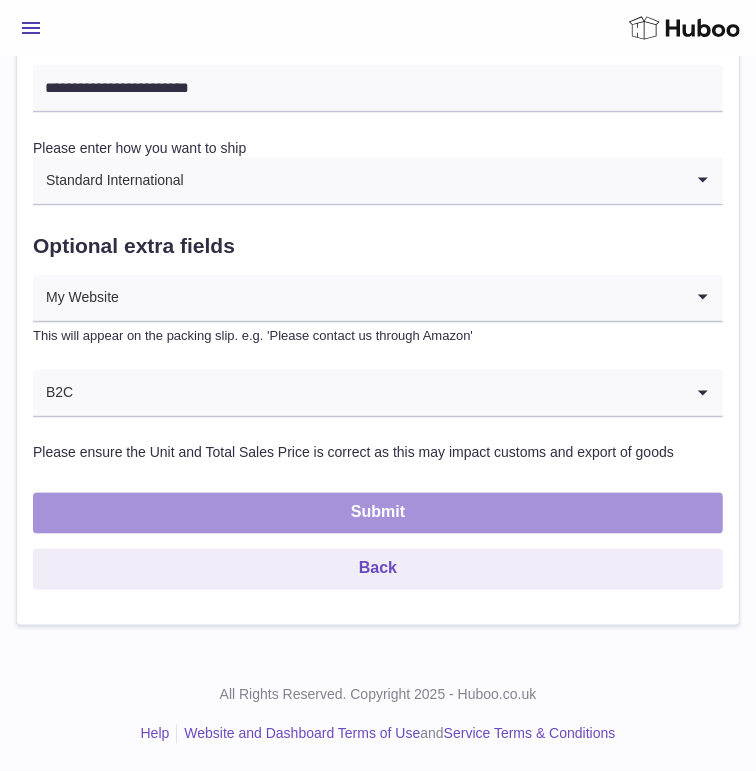 click on "Submit" at bounding box center [378, 513] 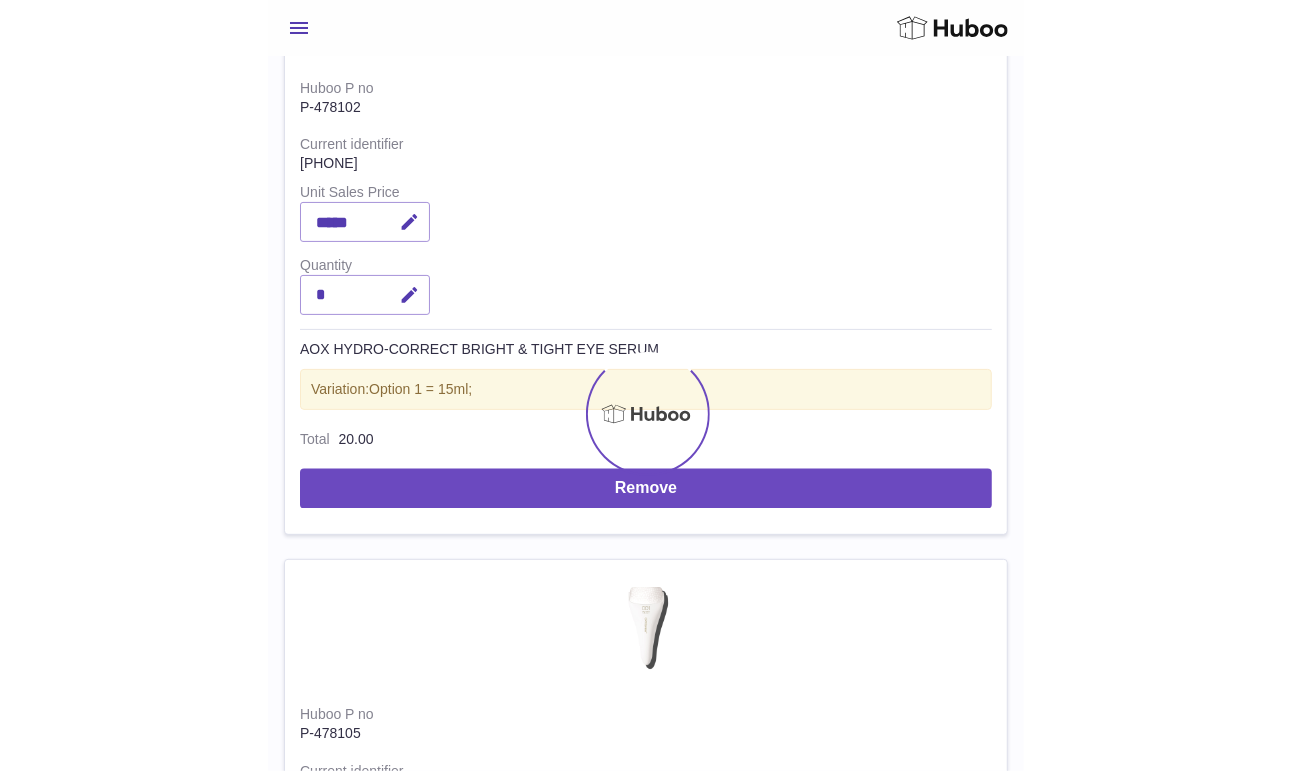 scroll, scrollTop: 0, scrollLeft: 0, axis: both 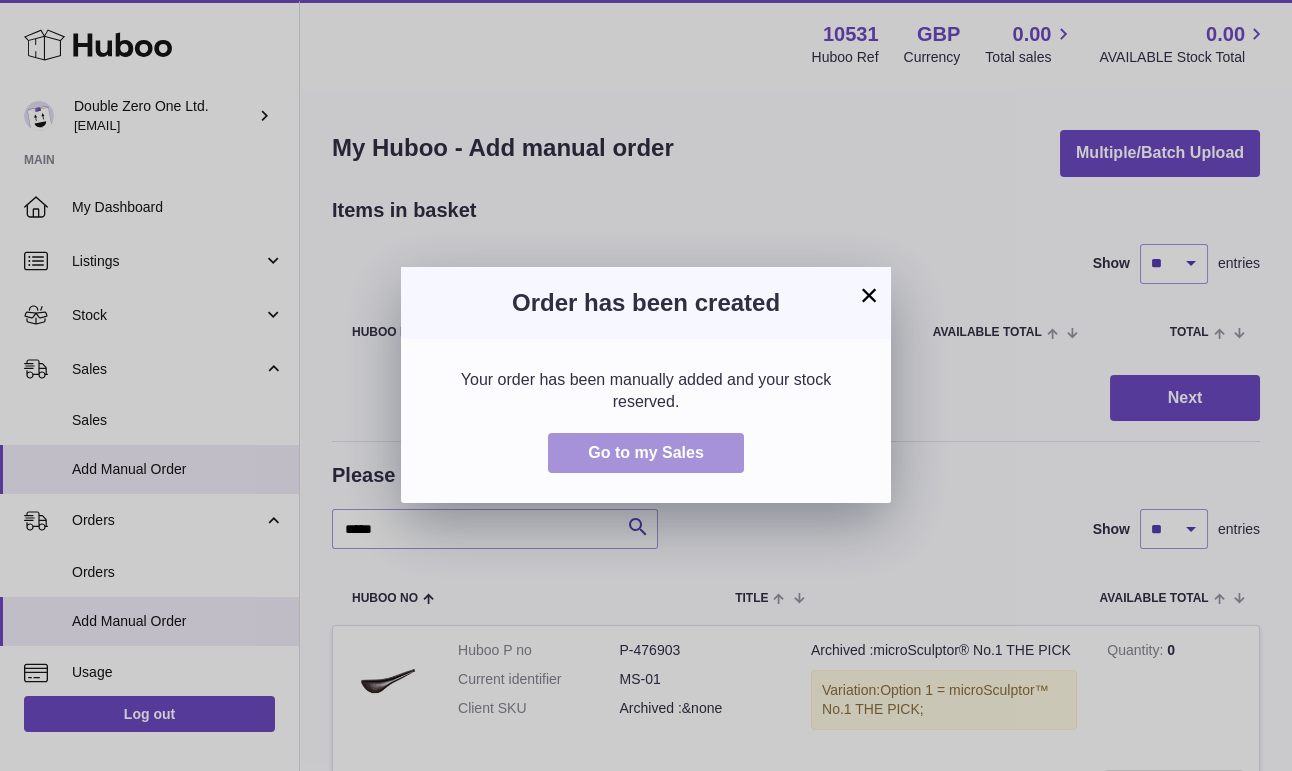 click on "Go to my Sales" at bounding box center [646, 452] 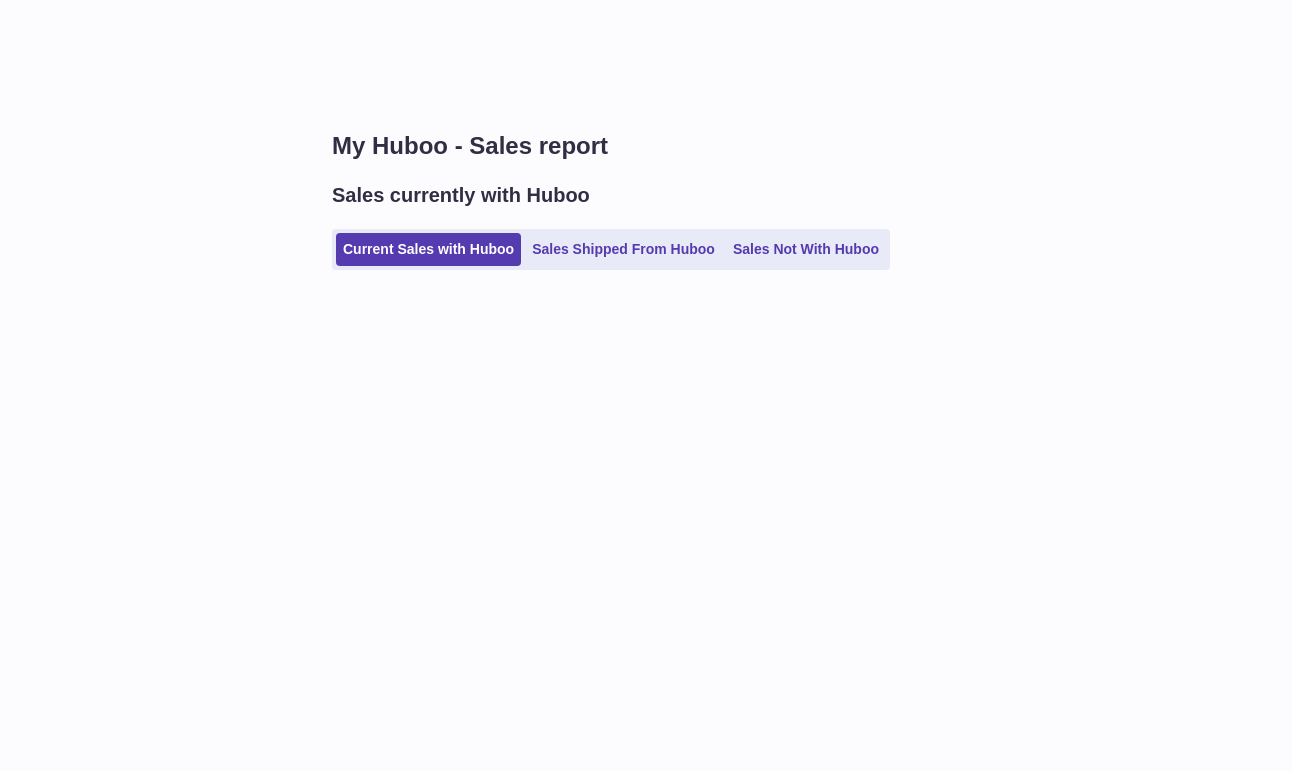 scroll, scrollTop: 0, scrollLeft: 0, axis: both 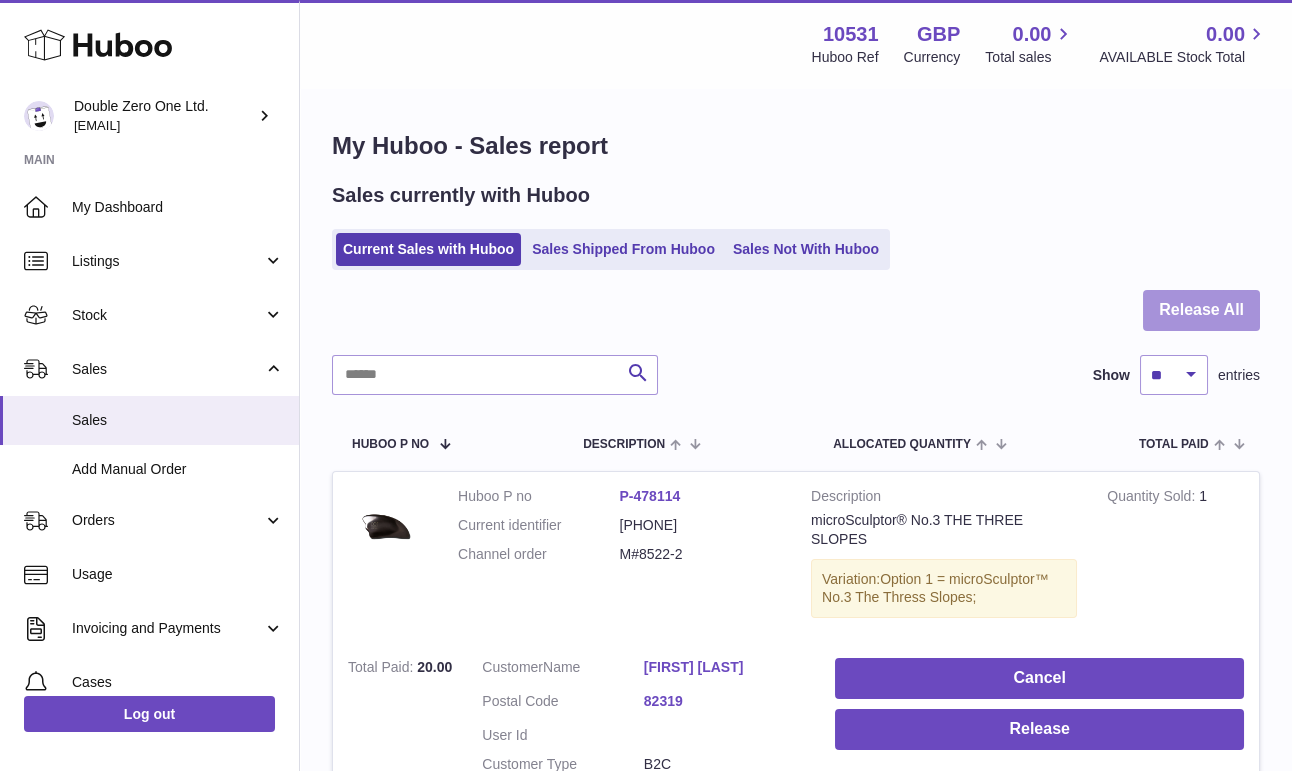 click on "Release All" at bounding box center (1201, 310) 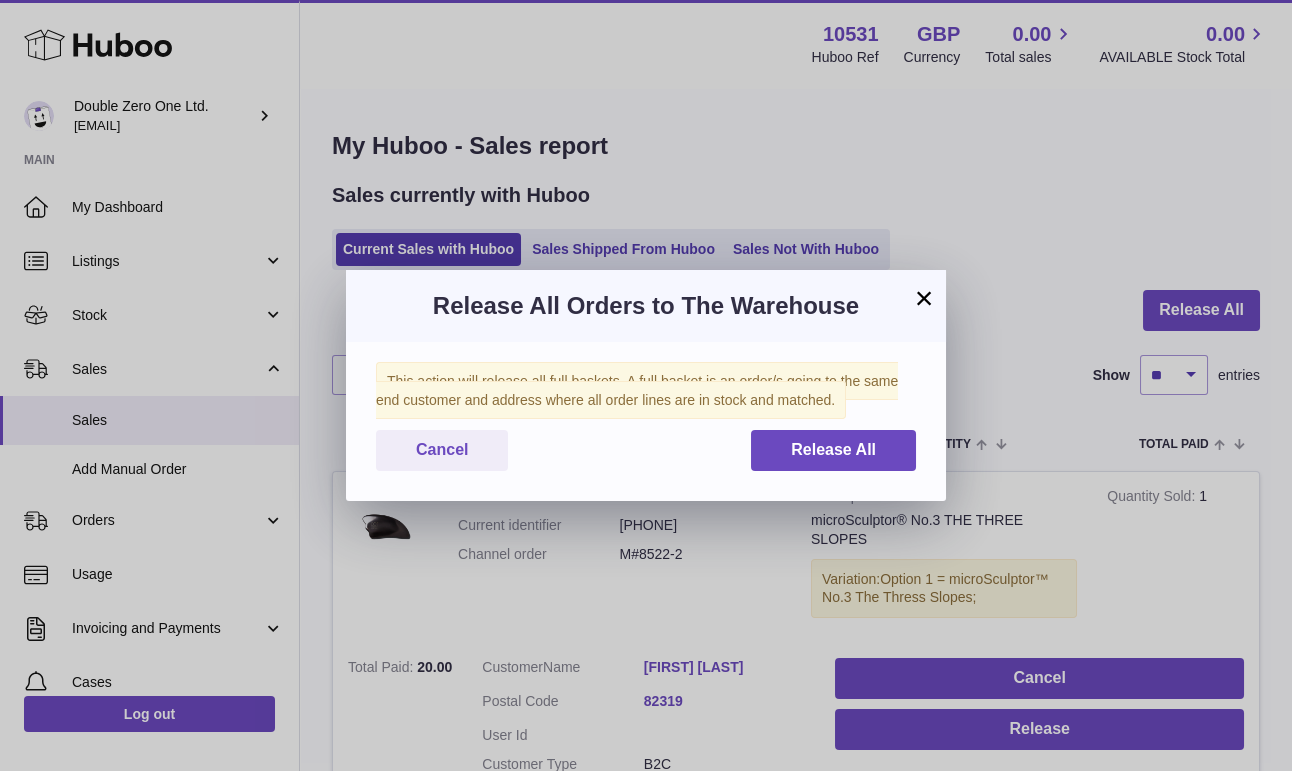 click on "This action will release all full baskets.
A full basket is an order/s going to the same end customer and address where all order lines are in stock and matched.
Cancel   Release All" at bounding box center [646, 421] 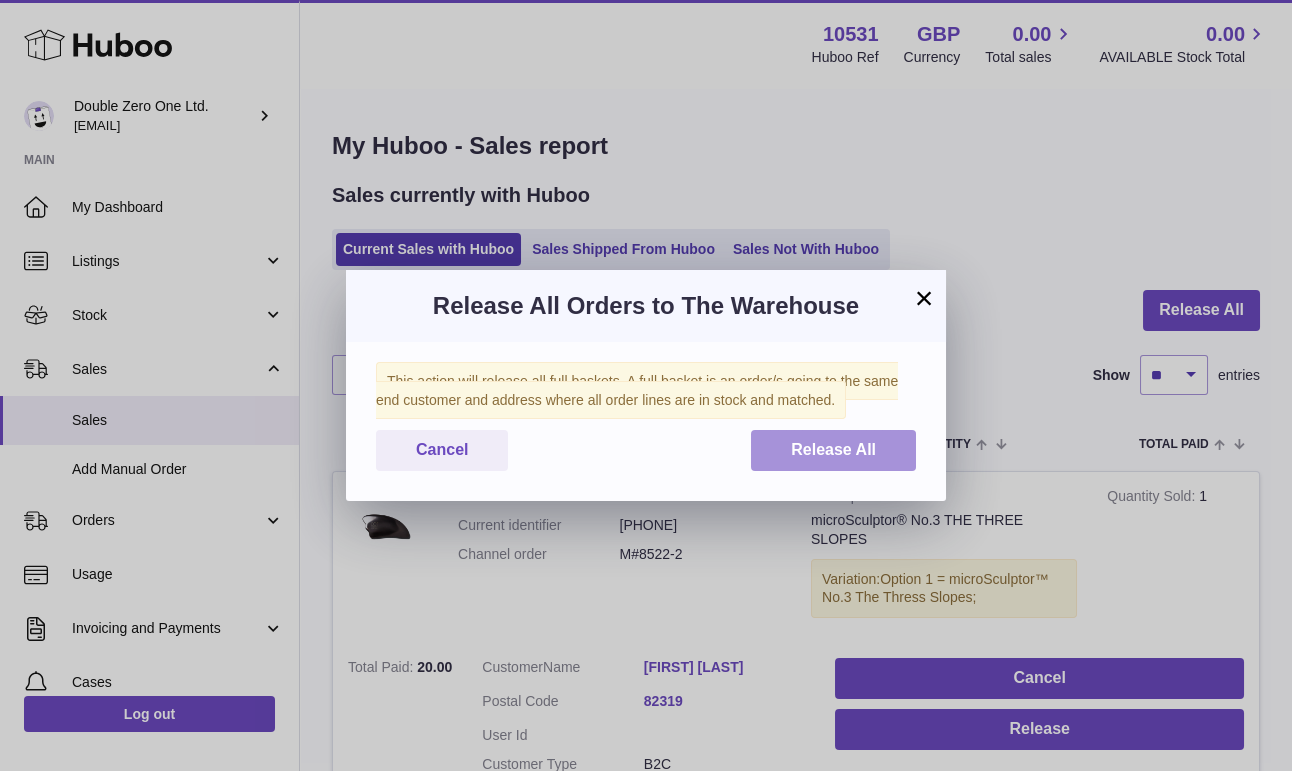 click on "Release All" at bounding box center [833, 450] 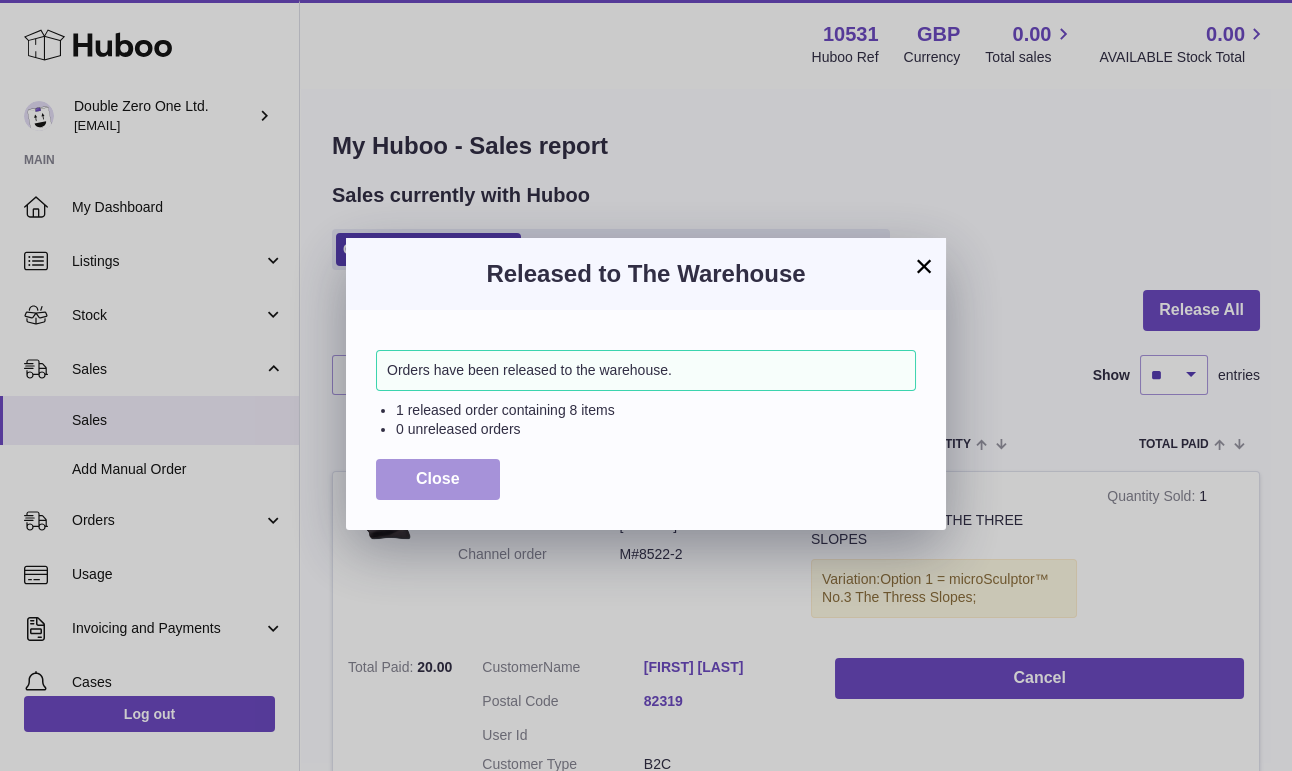 click on "Close" at bounding box center [438, 479] 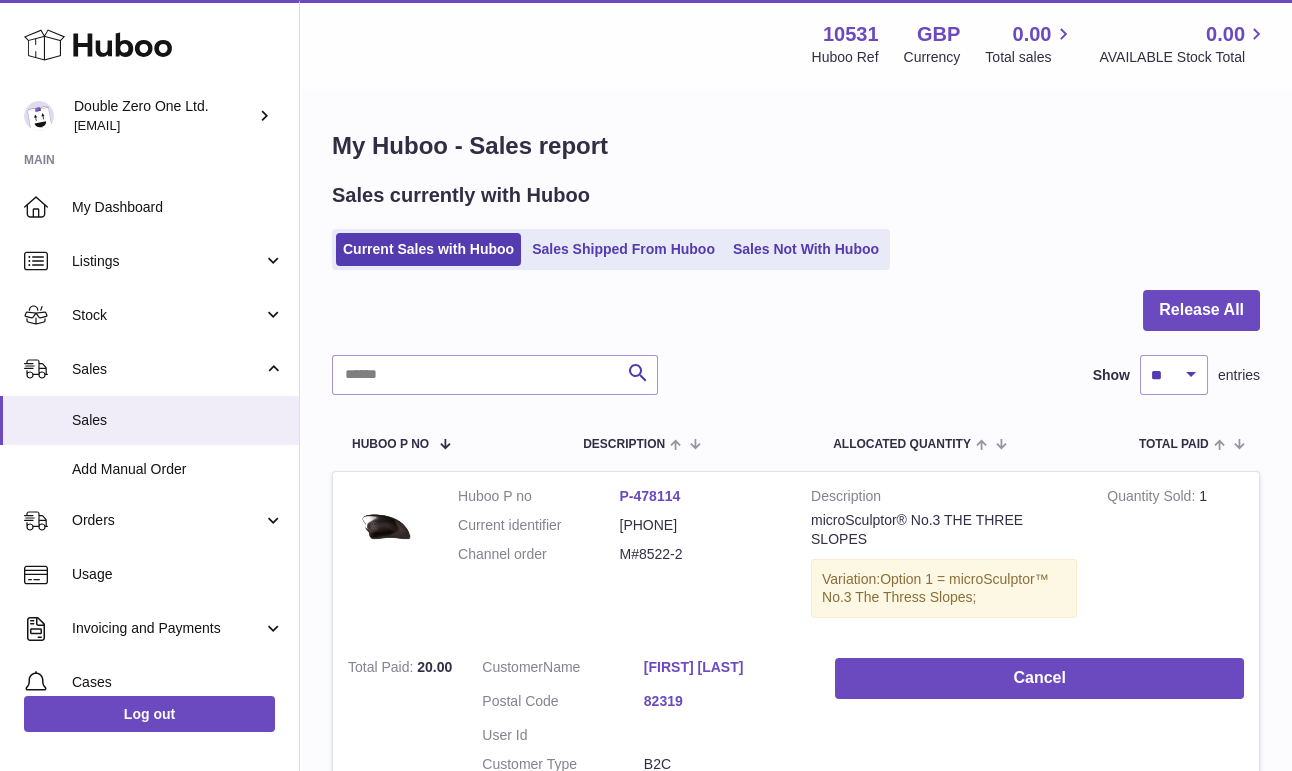 click on "Sales currently with Huboo
Current Sales with Huboo
Sales Shipped From Huboo
Sales Not With Huboo" at bounding box center [796, 226] 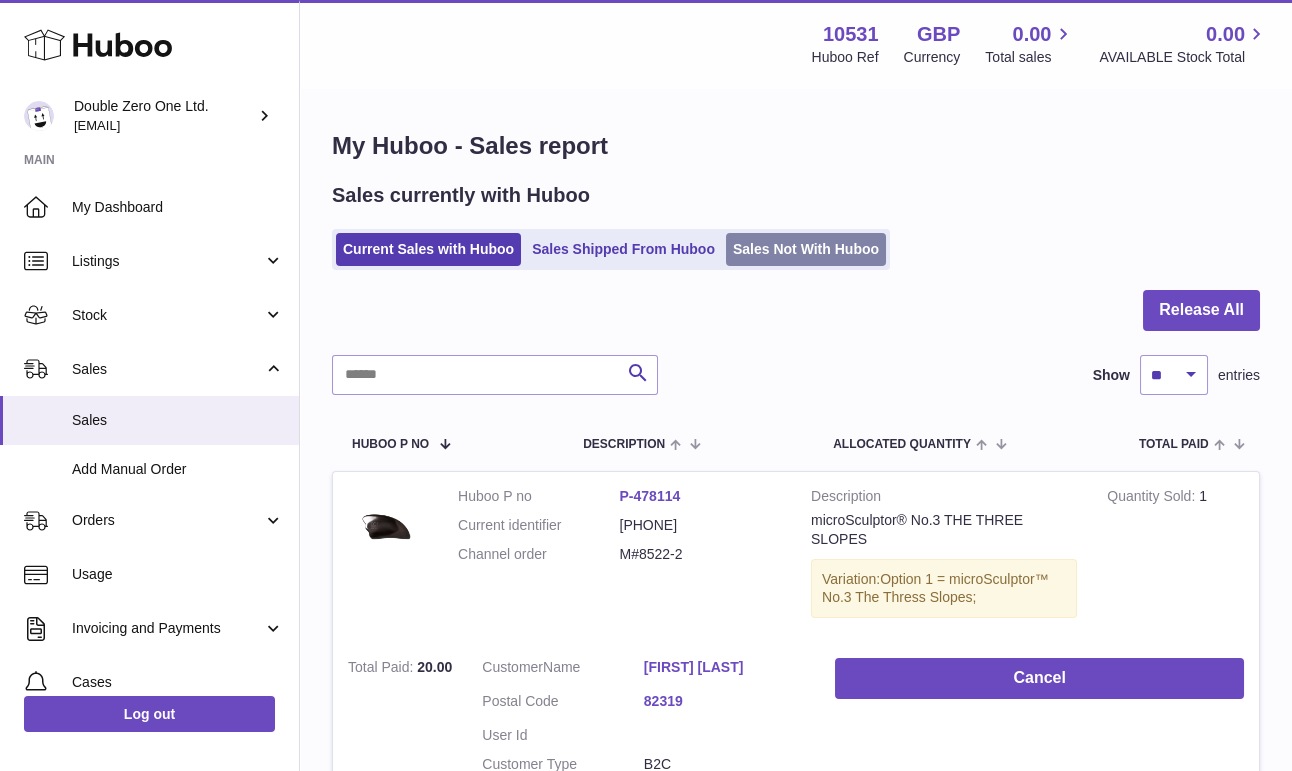 click on "Sales Not With Huboo" at bounding box center [806, 249] 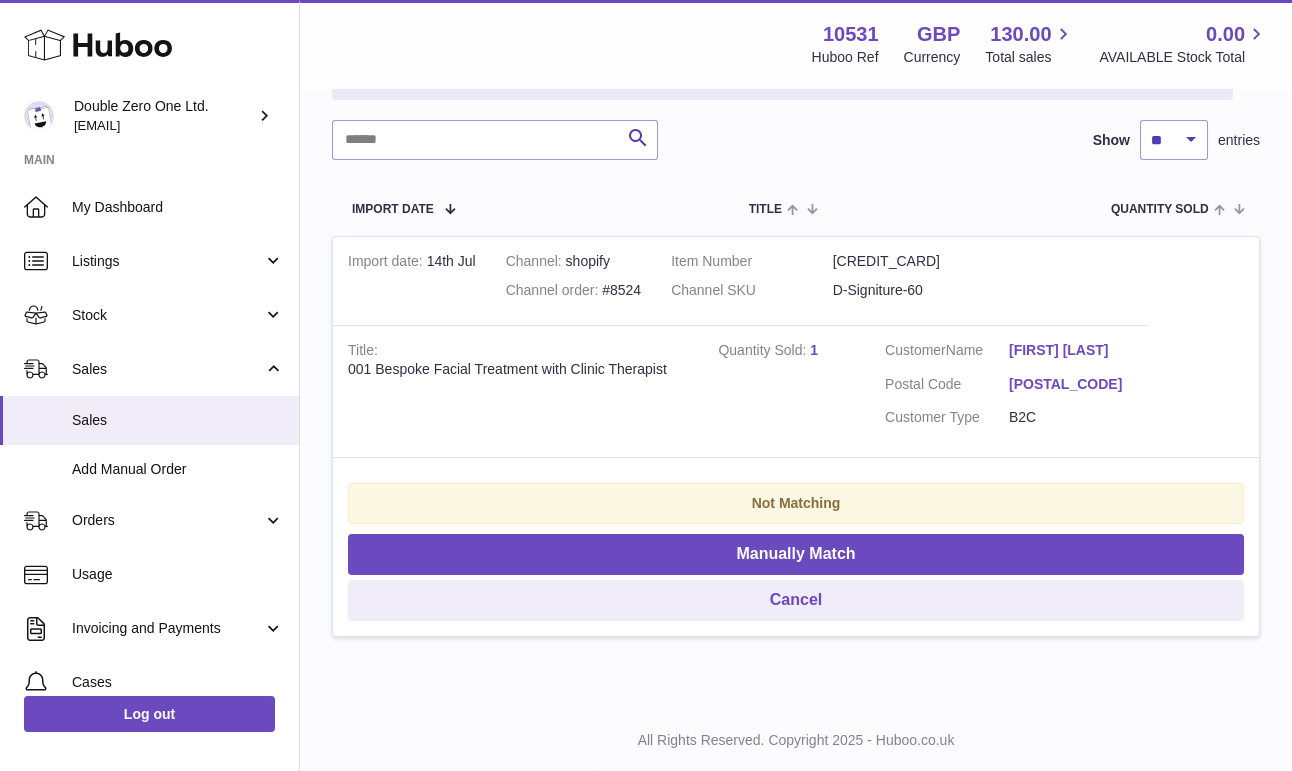 scroll, scrollTop: 287, scrollLeft: 0, axis: vertical 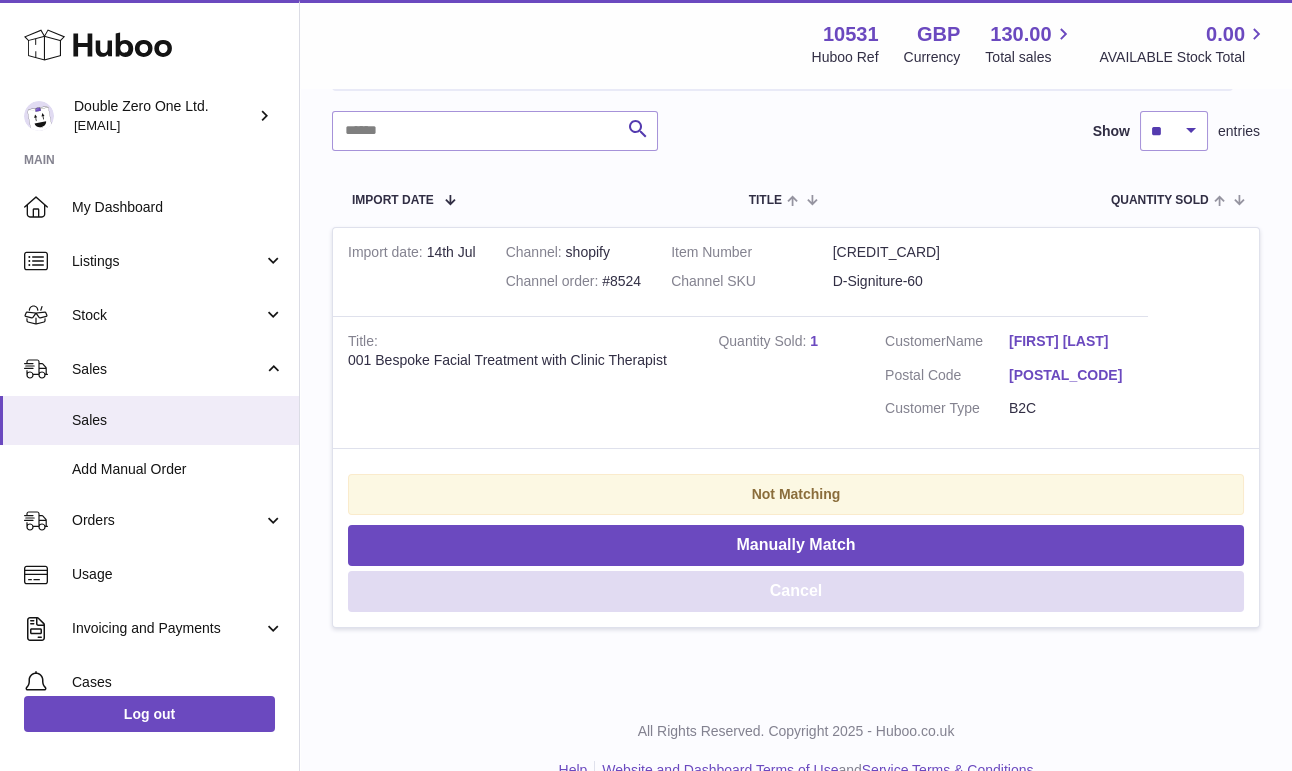 click on "Cancel" at bounding box center (796, 591) 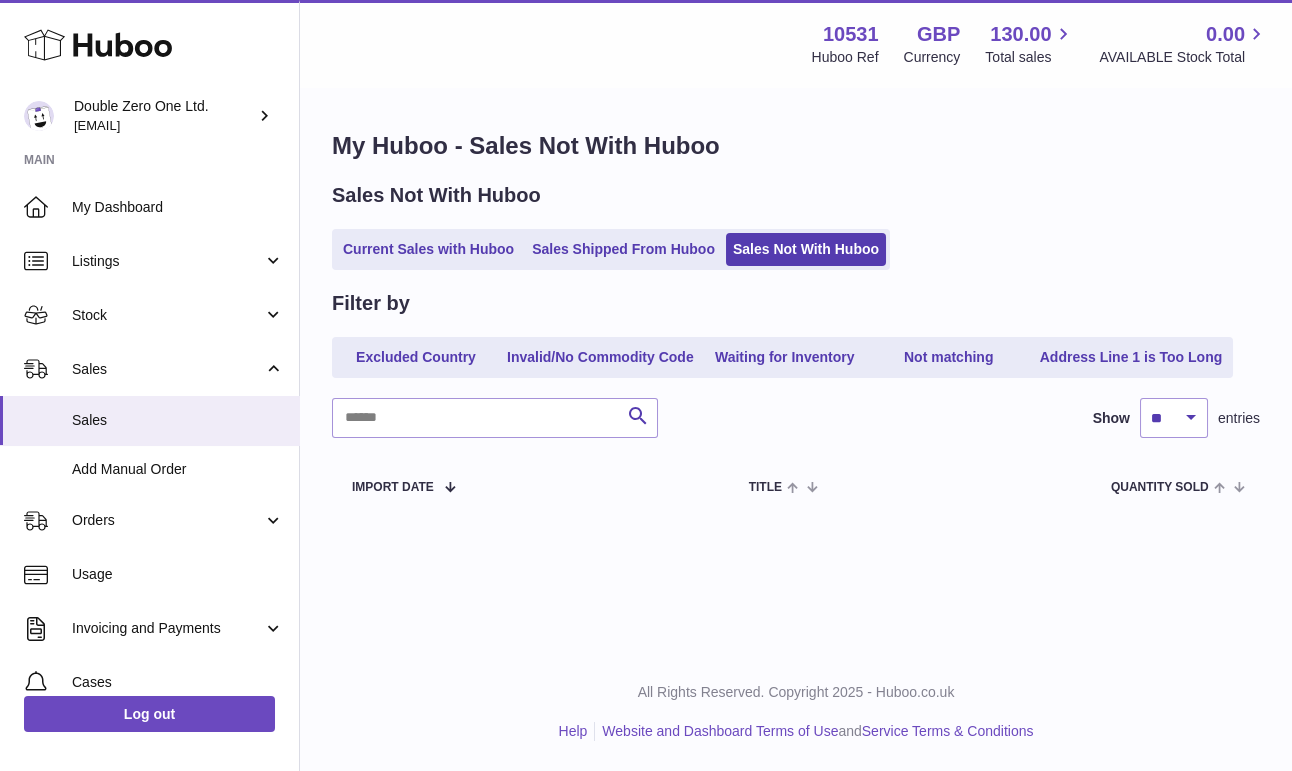 scroll, scrollTop: 0, scrollLeft: 0, axis: both 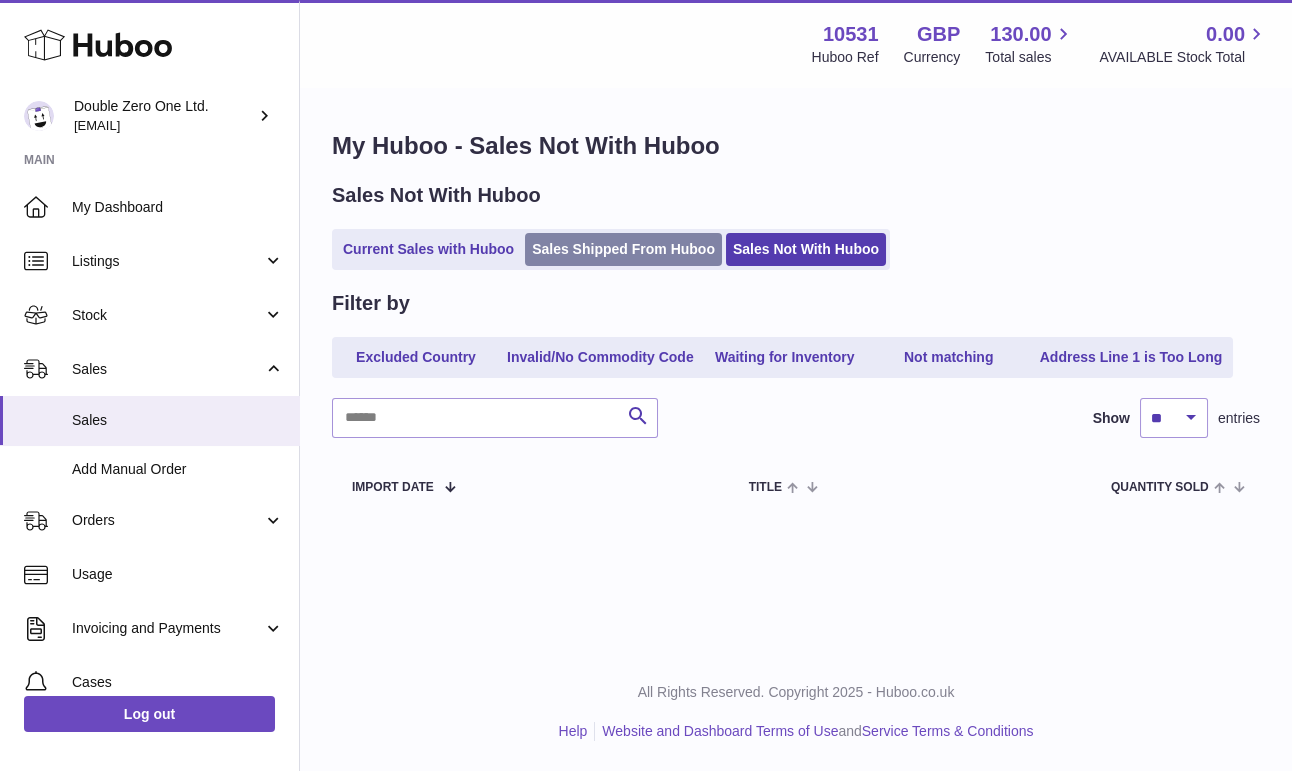 click on "Sales Shipped From Huboo" at bounding box center [623, 249] 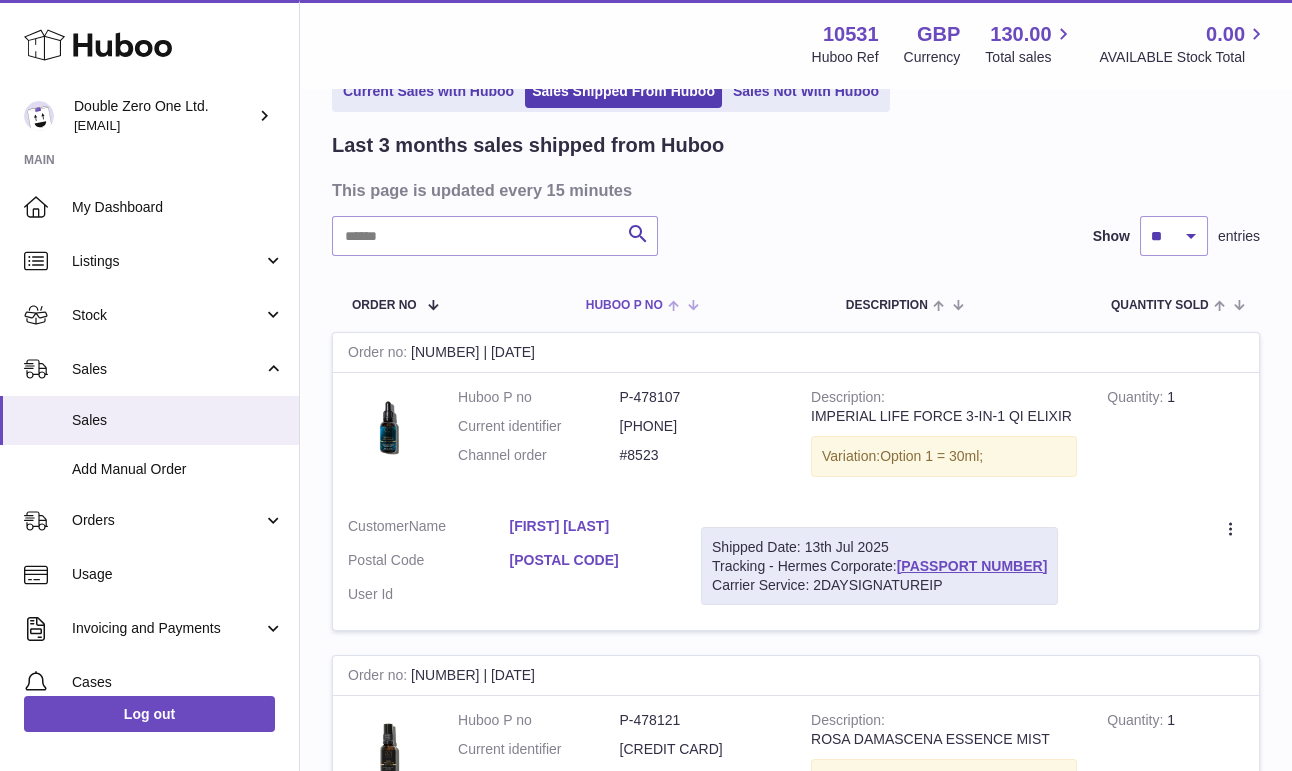 scroll, scrollTop: 125, scrollLeft: 0, axis: vertical 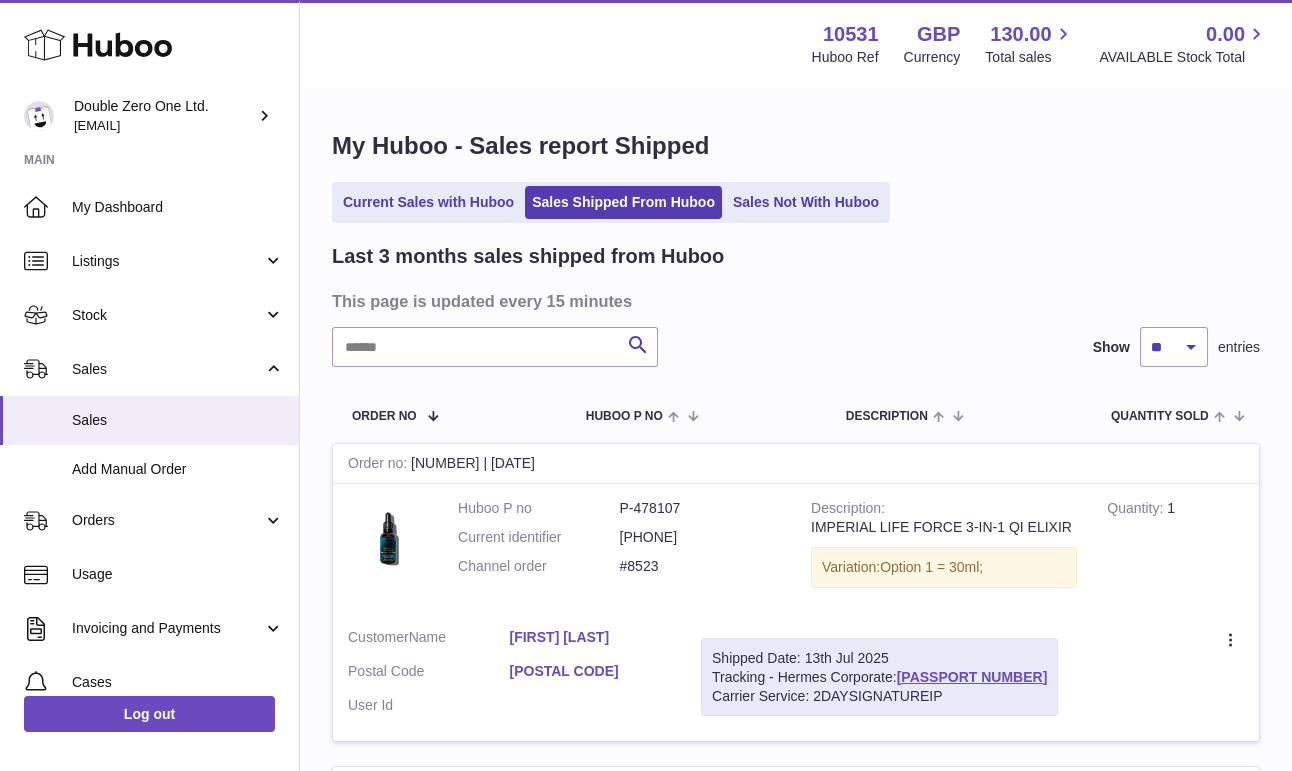 click on "Current Sales with Huboo
Sales Shipped From Huboo
Sales Not With Huboo" at bounding box center [611, 202] 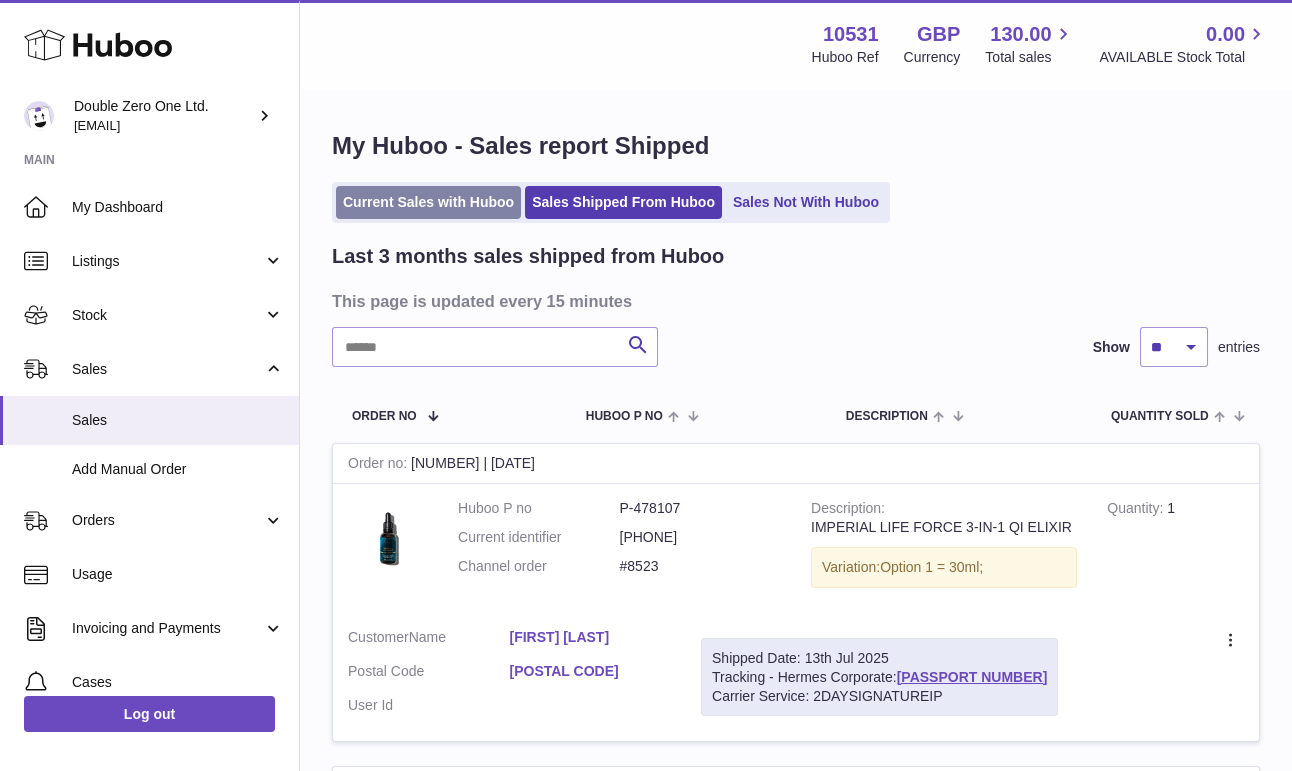 click on "Current Sales with Huboo" at bounding box center [428, 202] 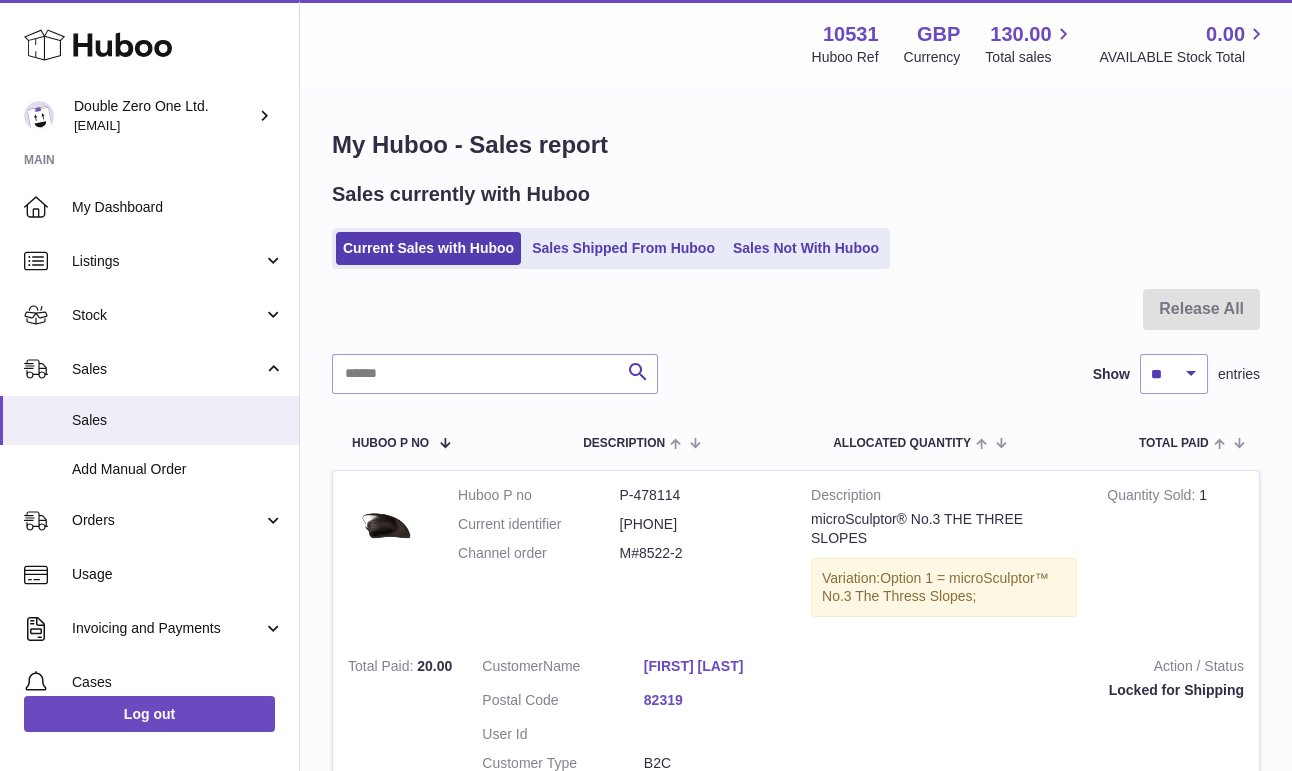 scroll, scrollTop: 0, scrollLeft: 0, axis: both 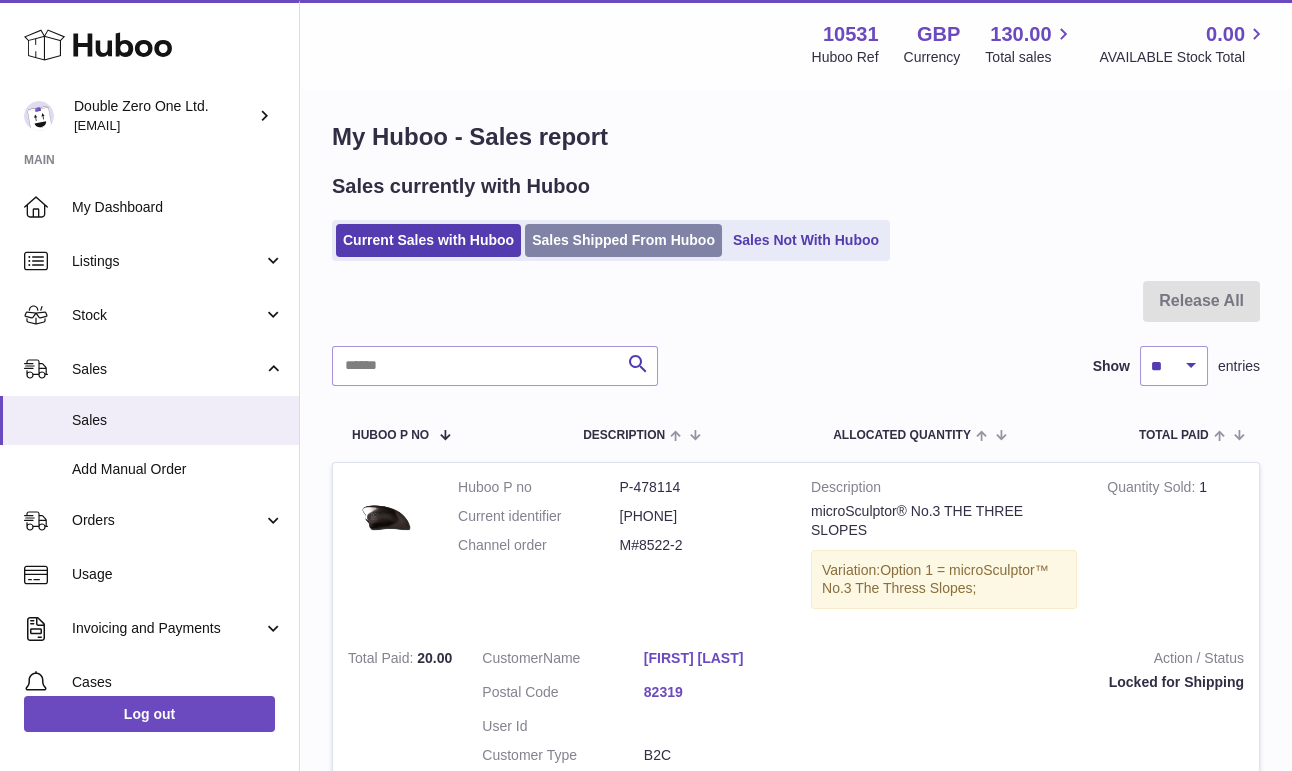 click on "Sales Shipped From Huboo" at bounding box center [623, 240] 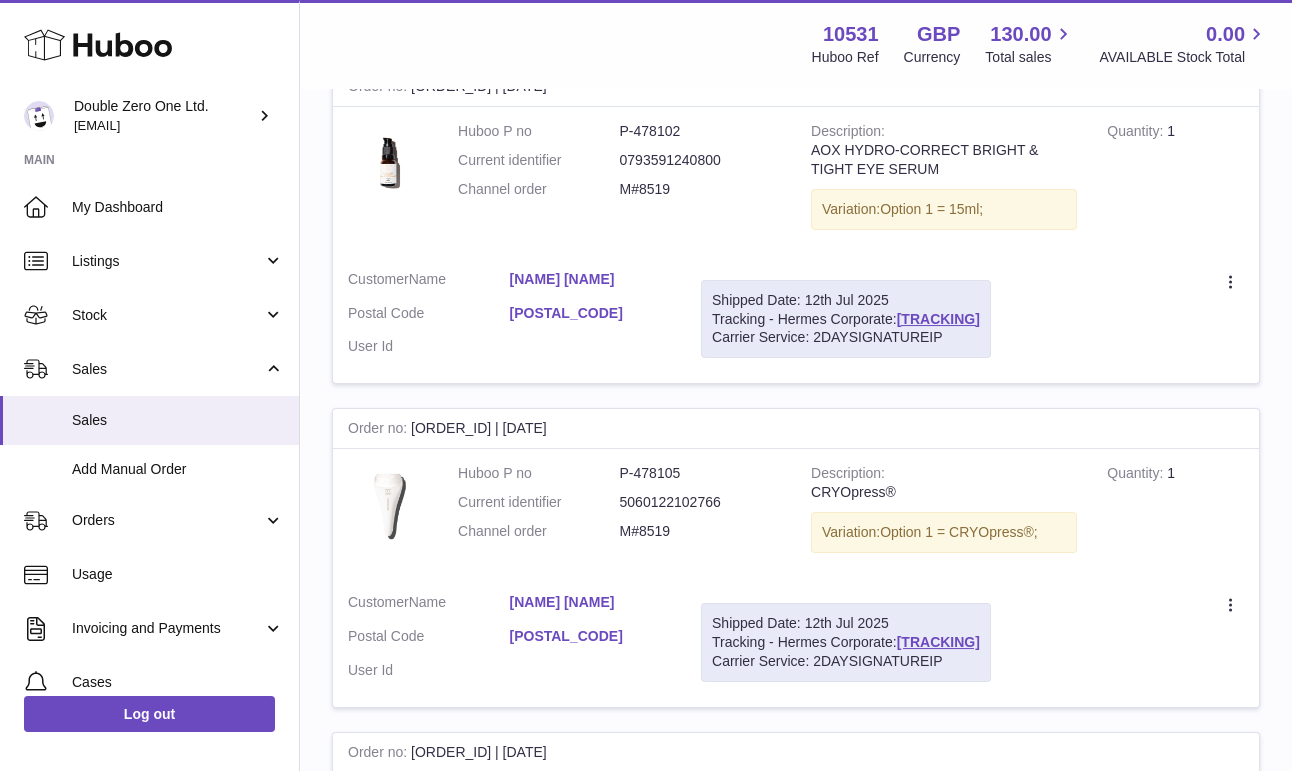 scroll, scrollTop: 1370, scrollLeft: 0, axis: vertical 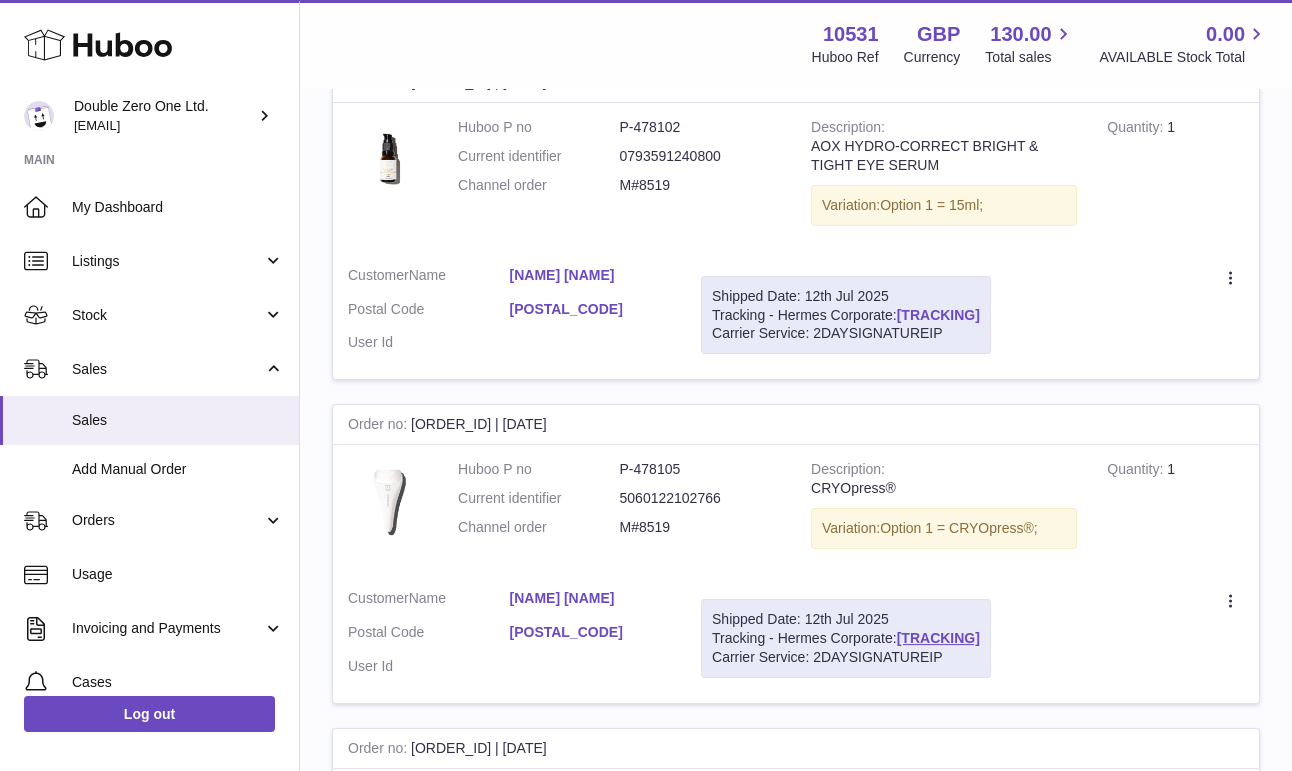 drag, startPoint x: 1036, startPoint y: 304, endPoint x: 902, endPoint y: 304, distance: 134 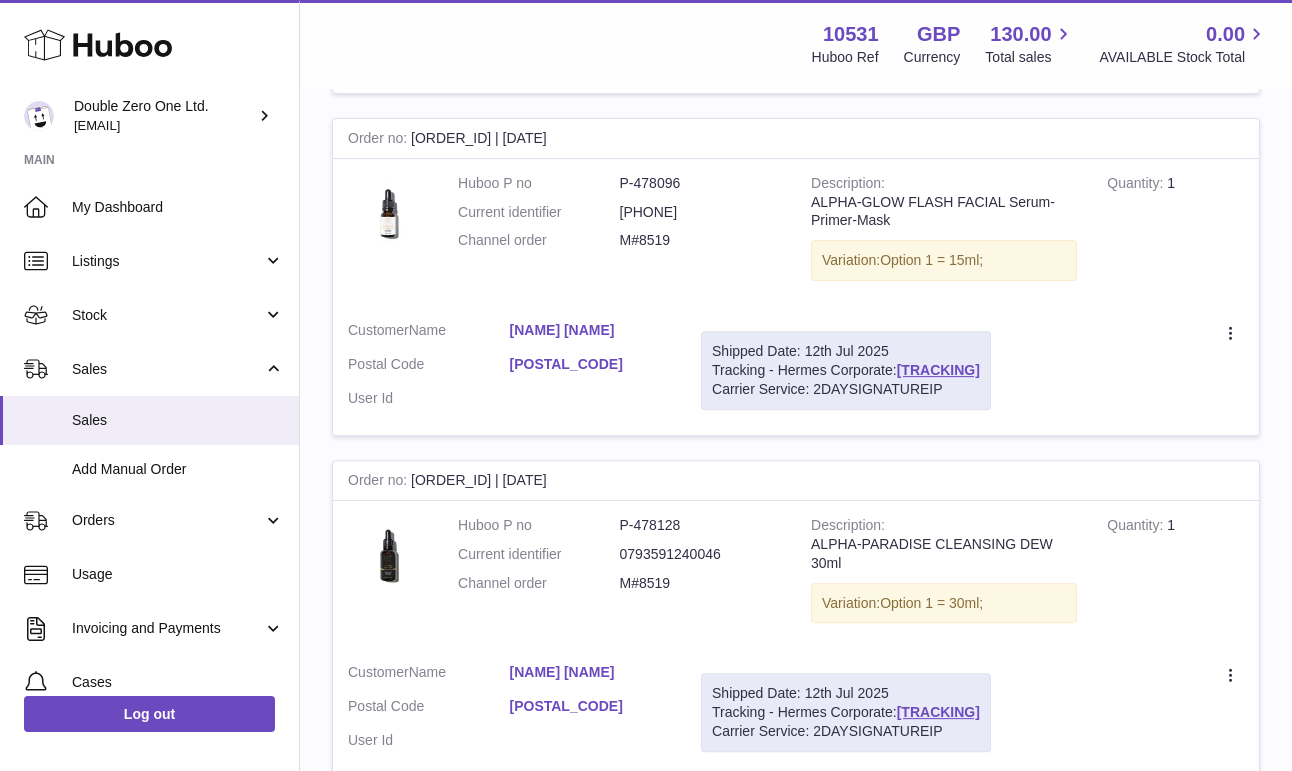scroll, scrollTop: 3141, scrollLeft: 0, axis: vertical 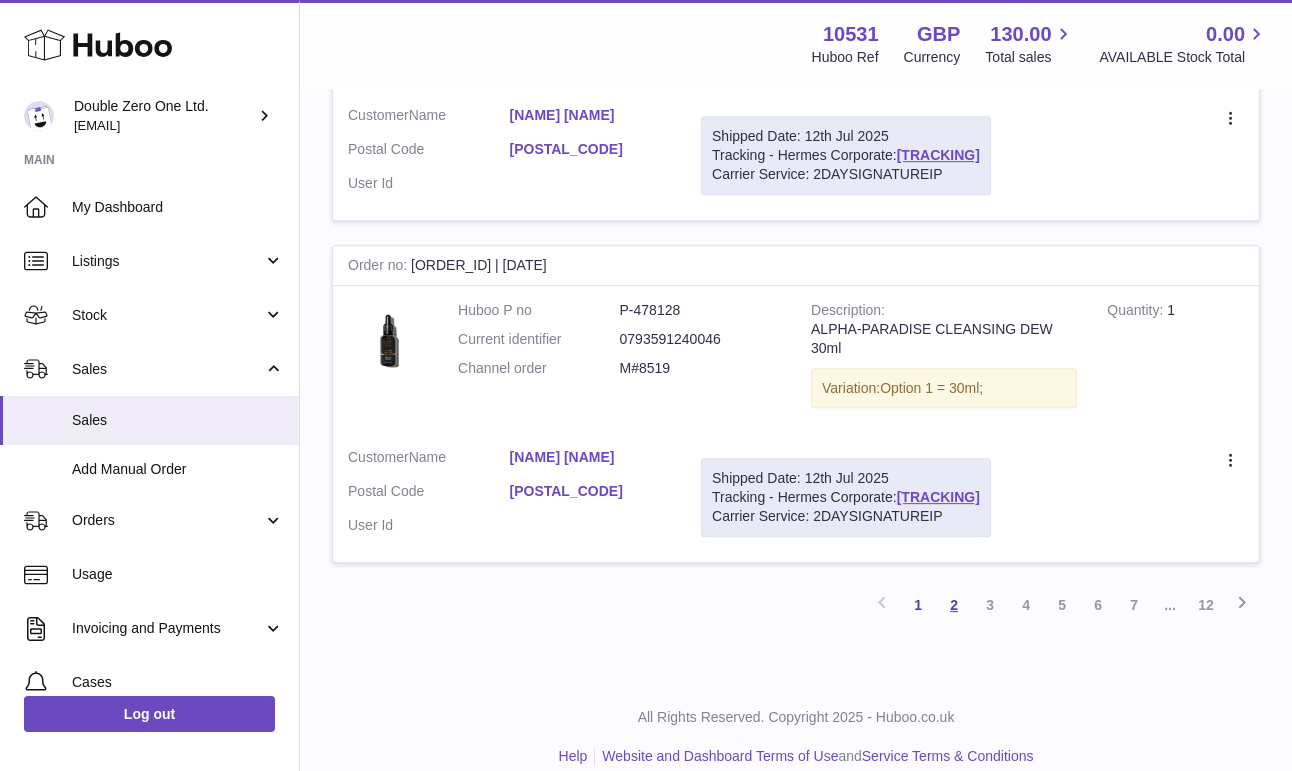 click on "2" at bounding box center (954, 605) 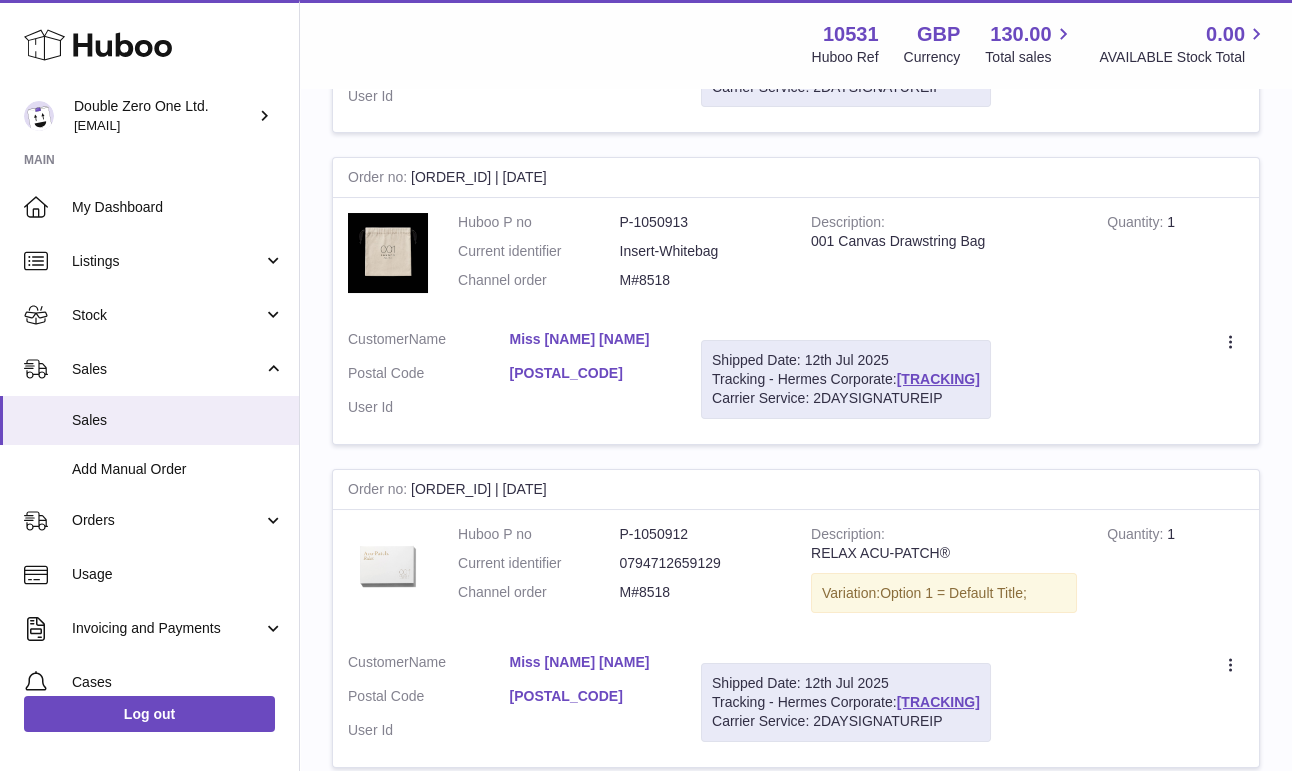 scroll, scrollTop: 620, scrollLeft: 0, axis: vertical 